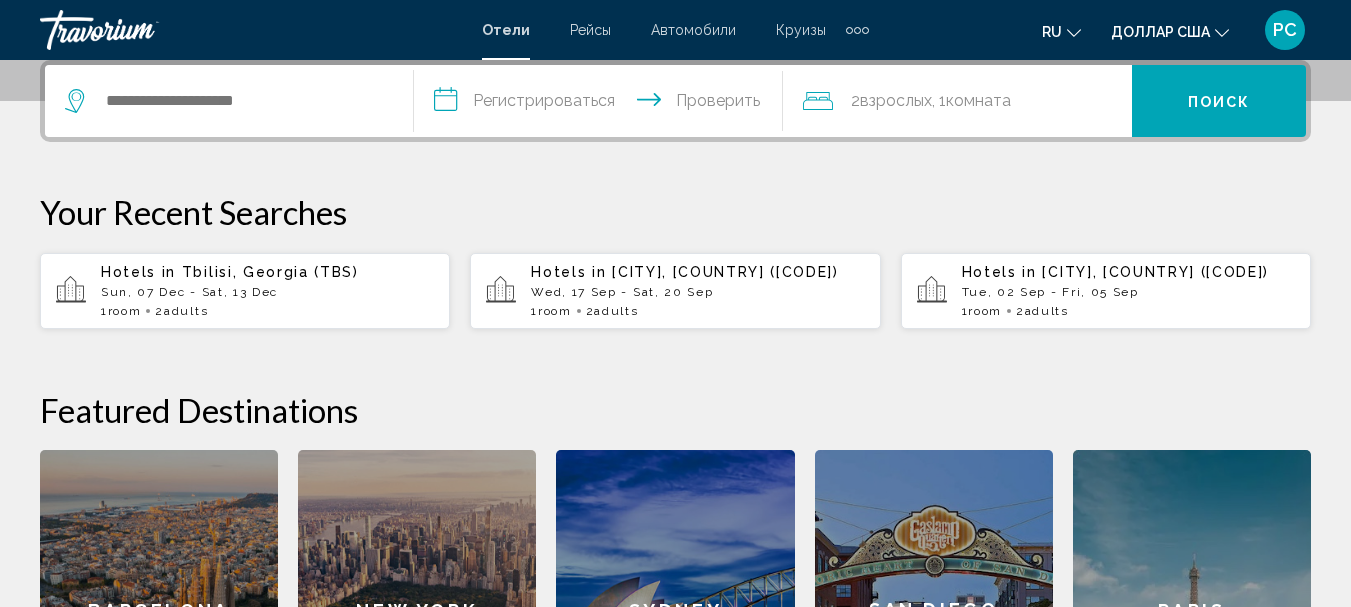 scroll, scrollTop: 500, scrollLeft: 0, axis: vertical 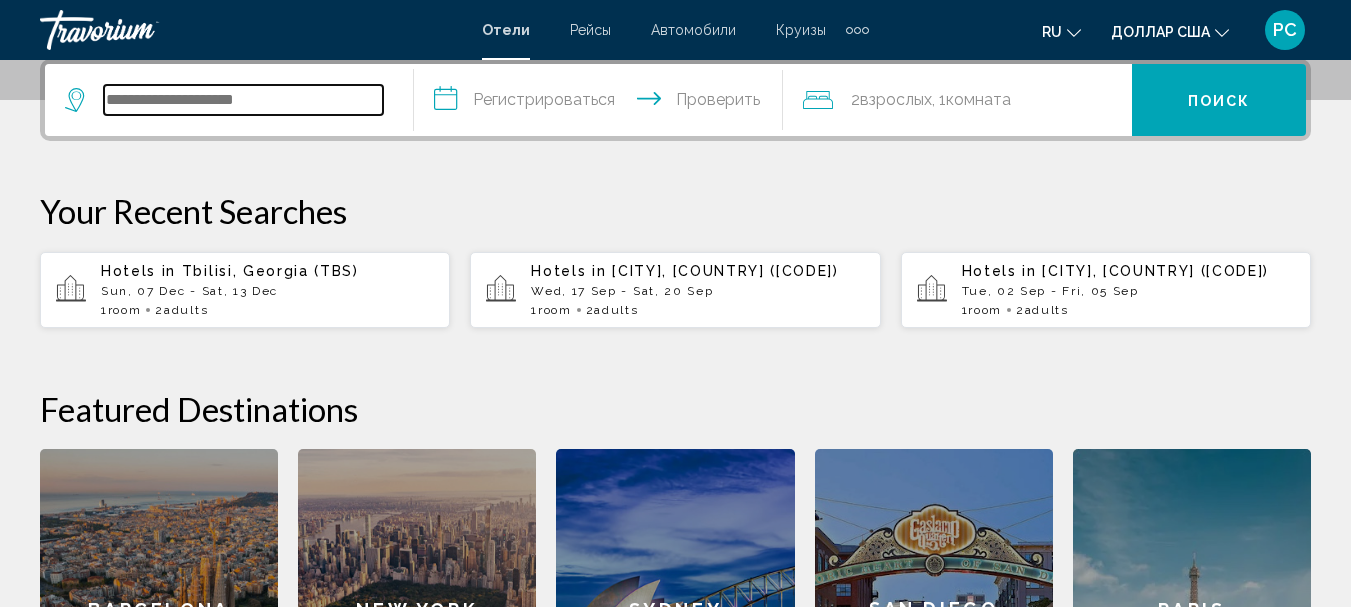 click at bounding box center (243, 100) 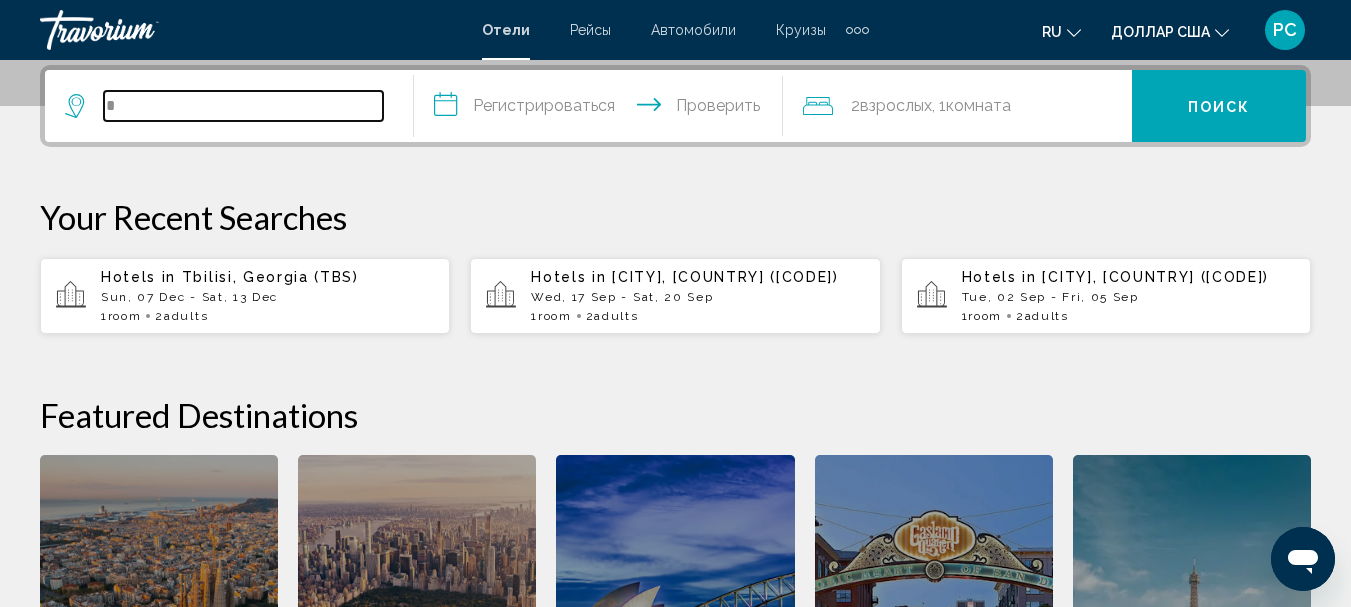 scroll, scrollTop: 0, scrollLeft: 0, axis: both 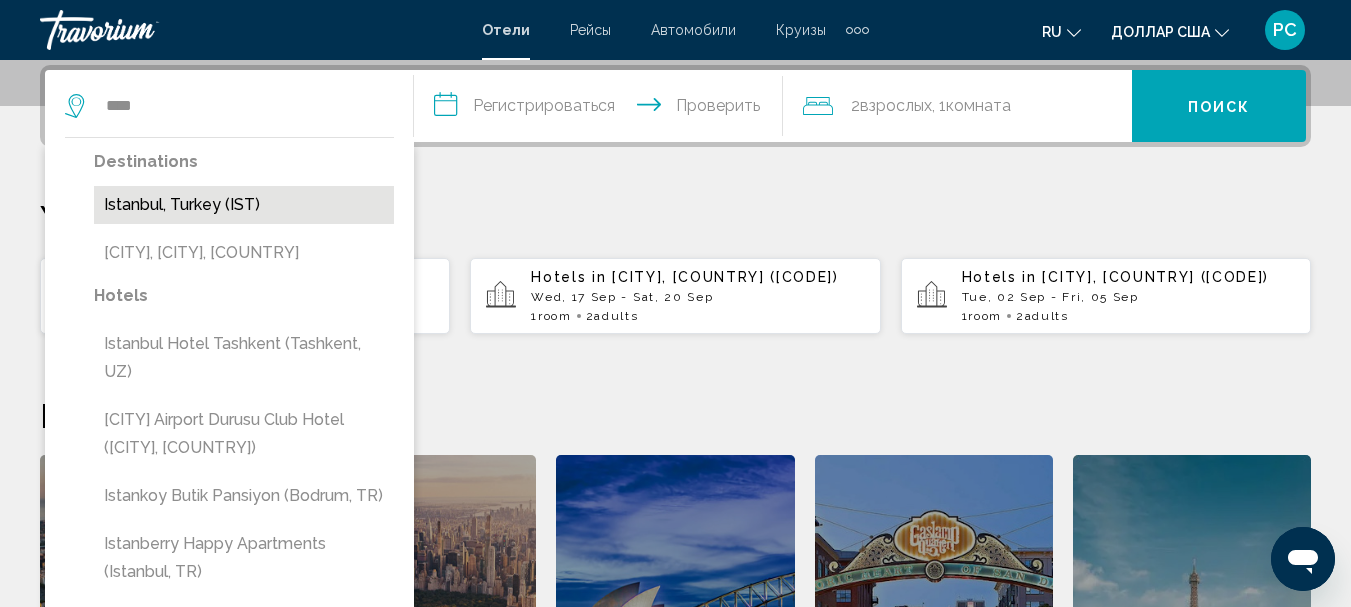 click on "Istanbul, Turkey (IST)" at bounding box center [244, 205] 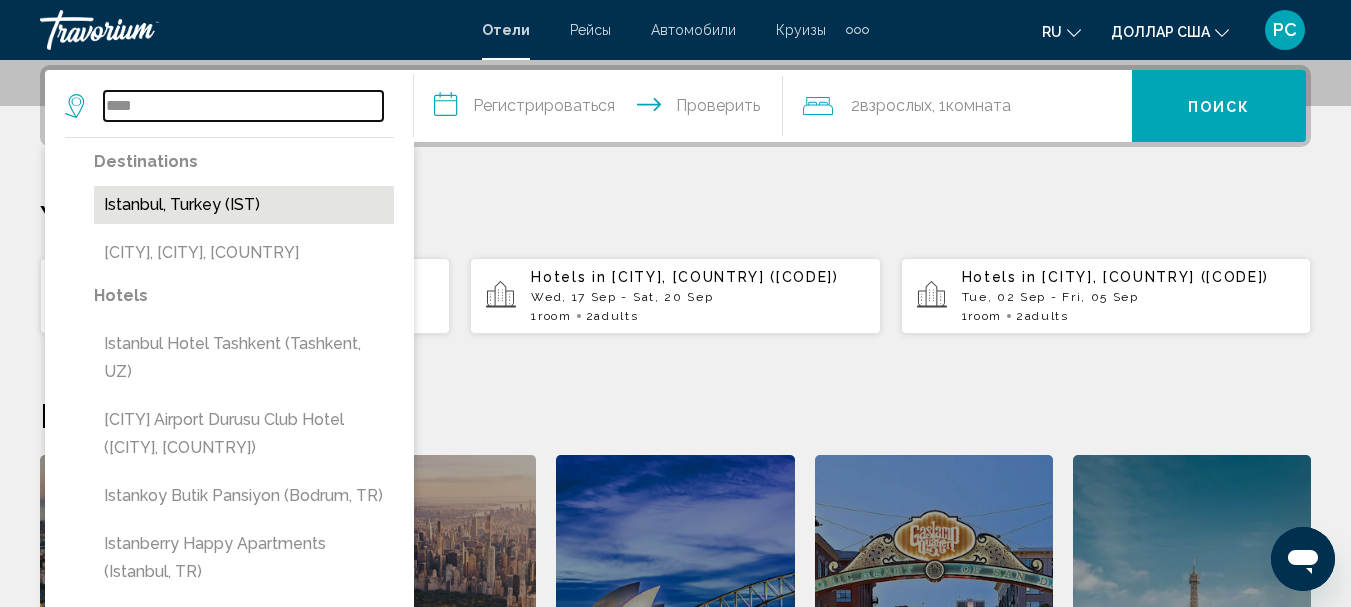 type on "**********" 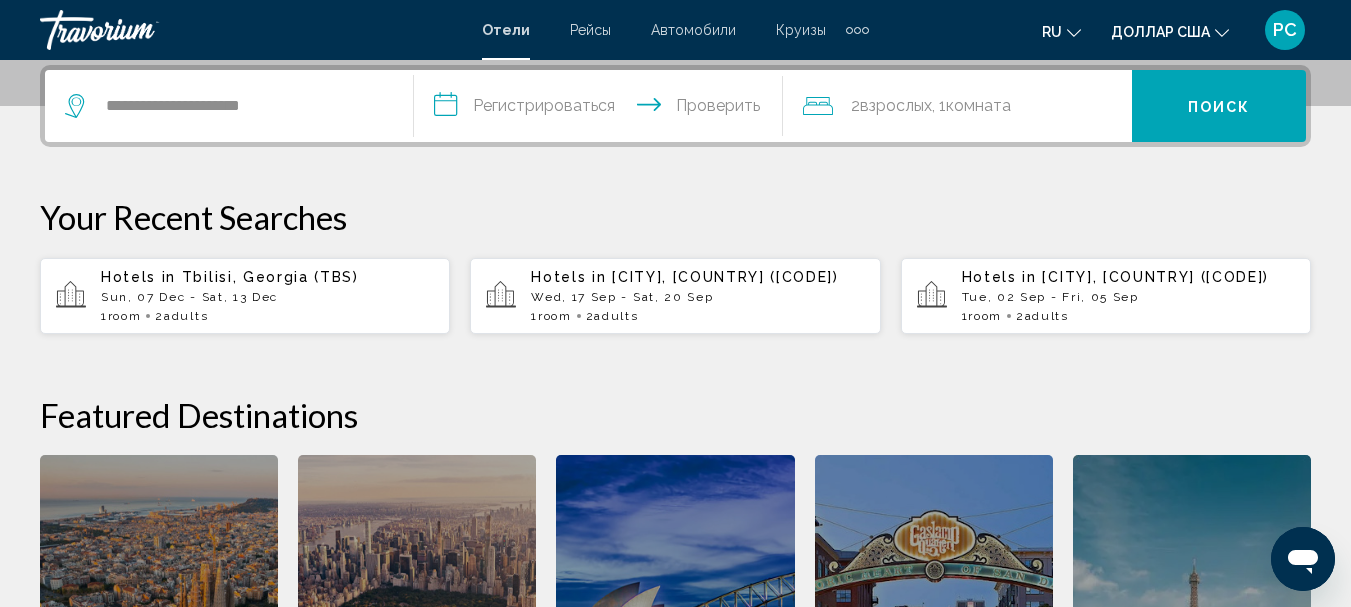 click on "**********" at bounding box center [602, 109] 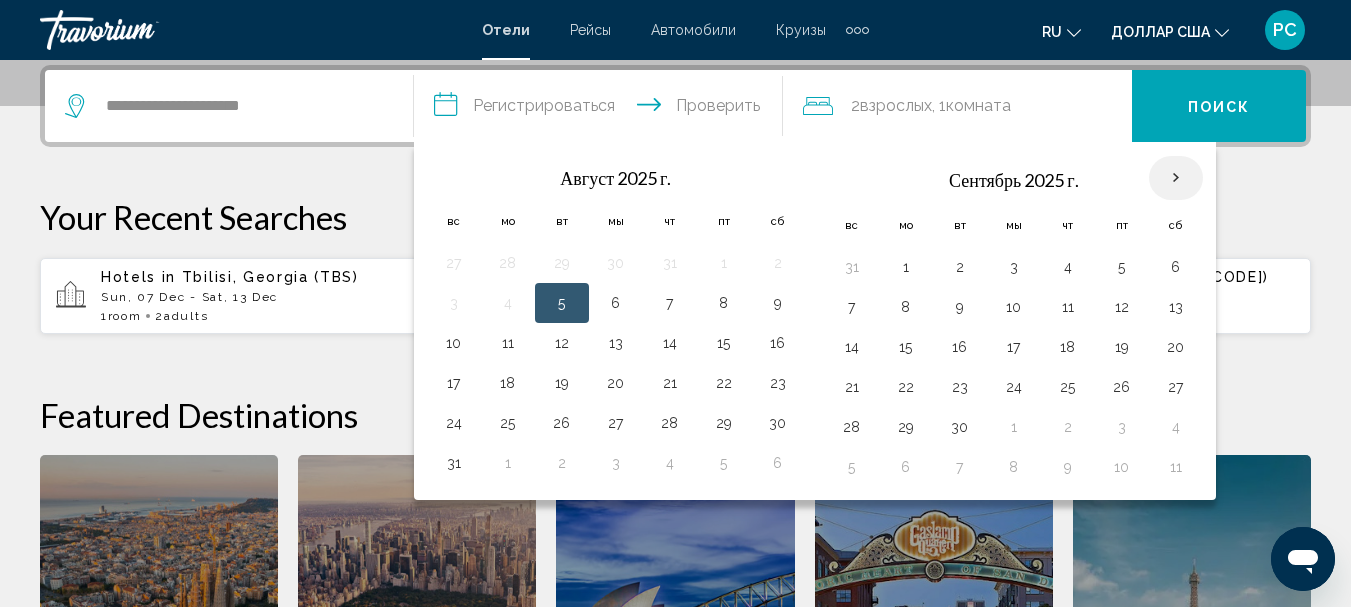click at bounding box center [1176, 178] 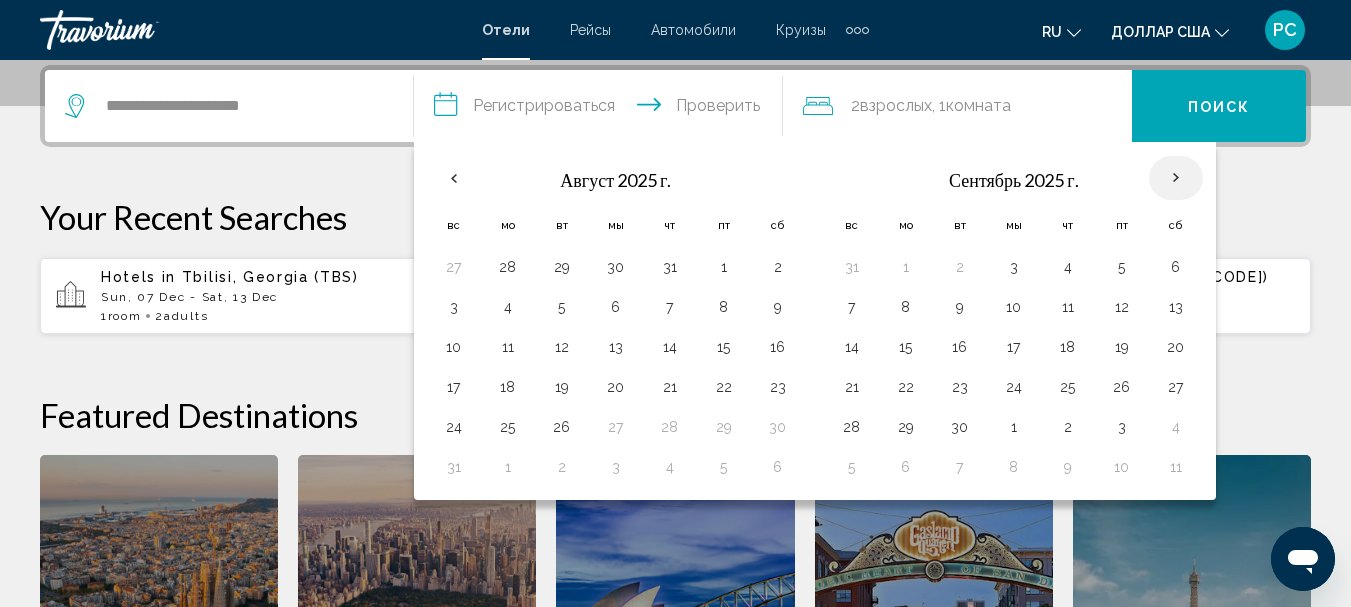 click at bounding box center [1176, 178] 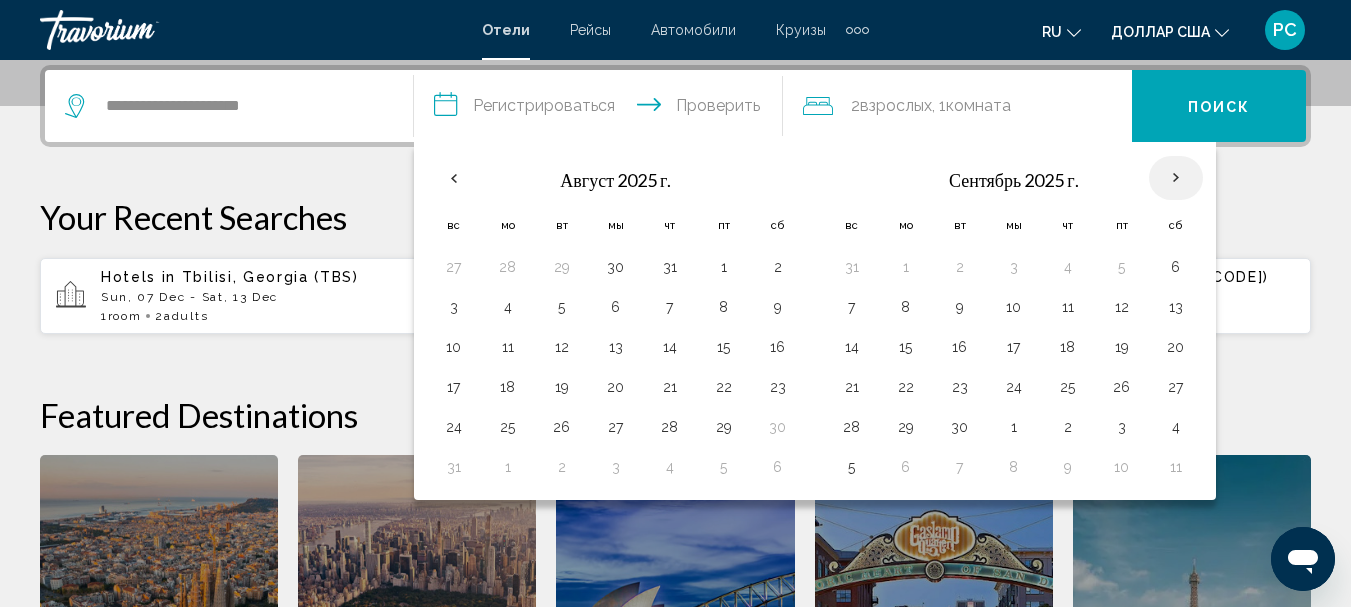 click at bounding box center [1176, 178] 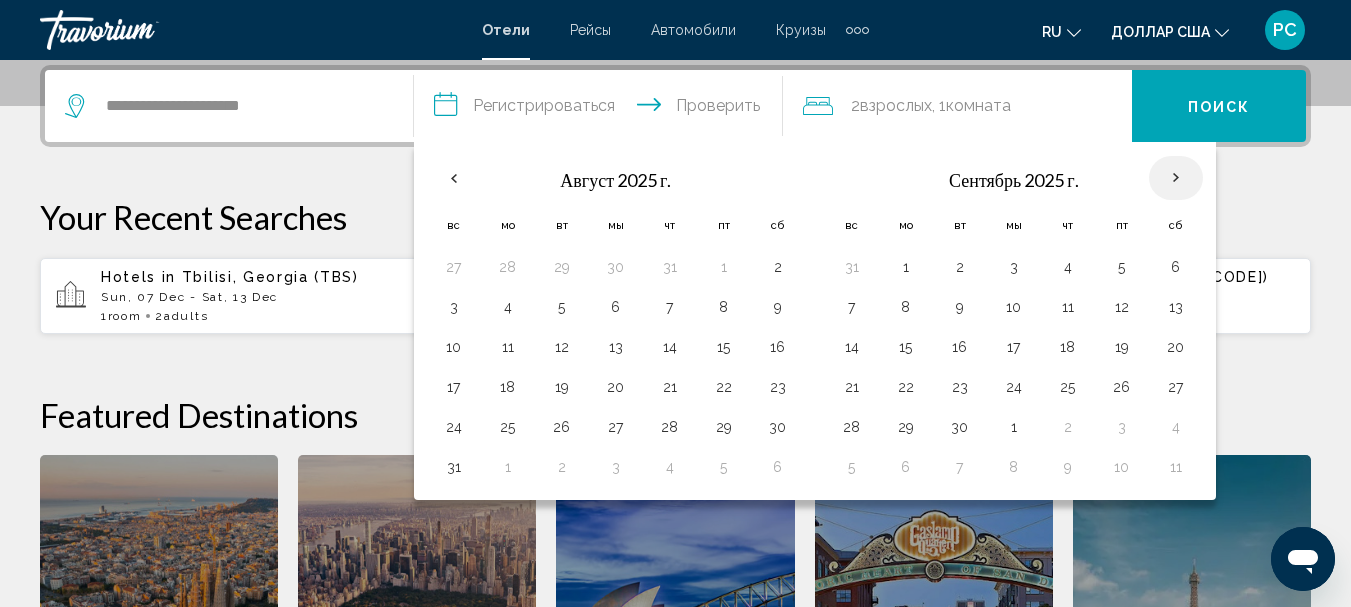 click at bounding box center (1176, 178) 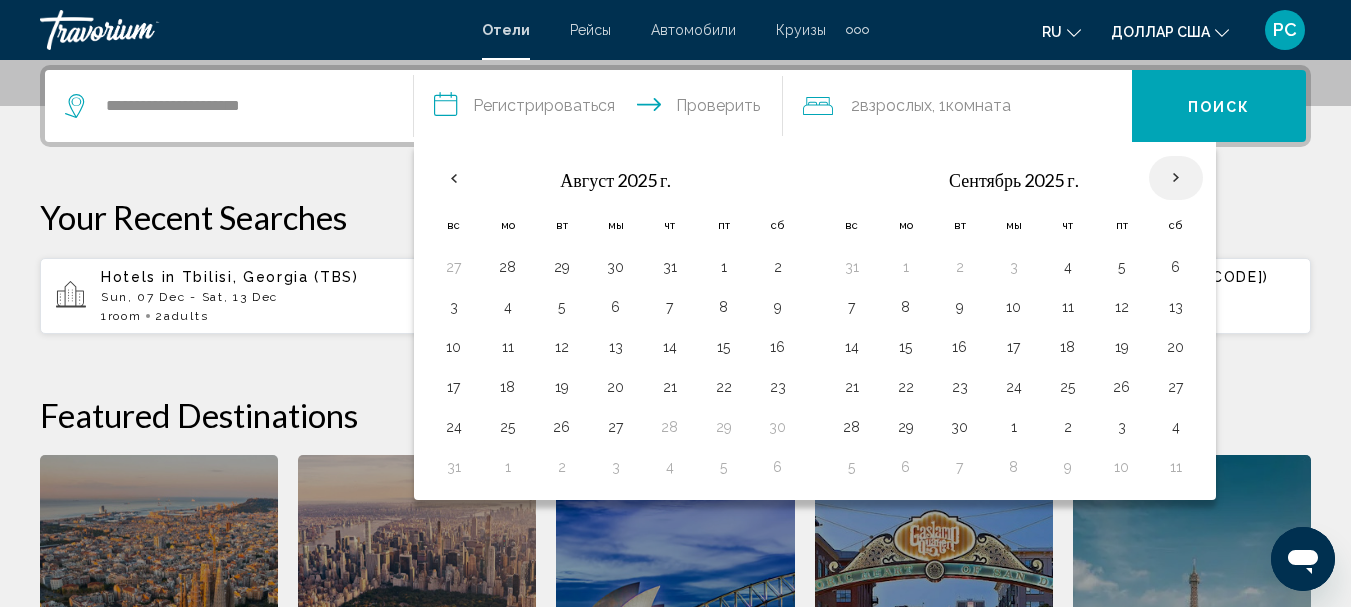click at bounding box center [1176, 178] 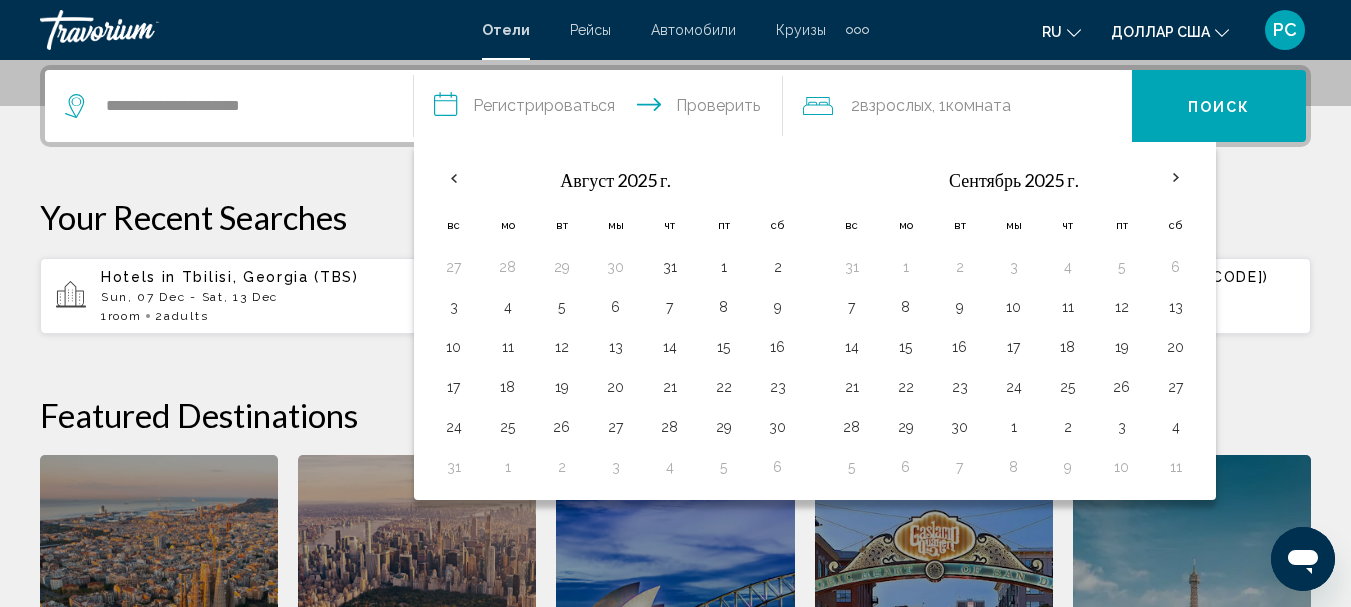 click on "**********" at bounding box center (602, 109) 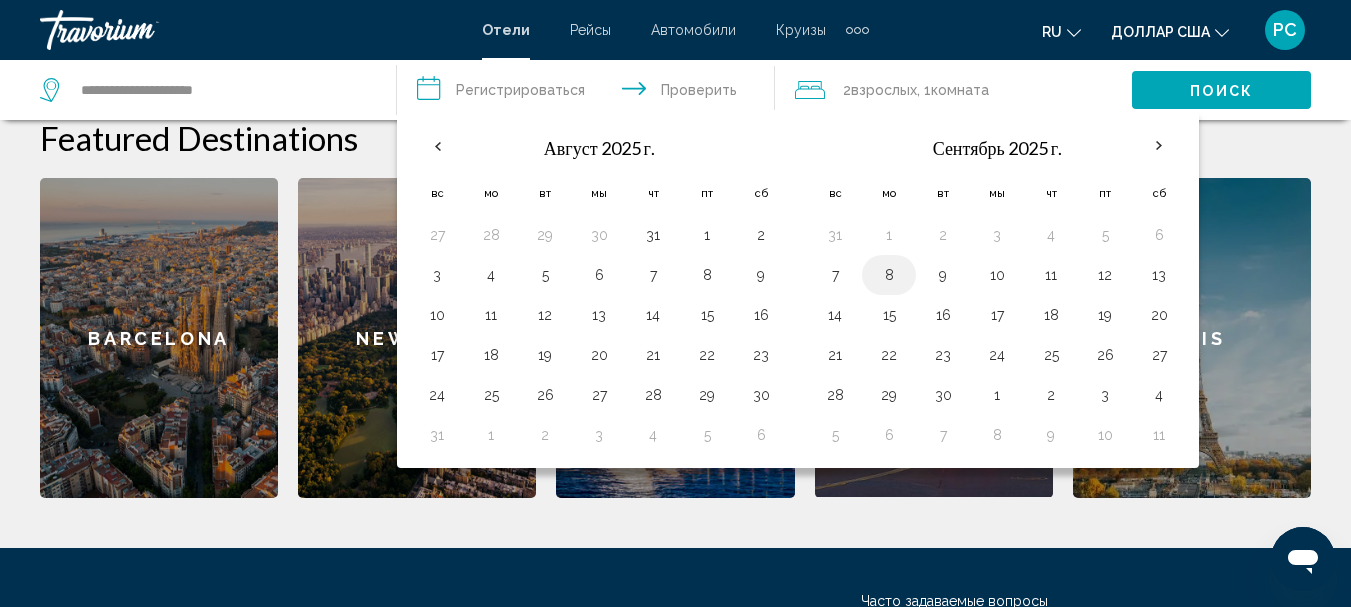 scroll, scrollTop: 594, scrollLeft: 0, axis: vertical 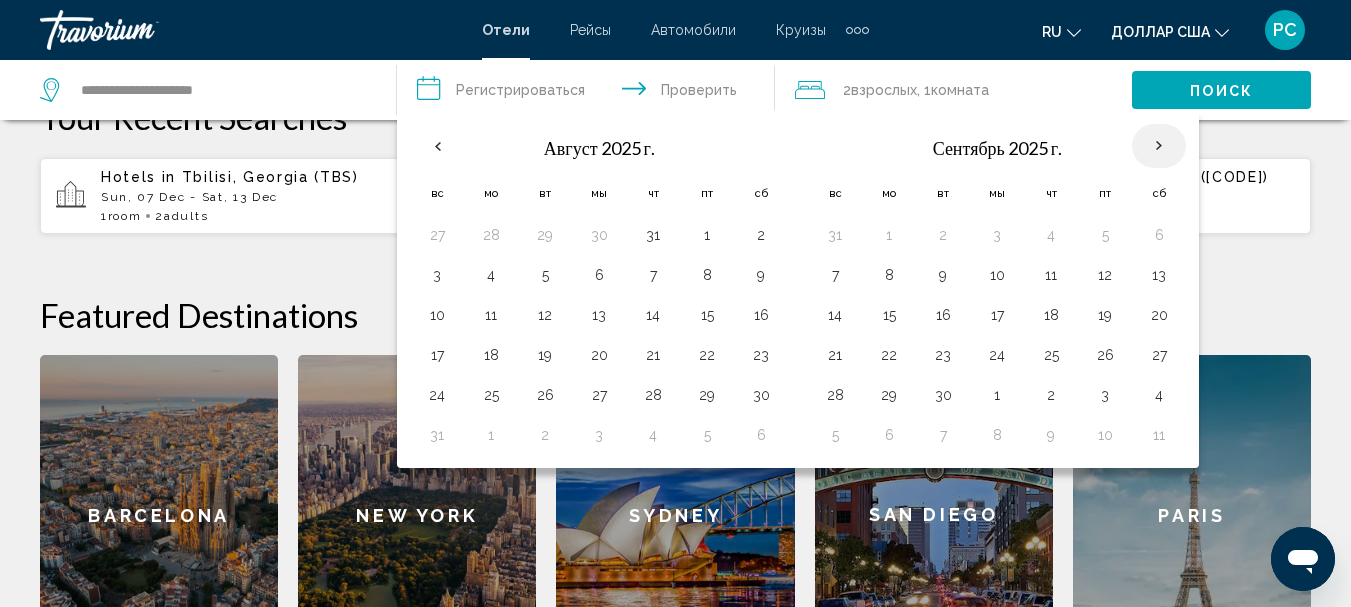 click at bounding box center [1159, 146] 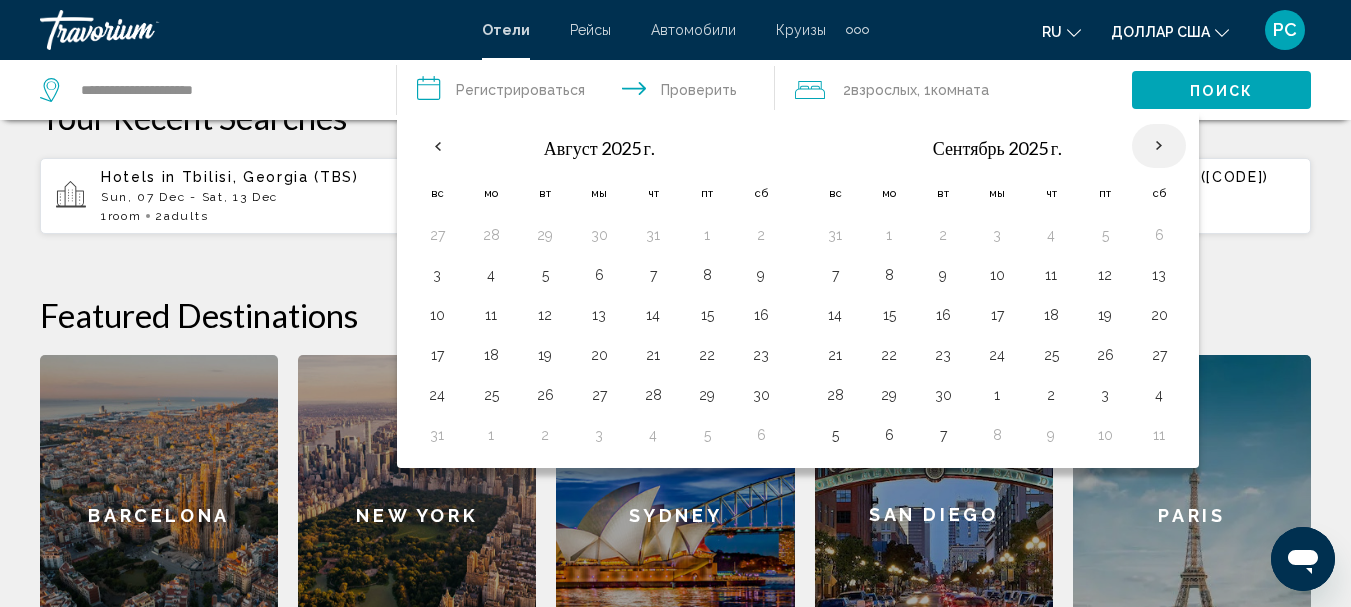 click at bounding box center (1159, 146) 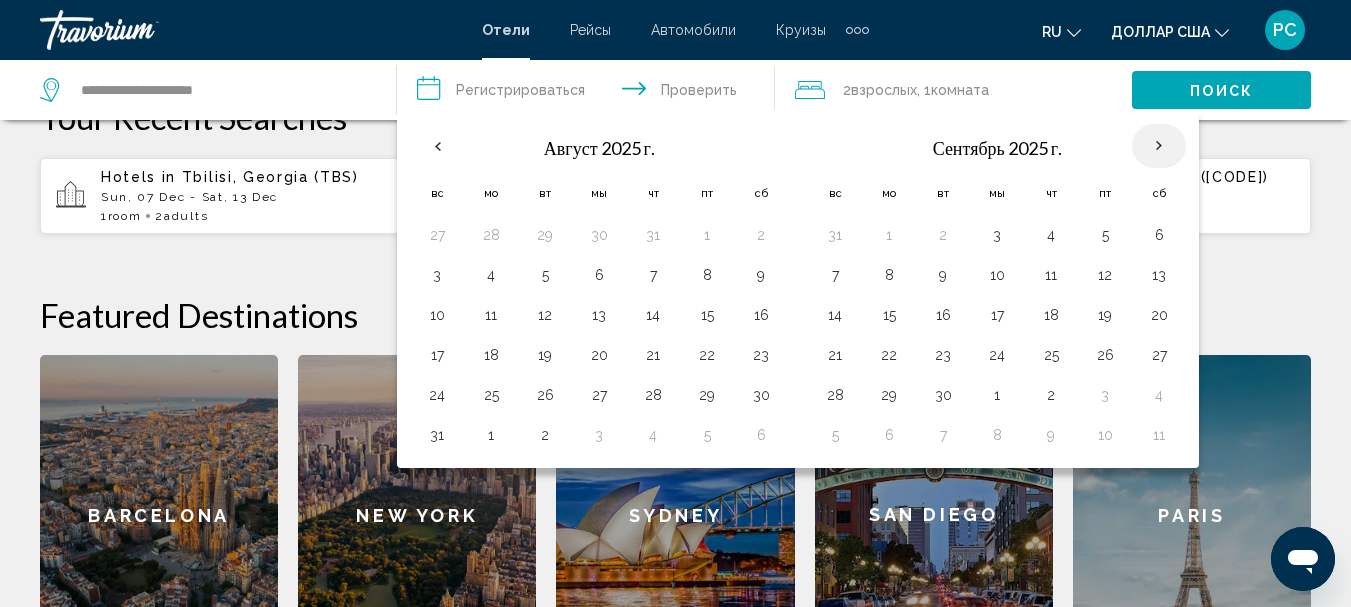 click at bounding box center (1159, 146) 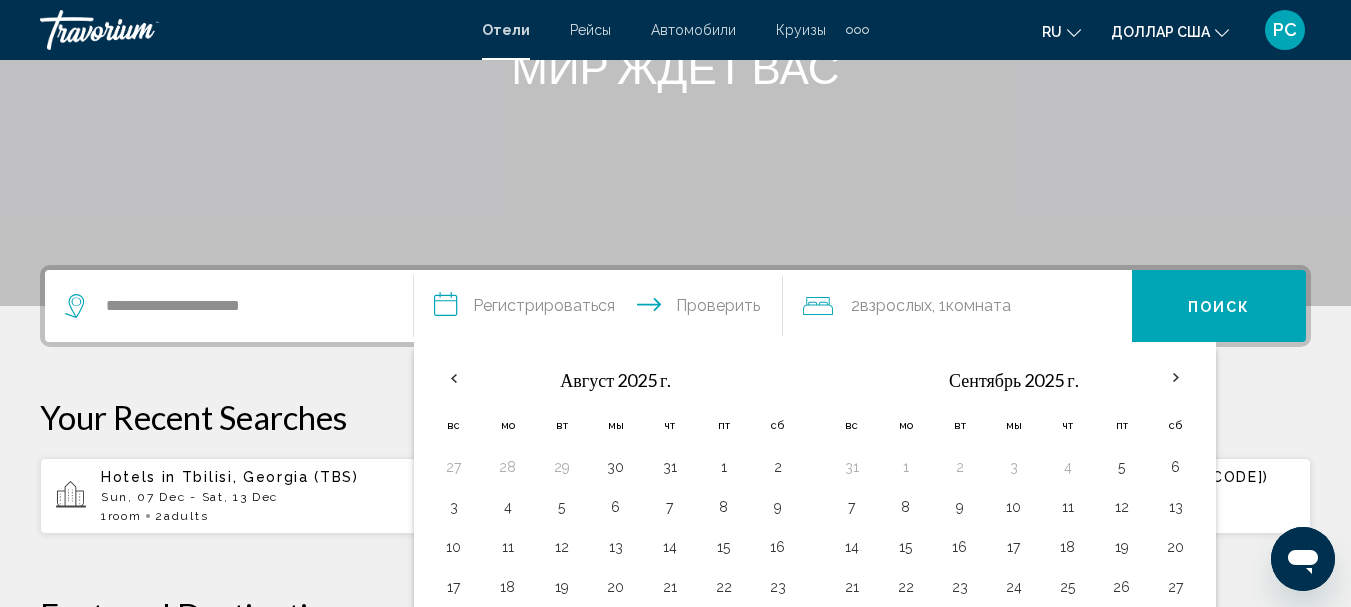 scroll, scrollTop: 394, scrollLeft: 0, axis: vertical 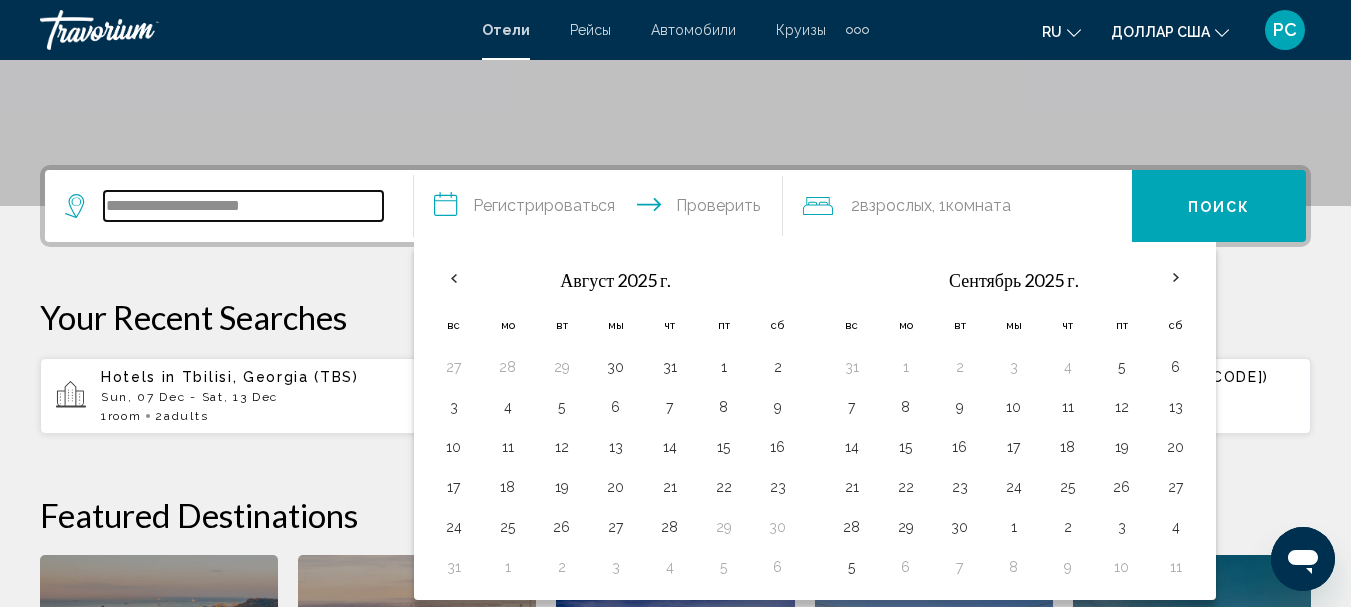 click on "**********" at bounding box center [243, 206] 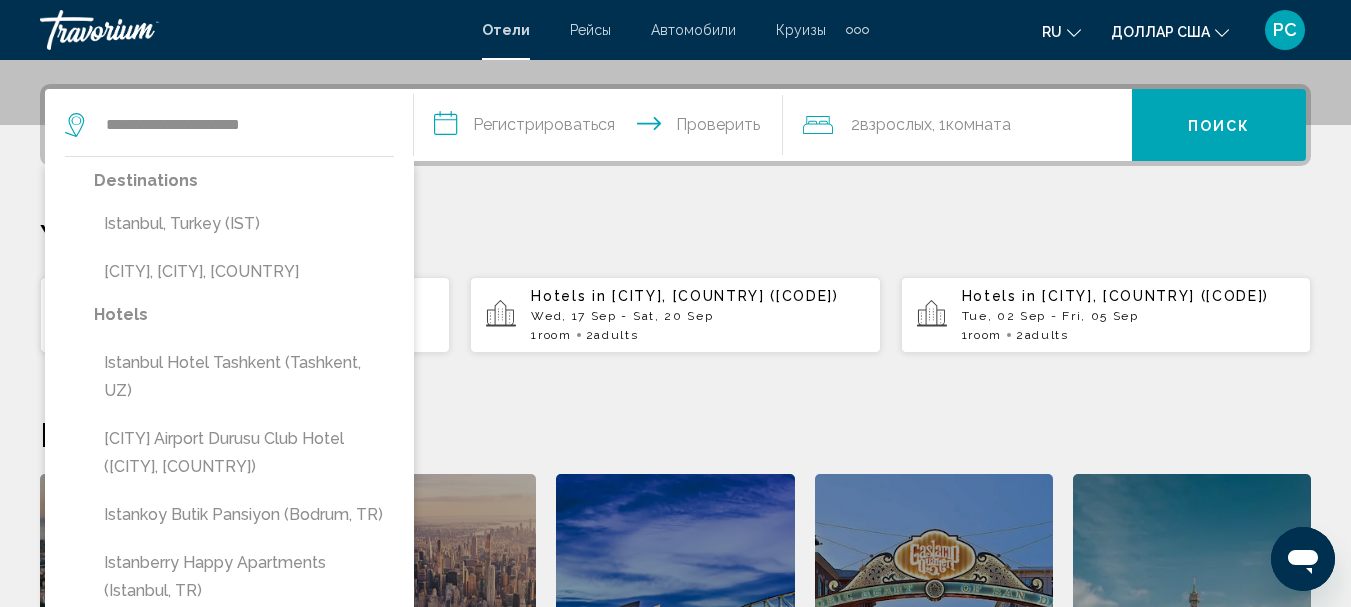 scroll, scrollTop: 494, scrollLeft: 0, axis: vertical 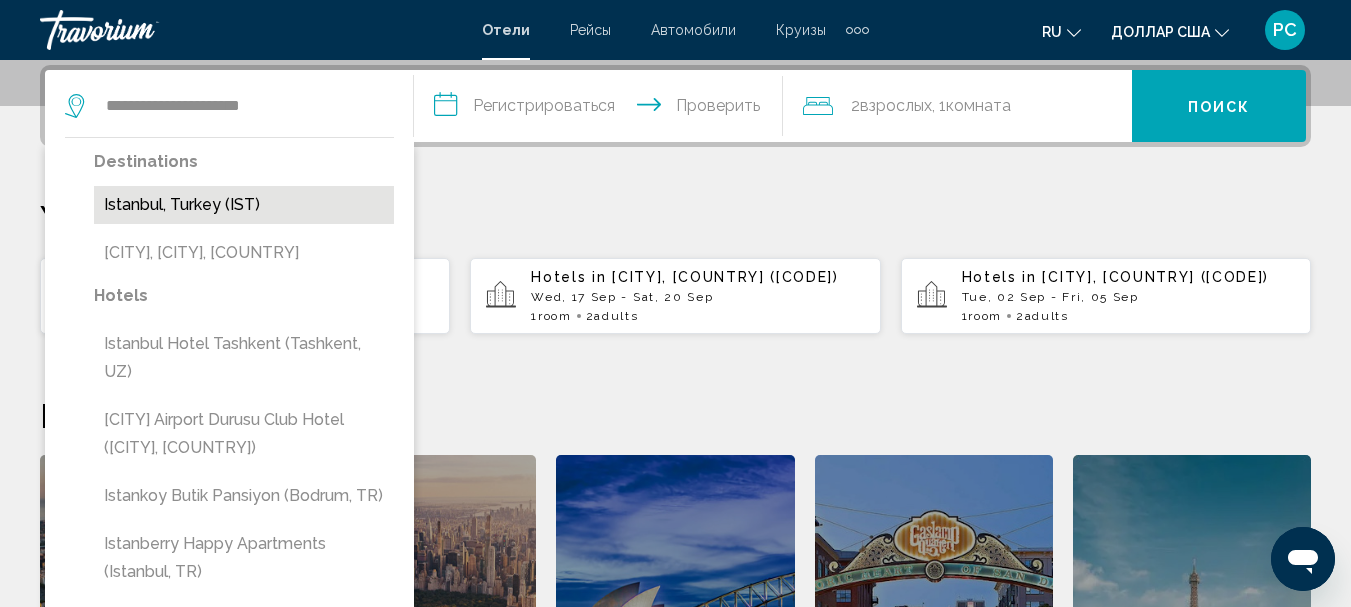 type 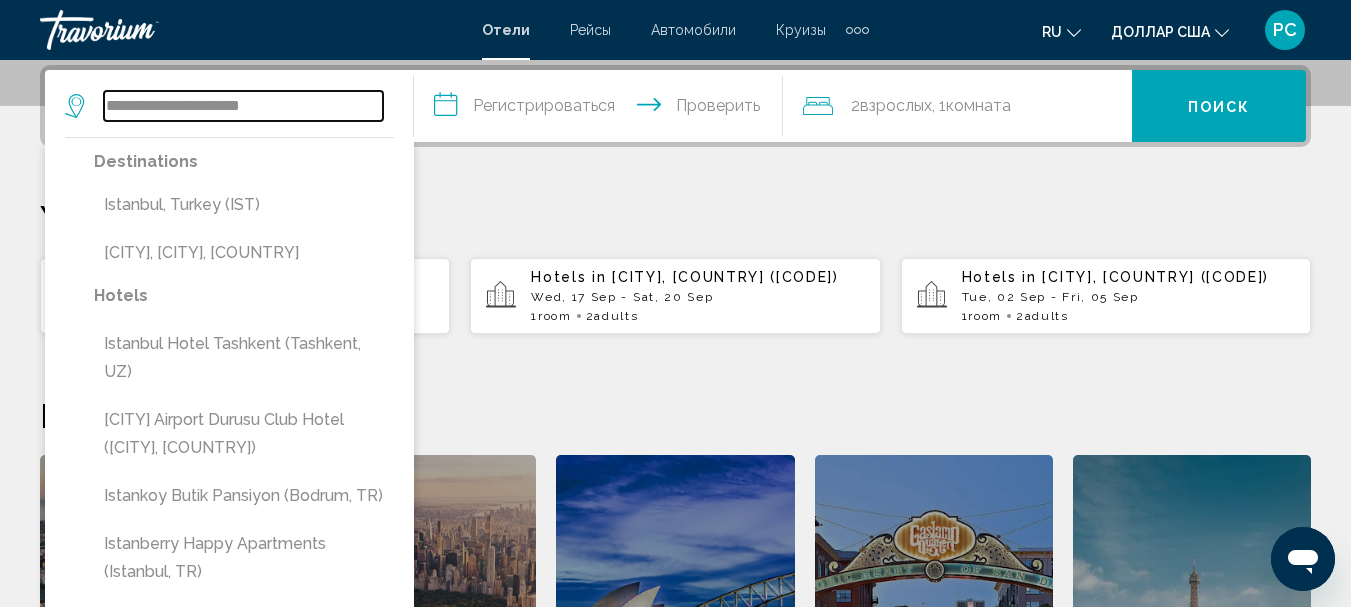 click on "**********" at bounding box center (243, 106) 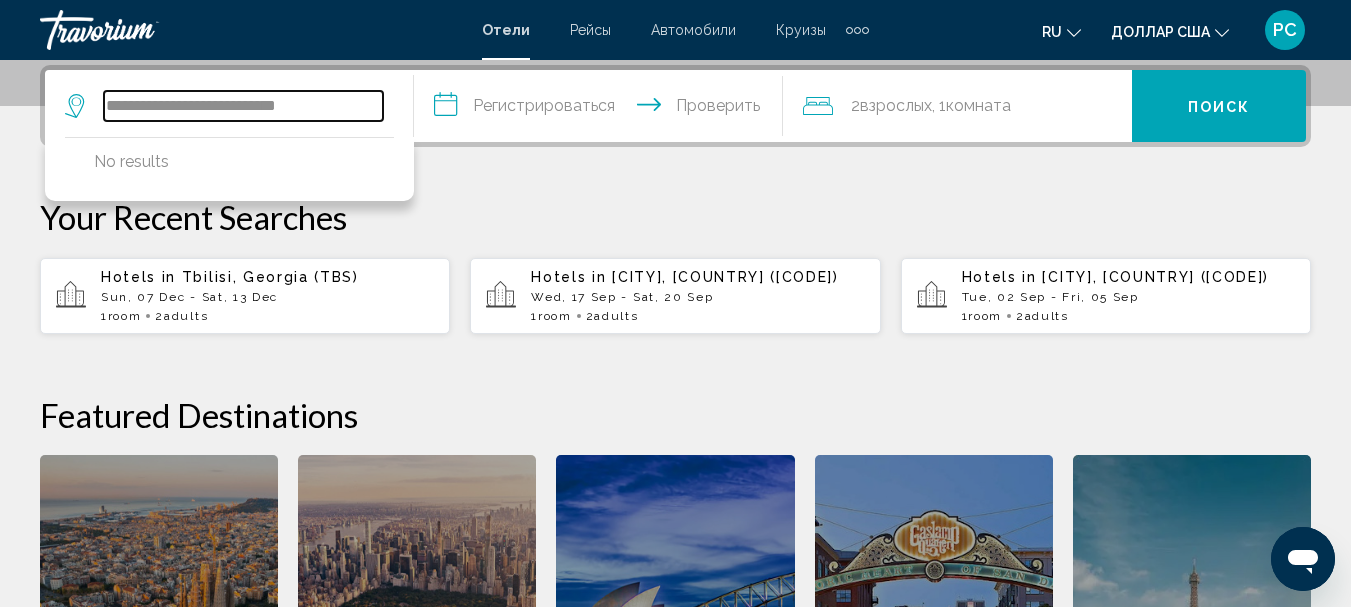 drag, startPoint x: 105, startPoint y: 103, endPoint x: 203, endPoint y: 101, distance: 98.02041 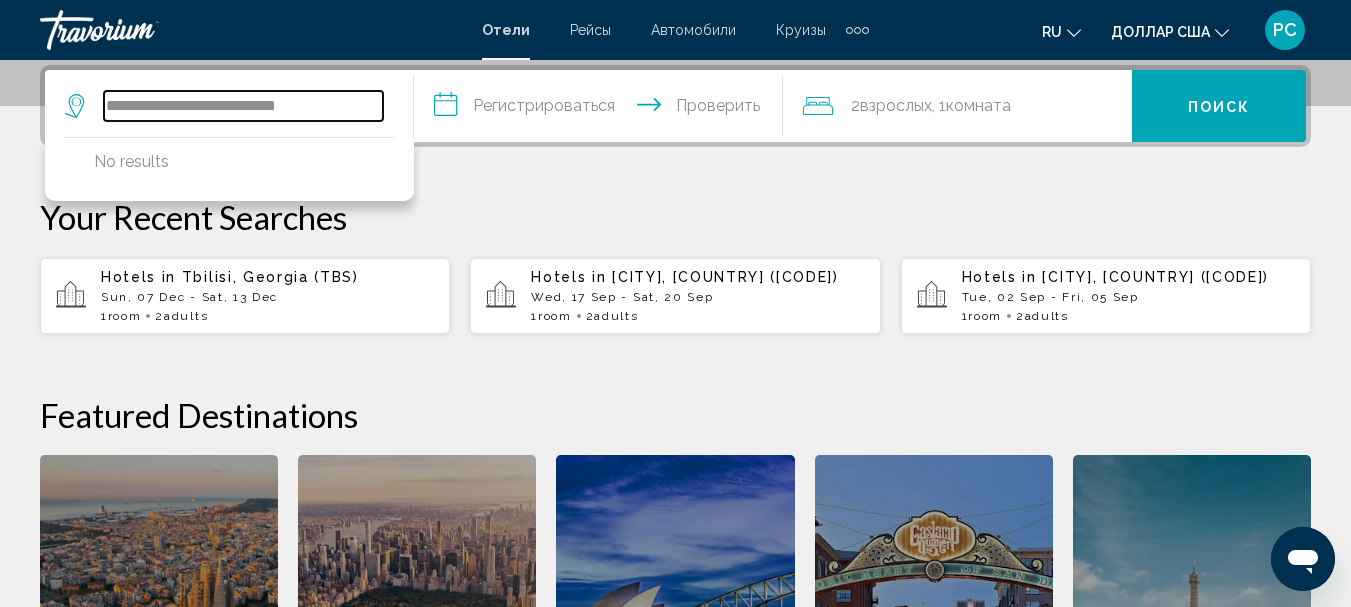 click on "**********" at bounding box center (243, 106) 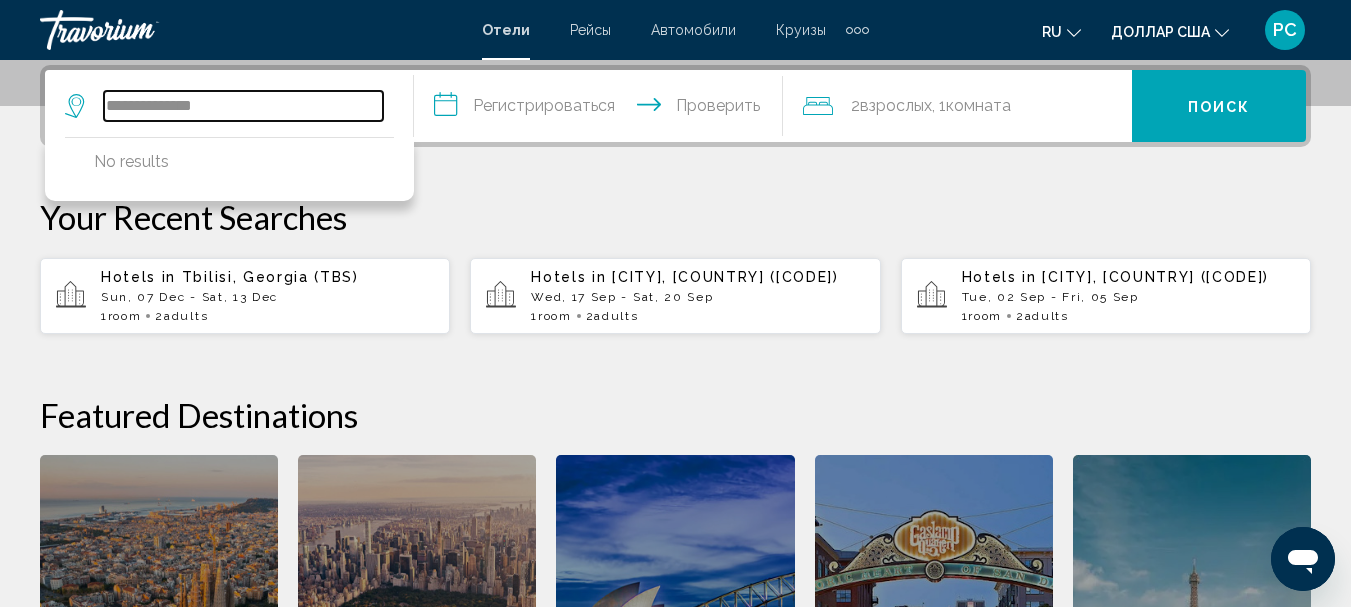 drag, startPoint x: 158, startPoint y: 106, endPoint x: 223, endPoint y: 106, distance: 65 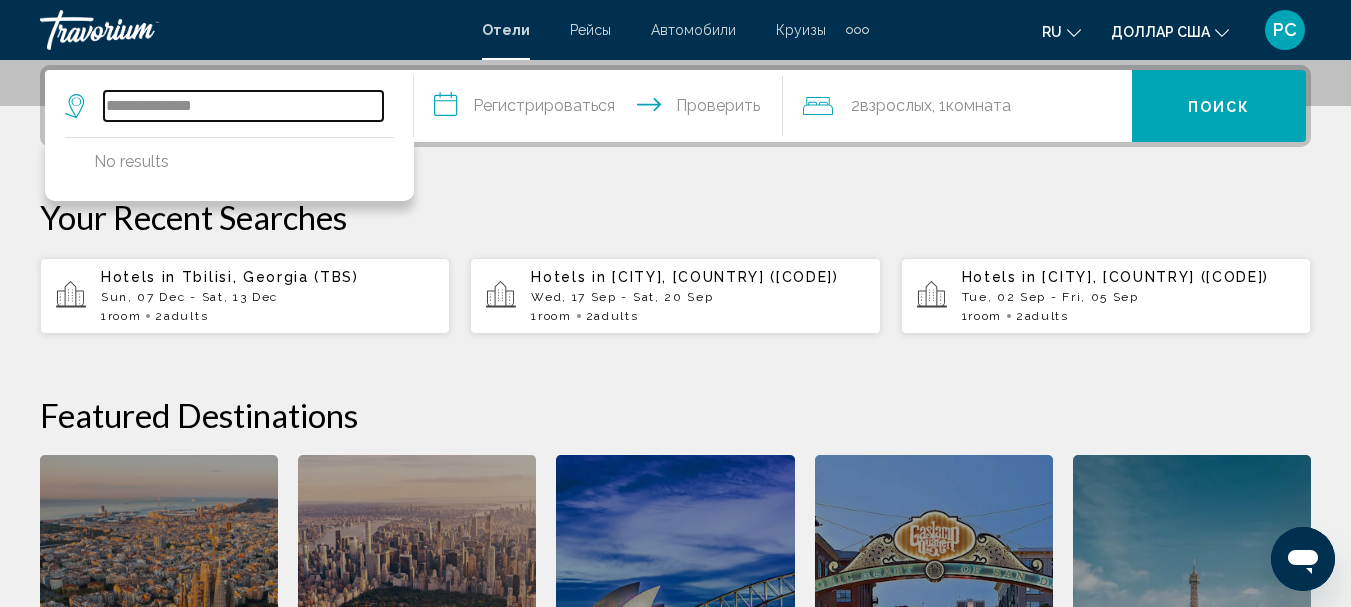 click on "**********" at bounding box center [243, 106] 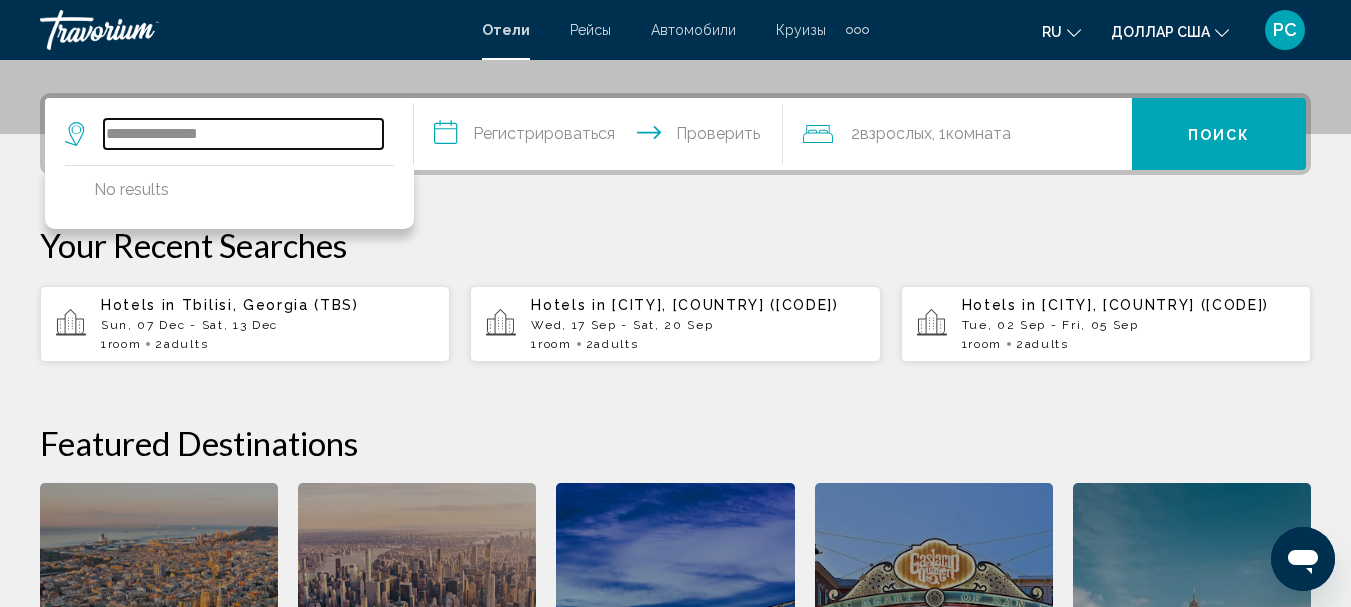 scroll, scrollTop: 357, scrollLeft: 0, axis: vertical 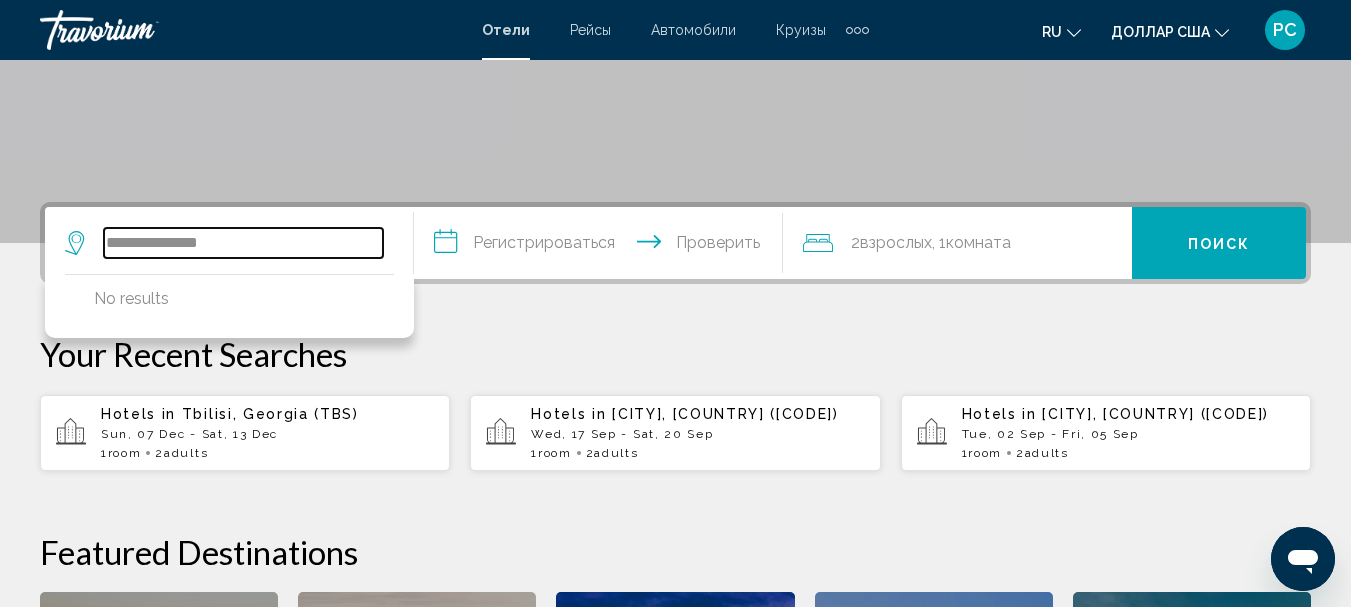click on "**********" at bounding box center [243, 243] 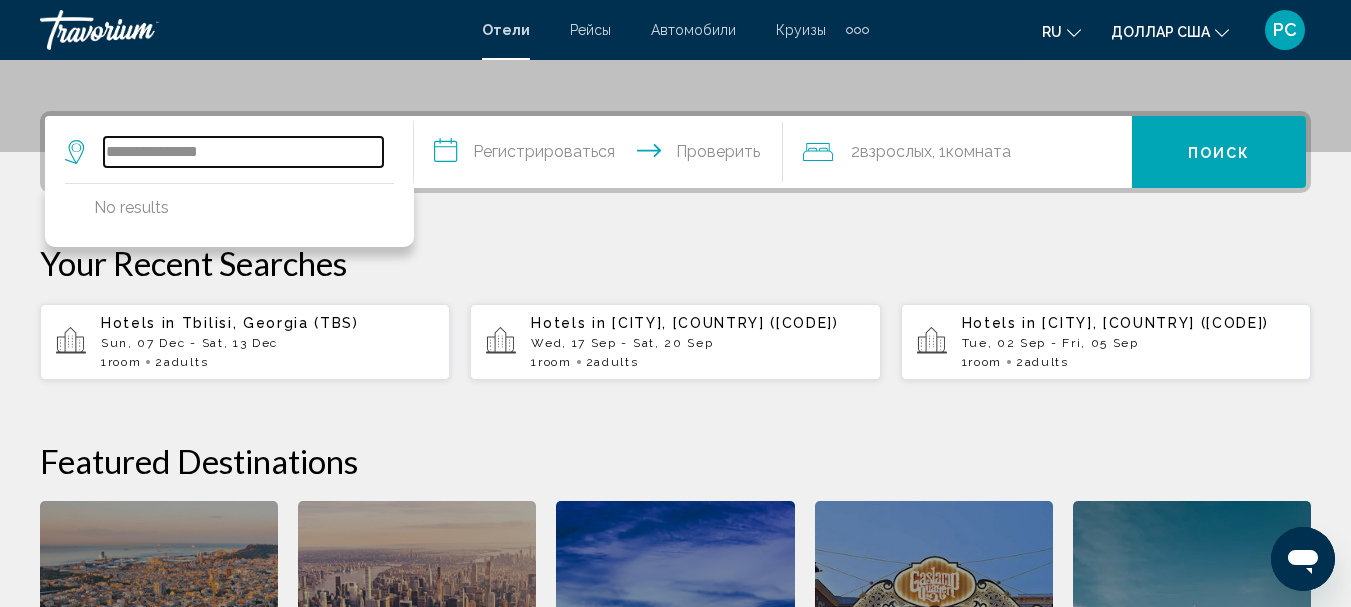scroll, scrollTop: 494, scrollLeft: 0, axis: vertical 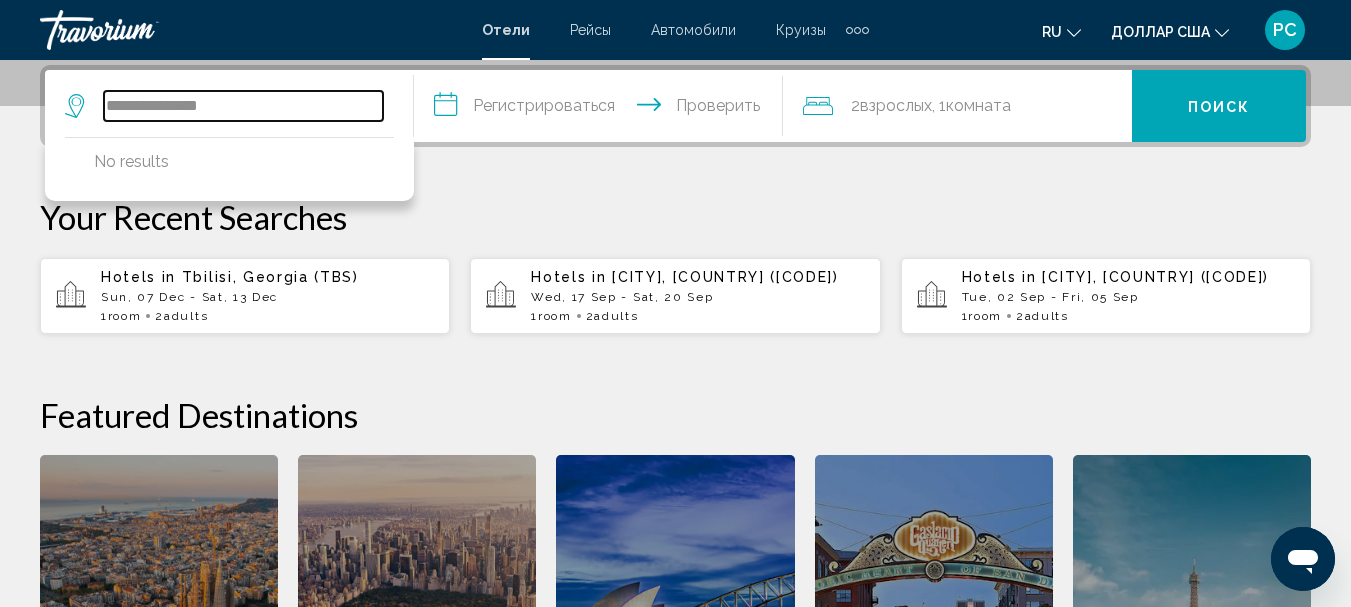 click on "**********" at bounding box center (243, 106) 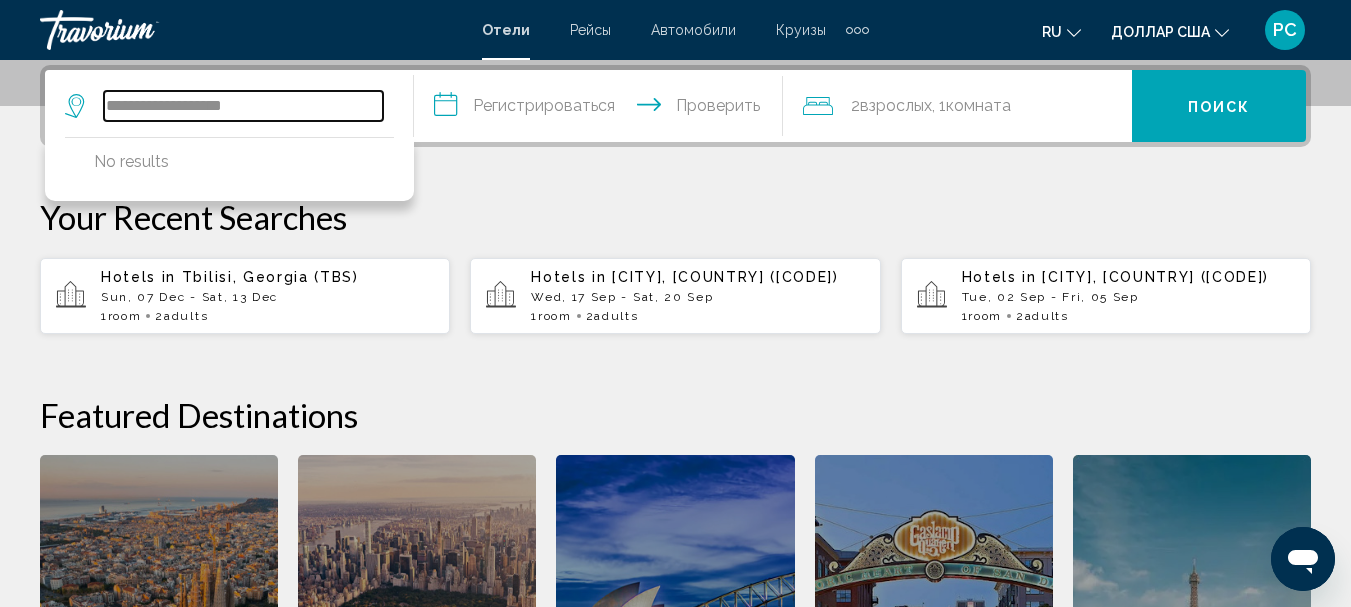 click on "**********" at bounding box center [243, 106] 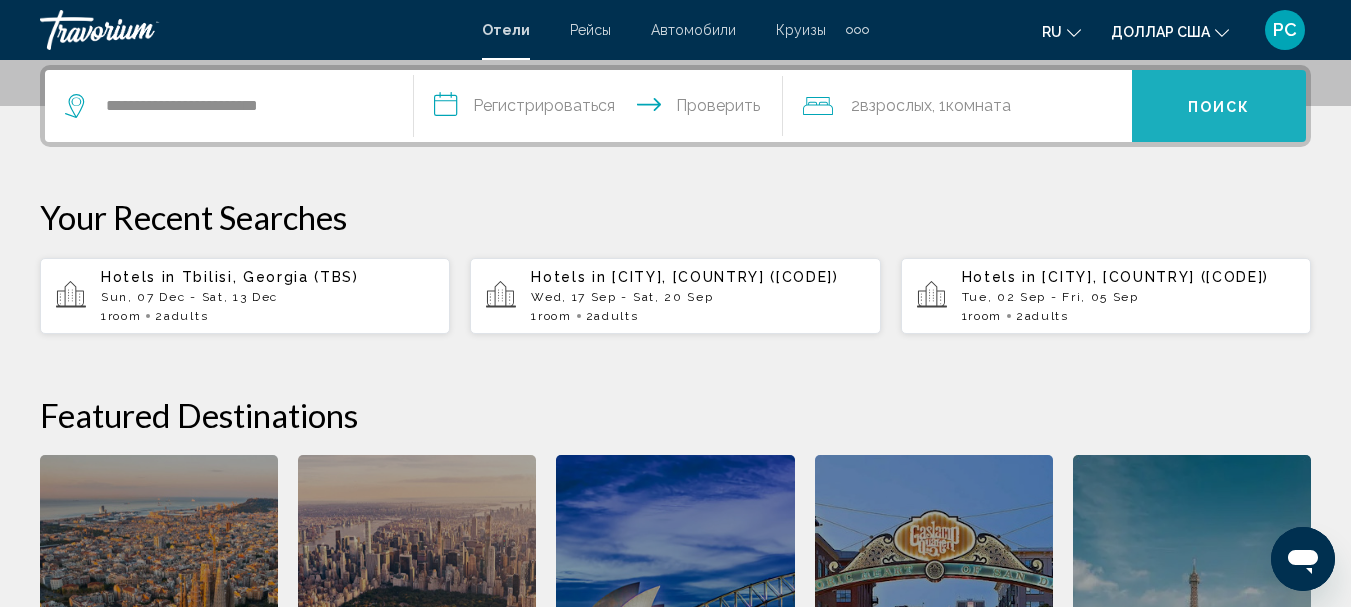 click on "Поиск" at bounding box center (1219, 107) 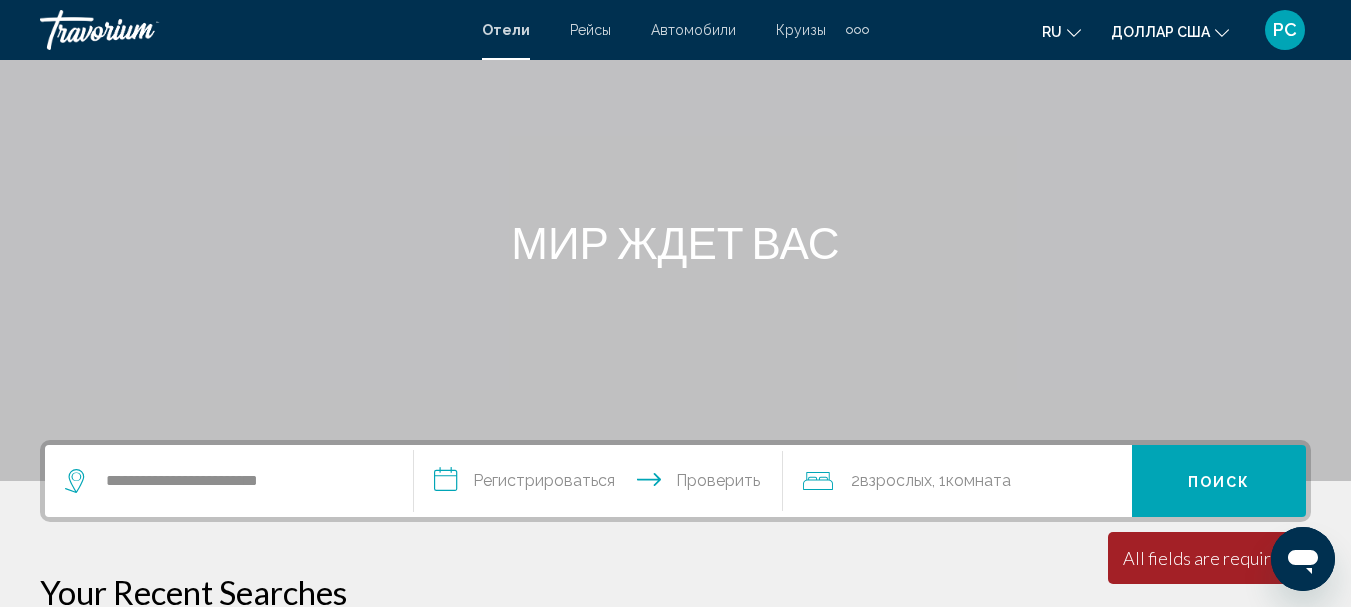 scroll, scrollTop: 200, scrollLeft: 0, axis: vertical 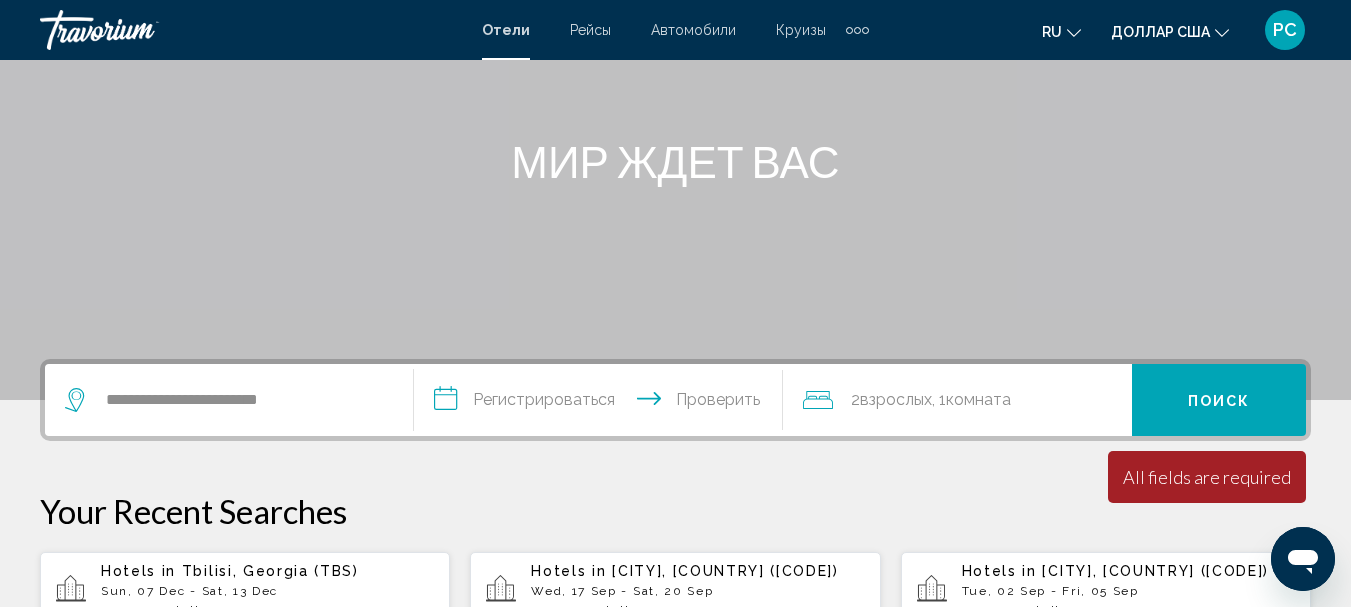 click on "Отели" at bounding box center (506, 30) 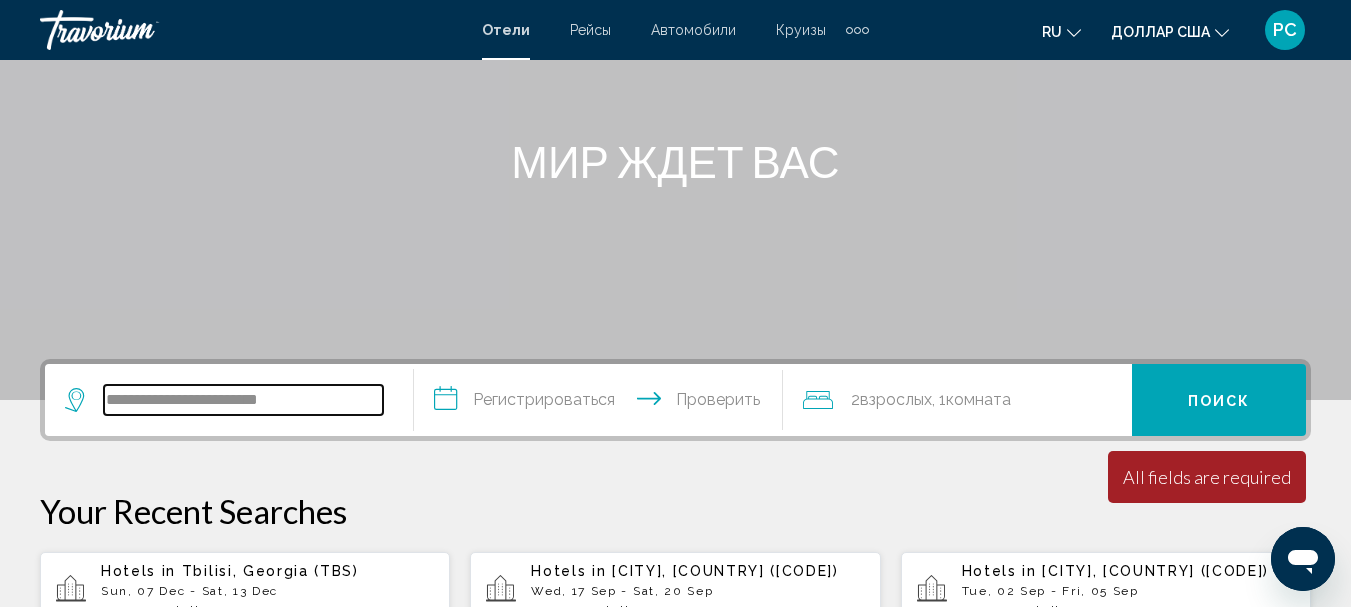 click on "**********" at bounding box center [243, 400] 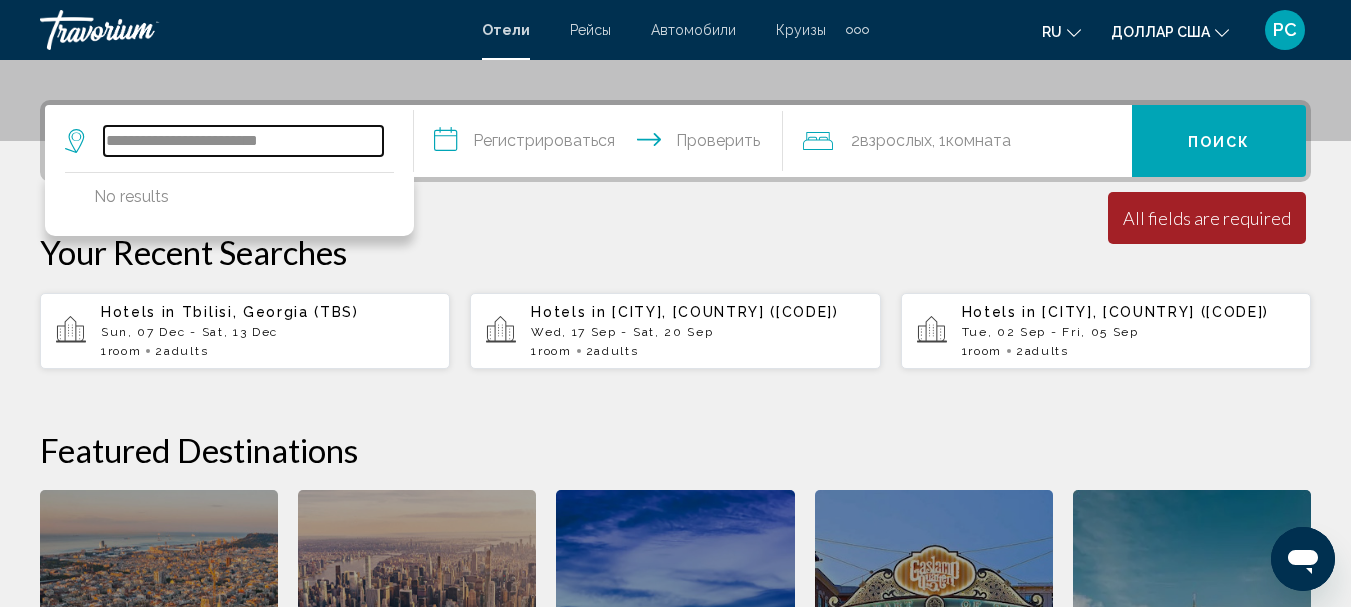 scroll, scrollTop: 494, scrollLeft: 0, axis: vertical 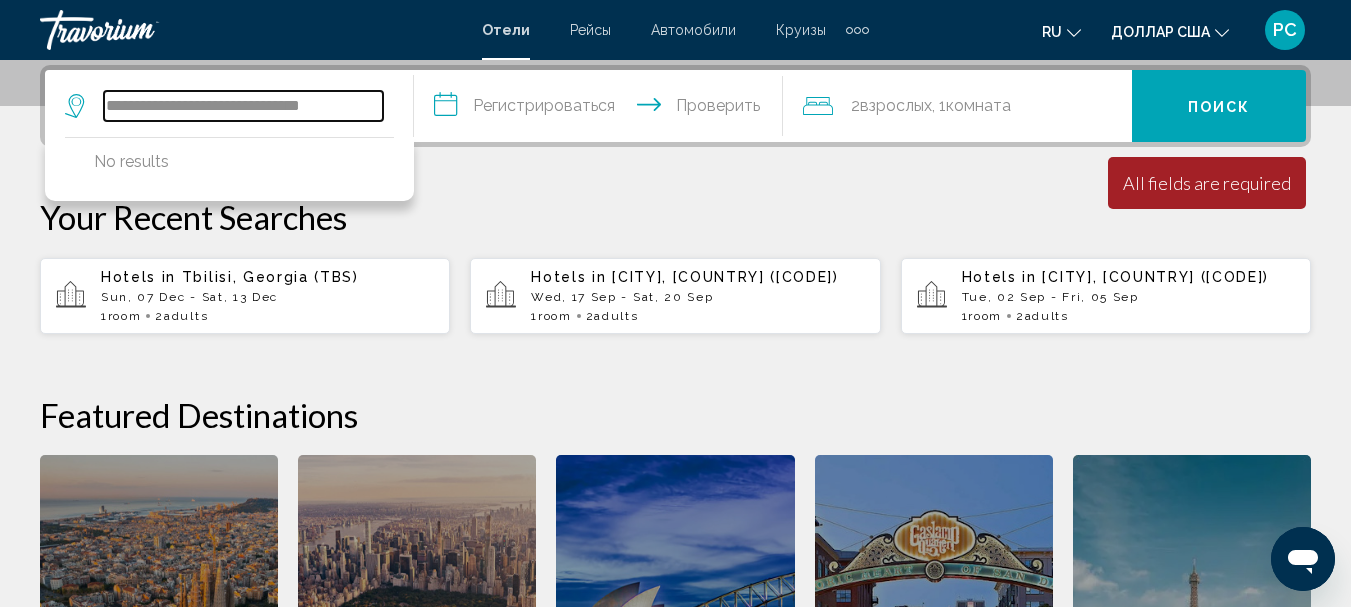 type on "**********" 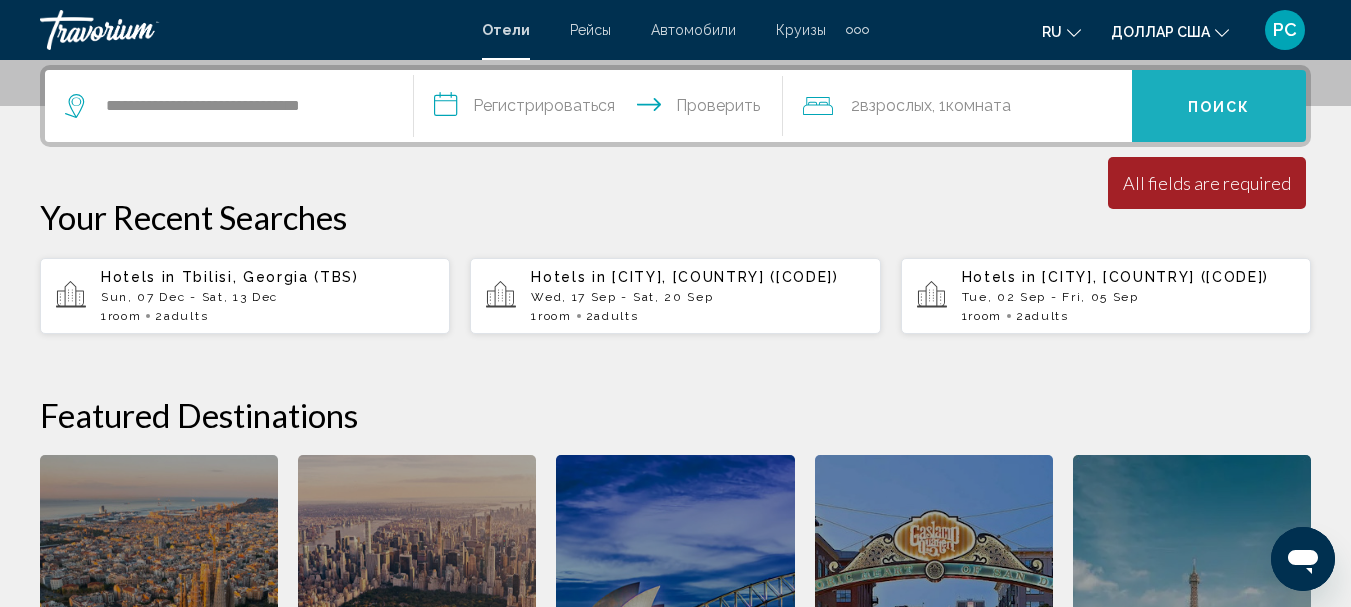 click on "Поиск" at bounding box center [1219, 107] 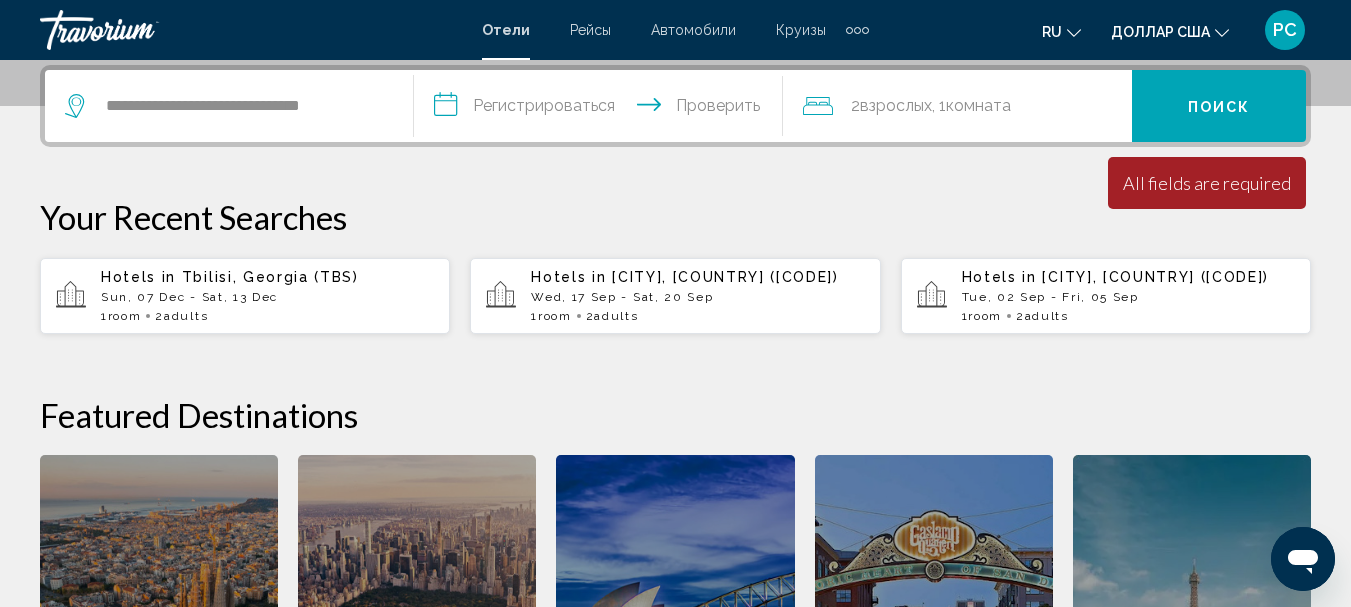 click on "**********" at bounding box center (602, 109) 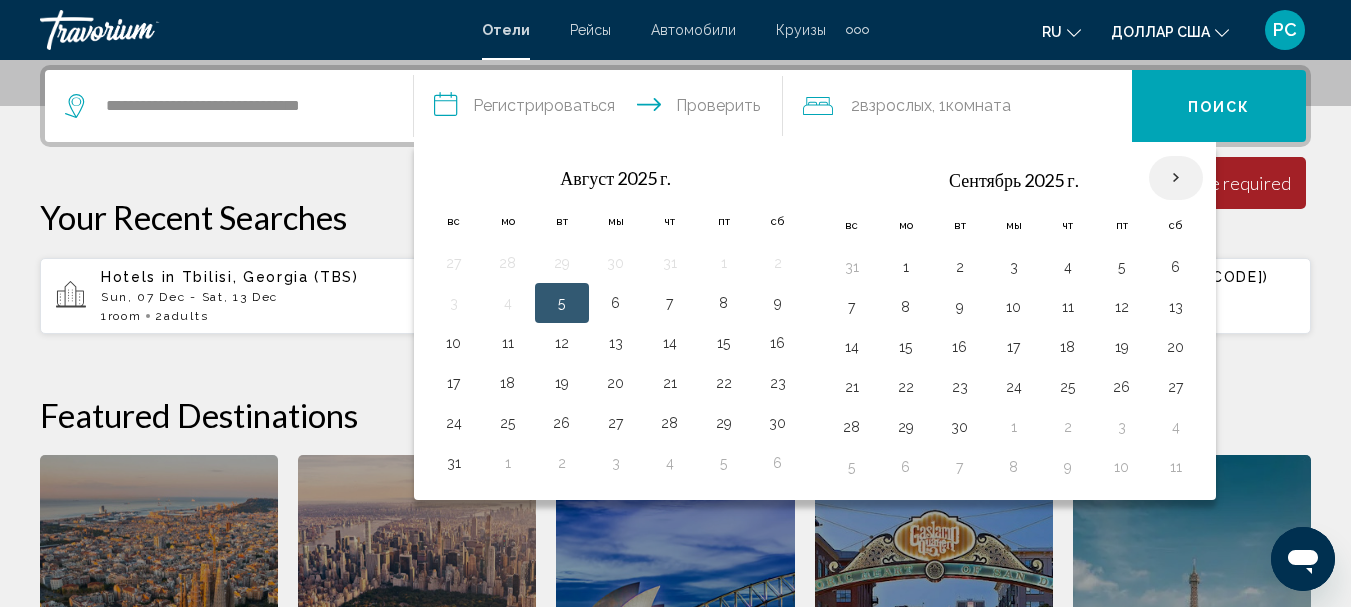 click at bounding box center [1176, 178] 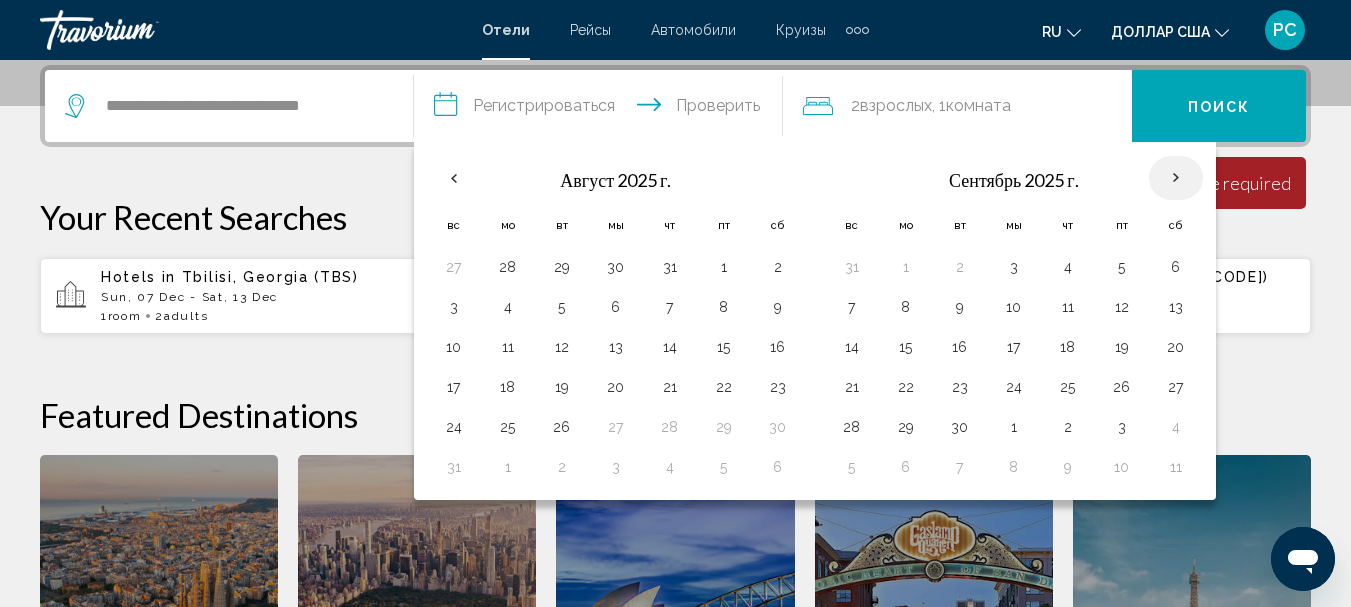 click at bounding box center (1176, 178) 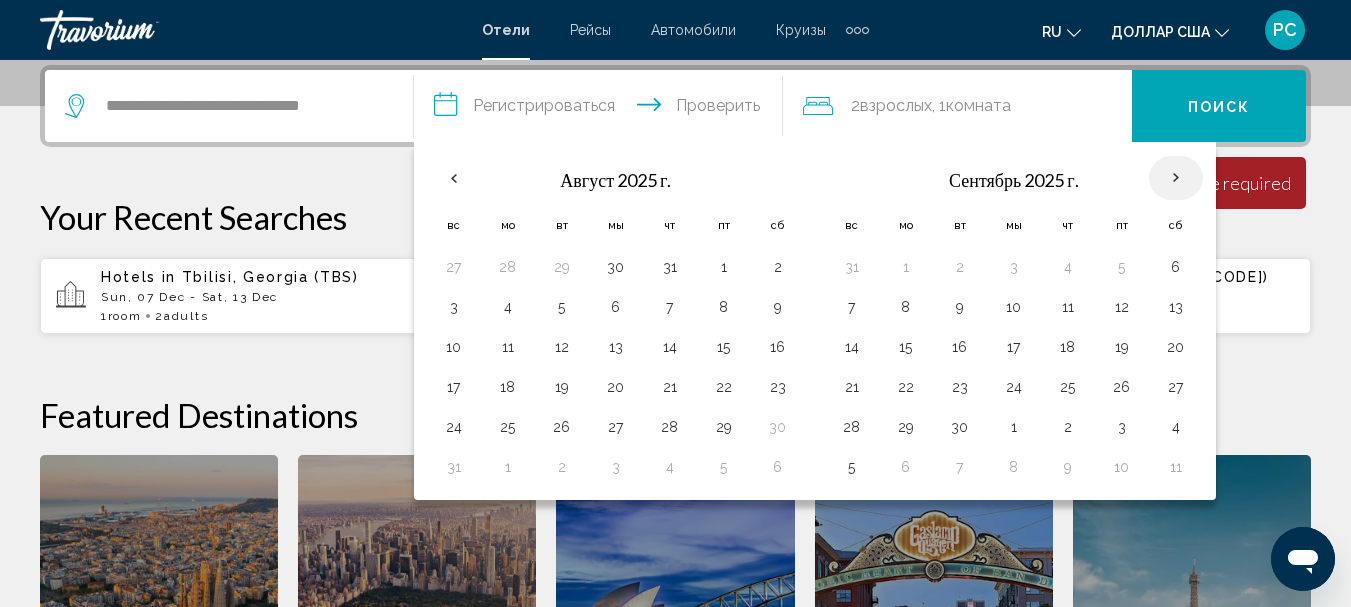 click at bounding box center (1176, 178) 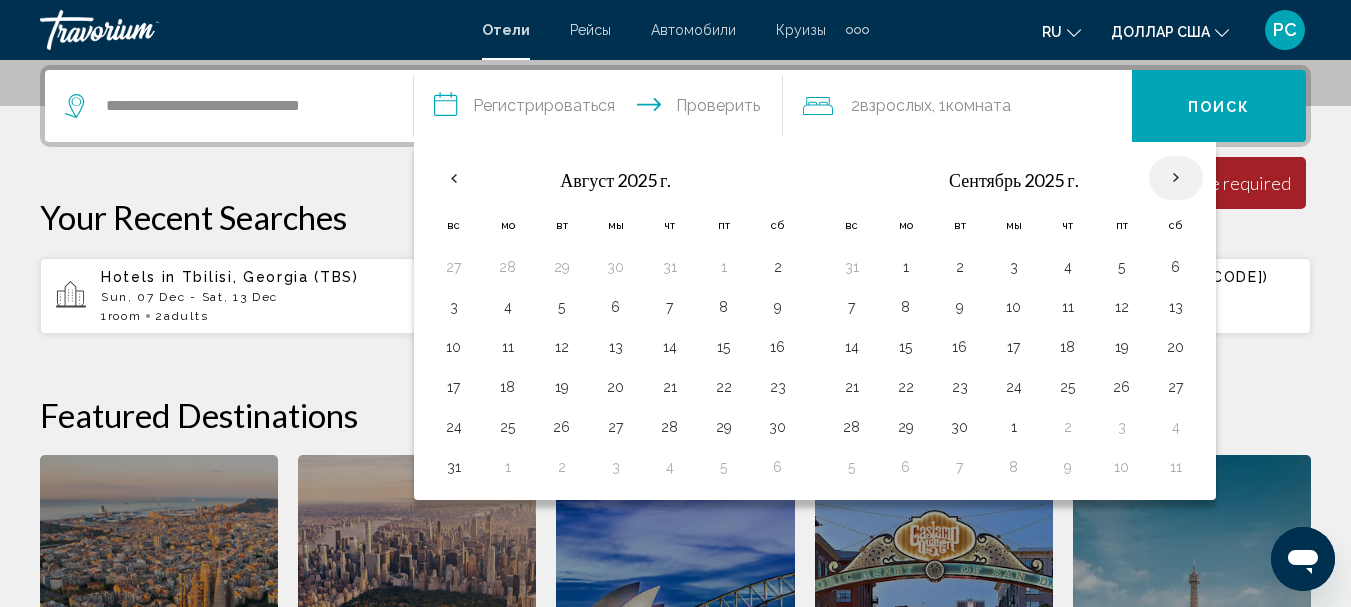 click at bounding box center [1176, 178] 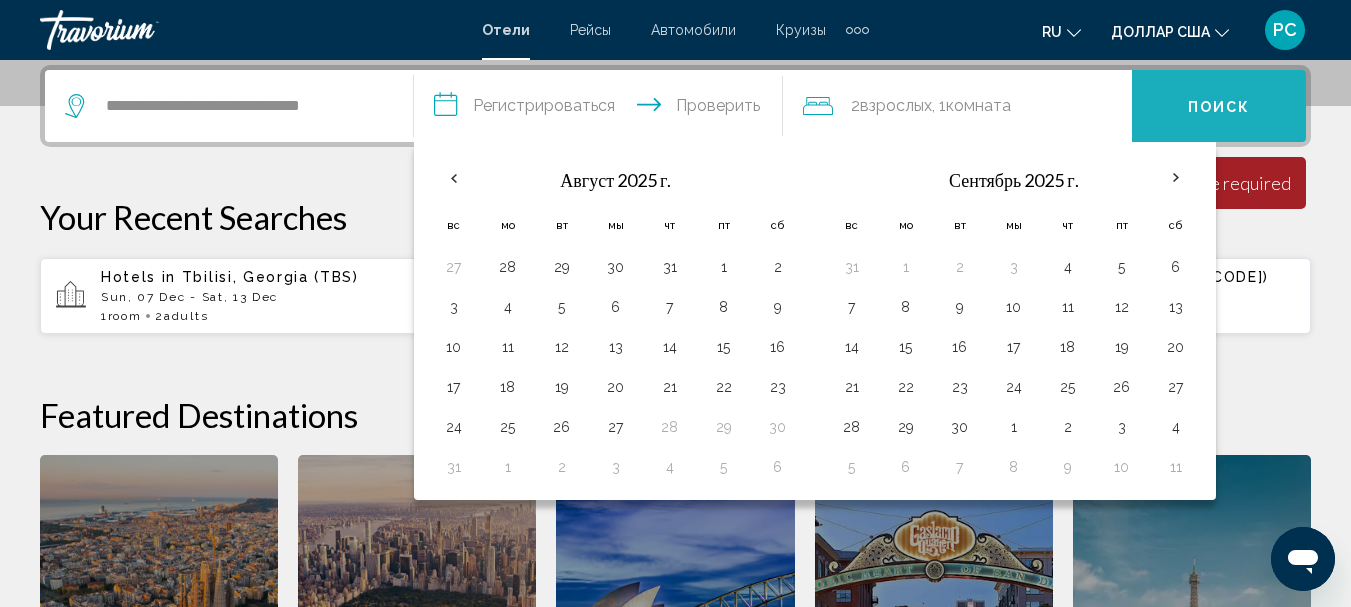 click on "Поиск" at bounding box center (1219, 106) 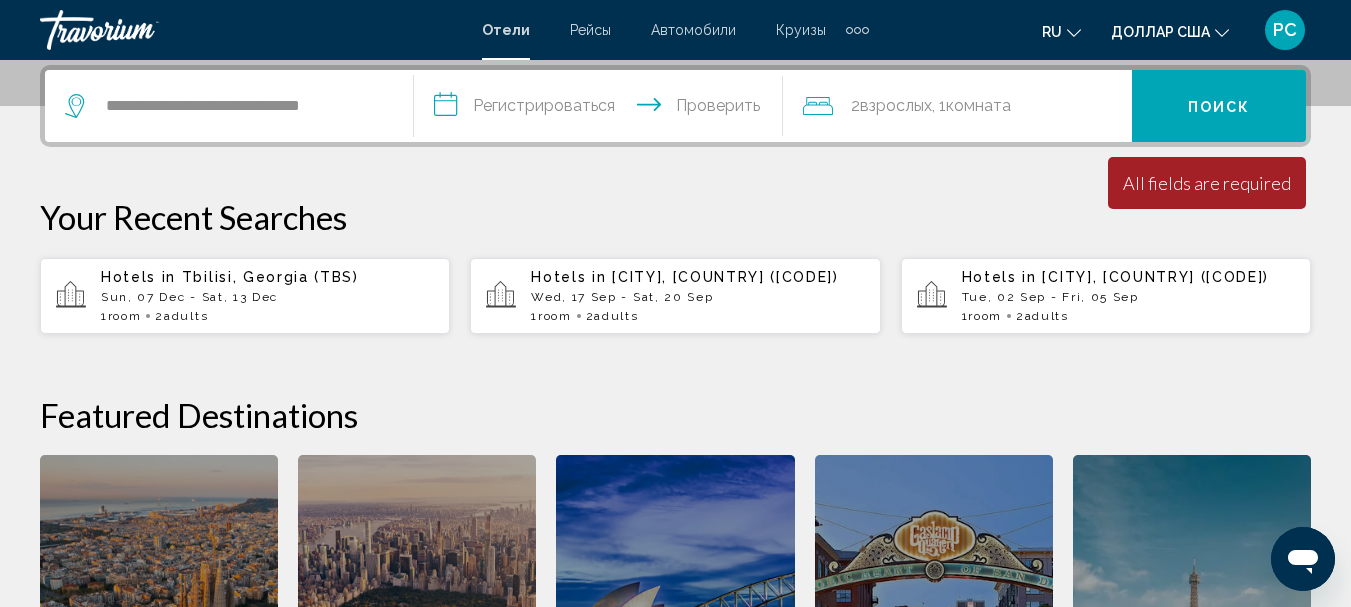 click on "Sun, 07 Dec - Sat, 13 Dec" at bounding box center (267, 297) 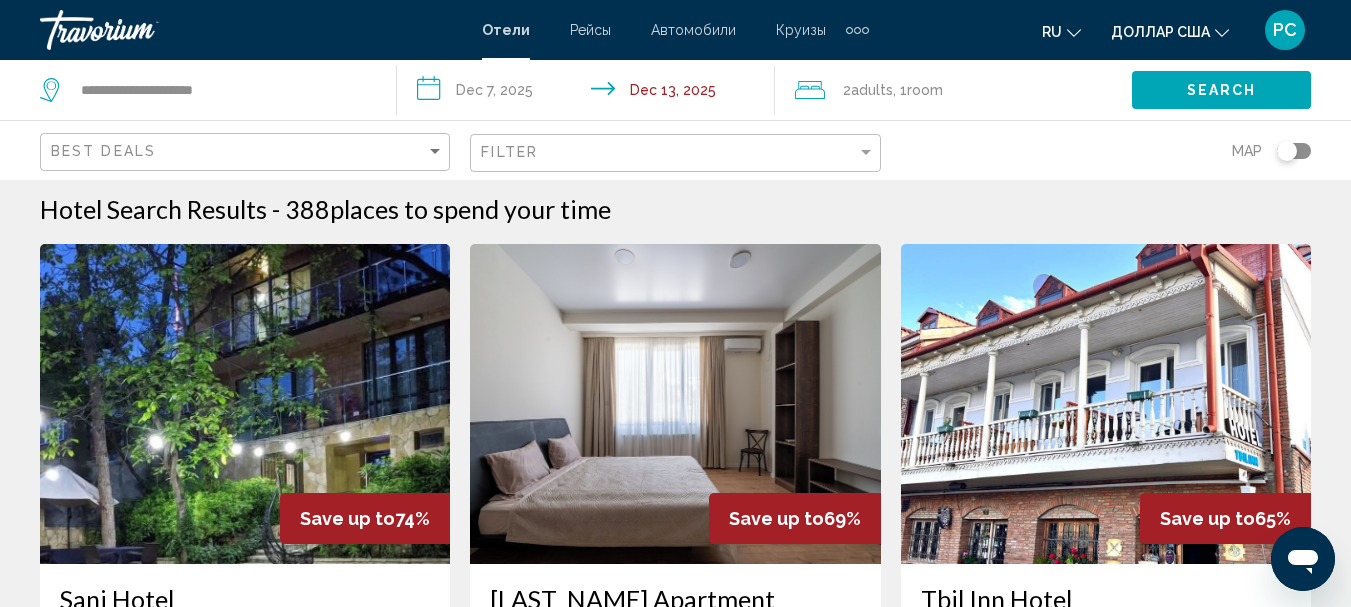 scroll, scrollTop: 0, scrollLeft: 0, axis: both 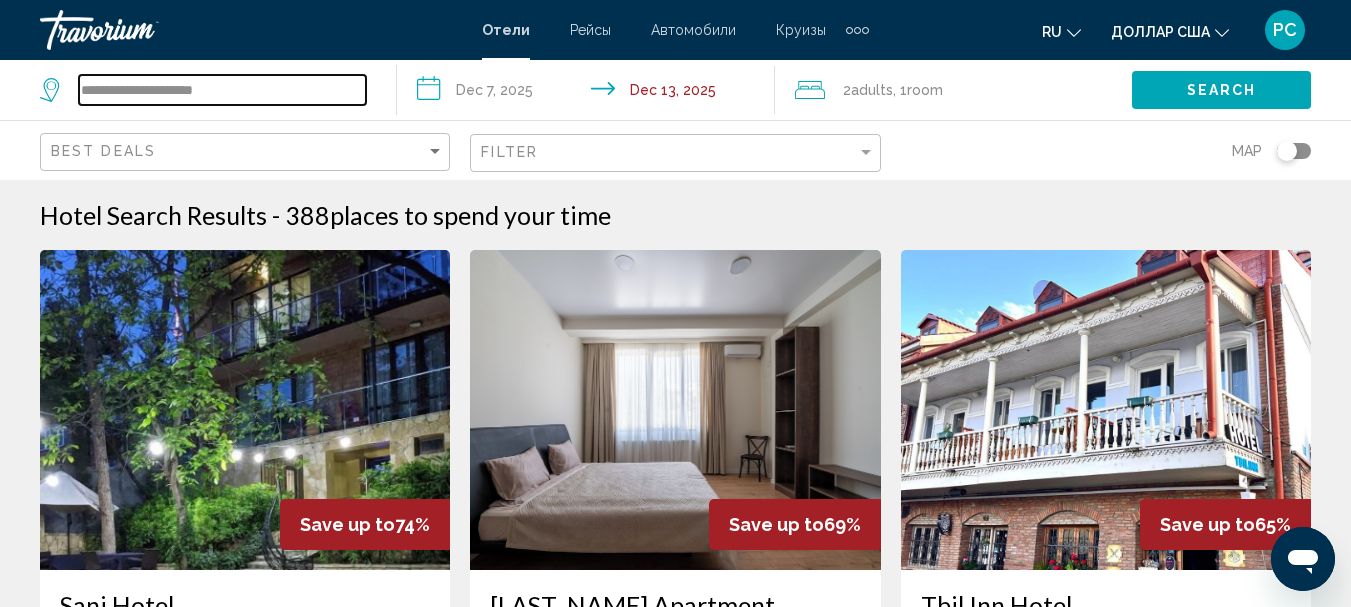 click on "**********" at bounding box center [222, 90] 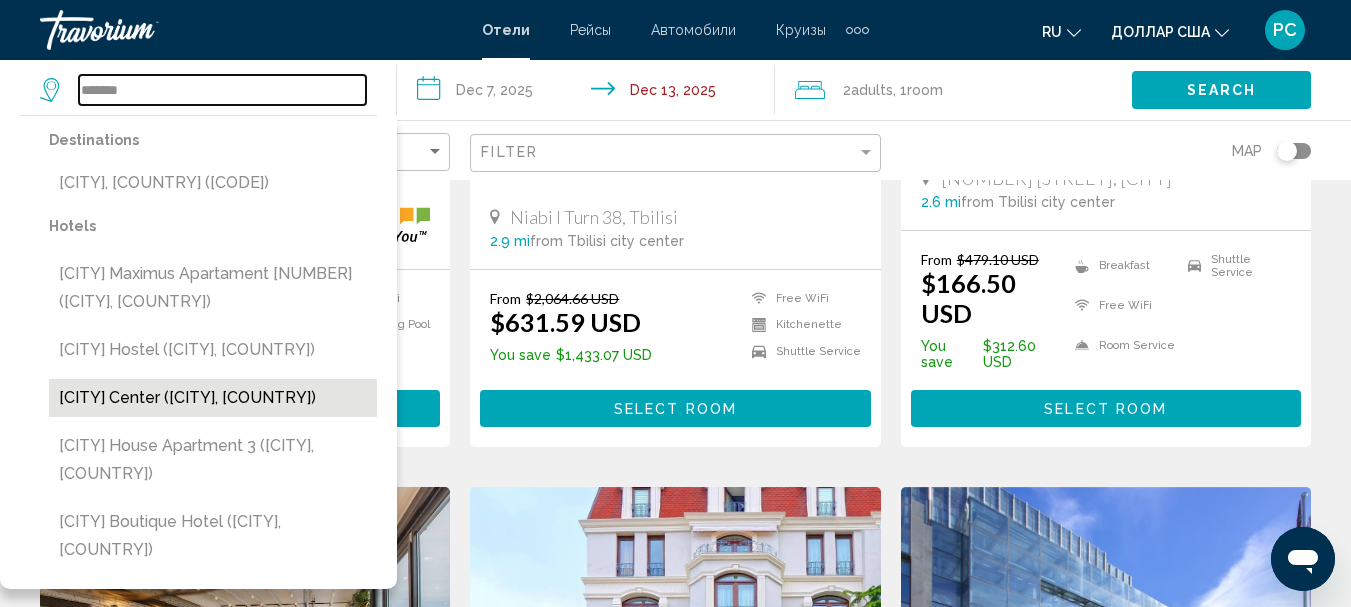 scroll, scrollTop: 500, scrollLeft: 0, axis: vertical 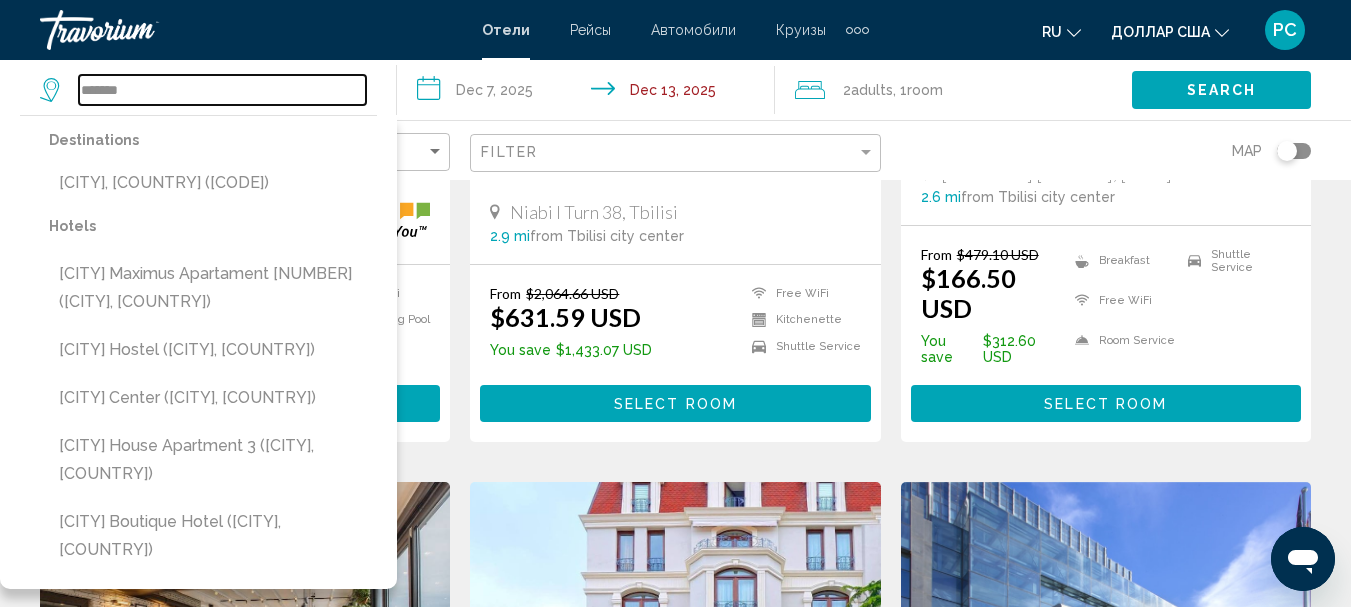 type on "*******" 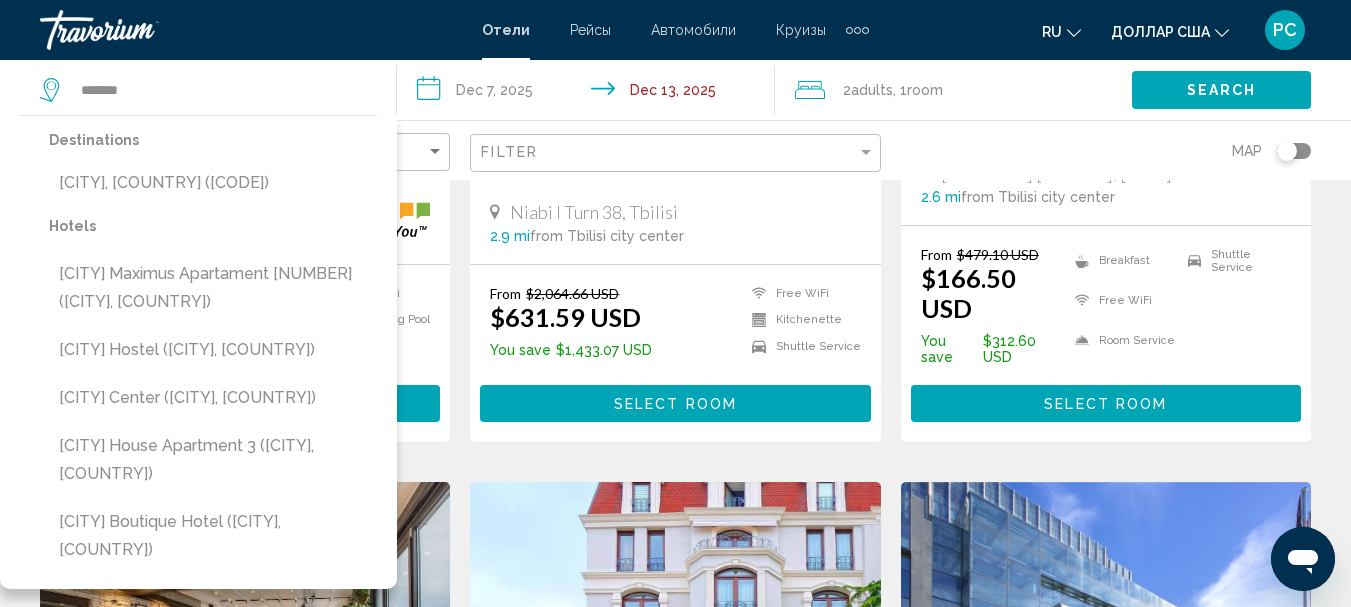click on "**********" at bounding box center [589, 93] 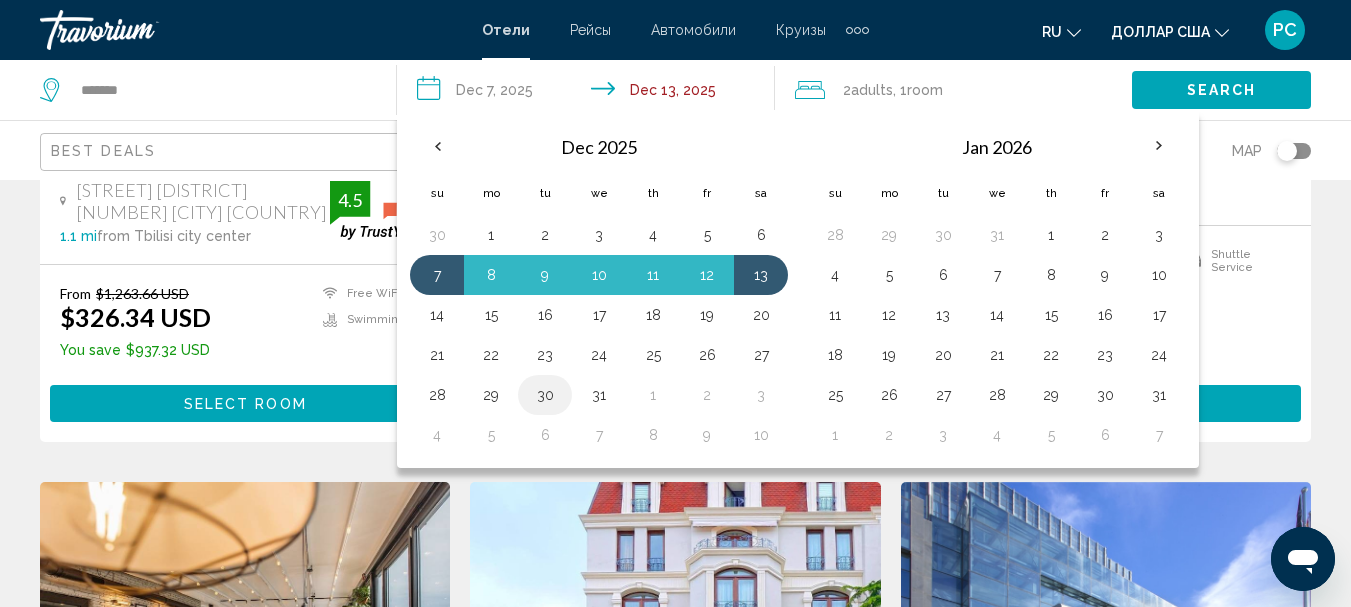 click on "30" at bounding box center (545, 395) 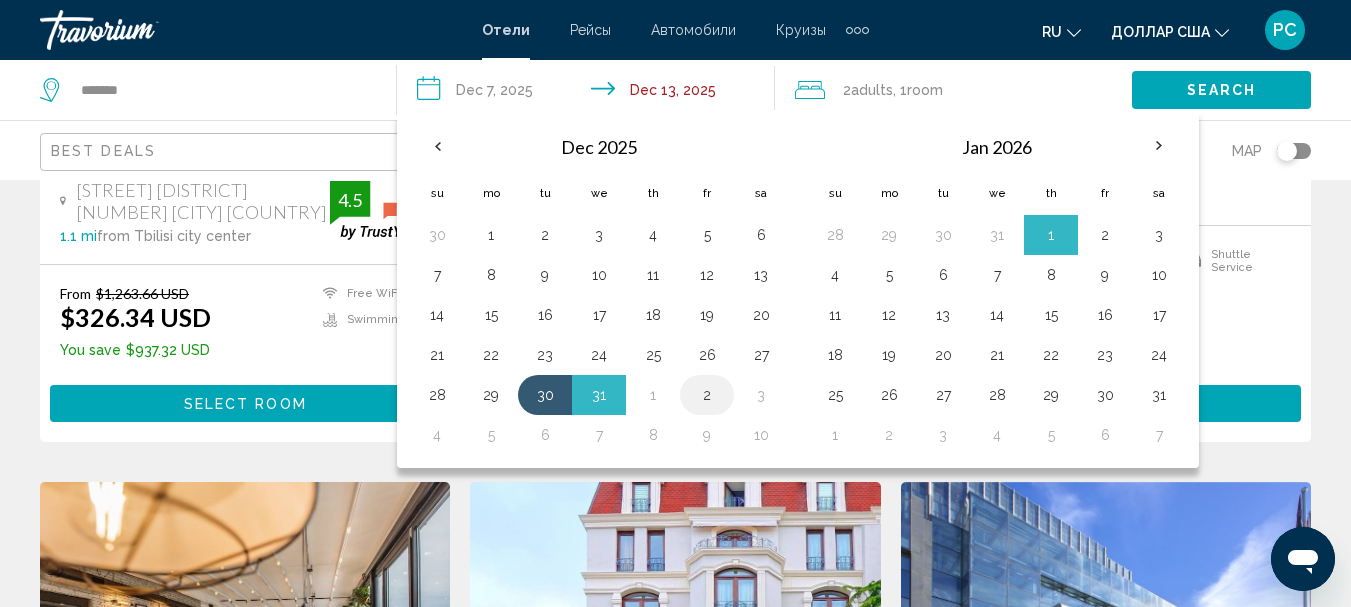 click on "2" at bounding box center (707, 395) 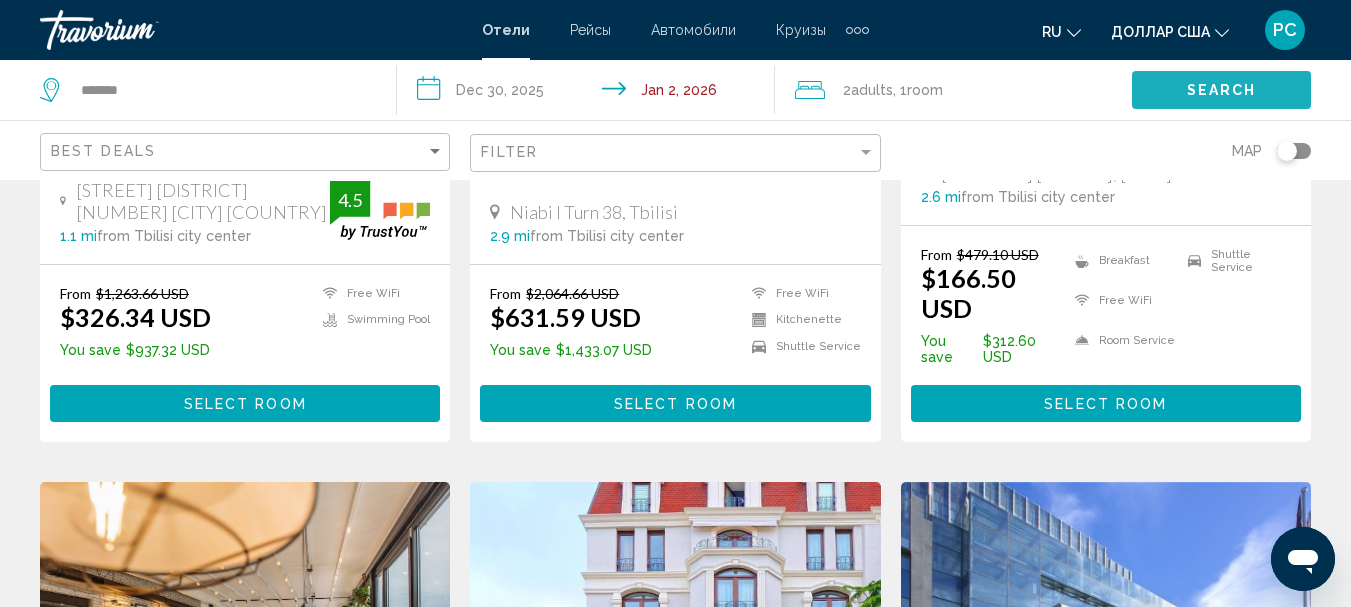 click on "Search" 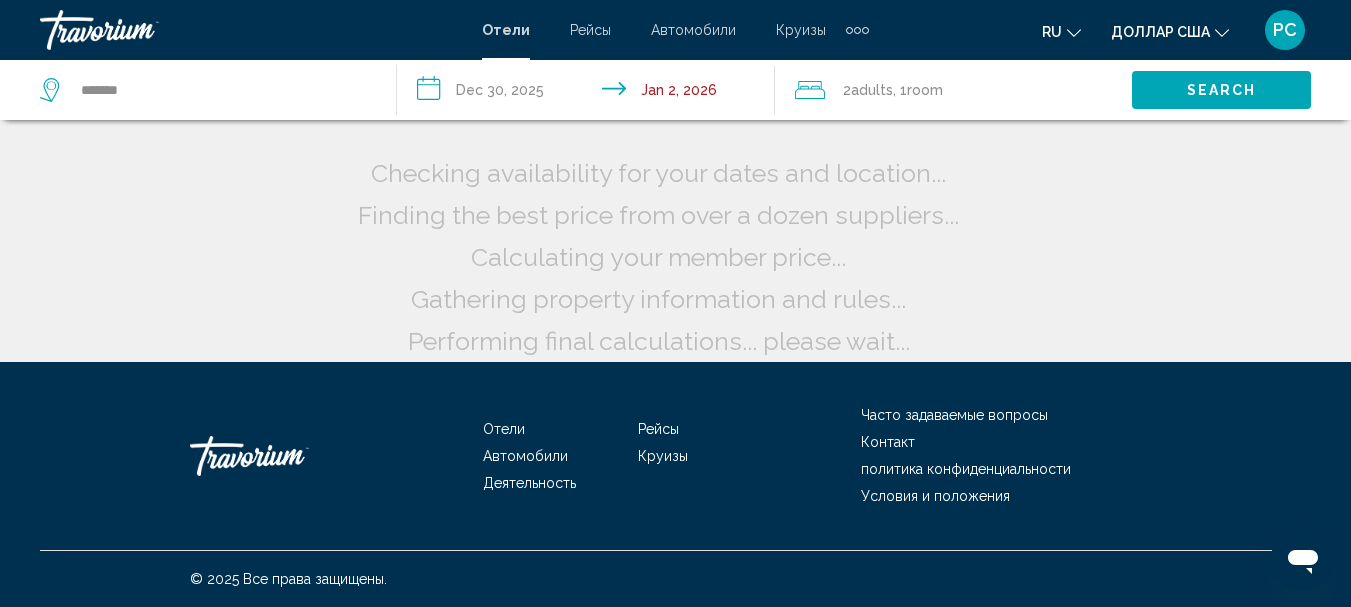 scroll, scrollTop: 50, scrollLeft: 0, axis: vertical 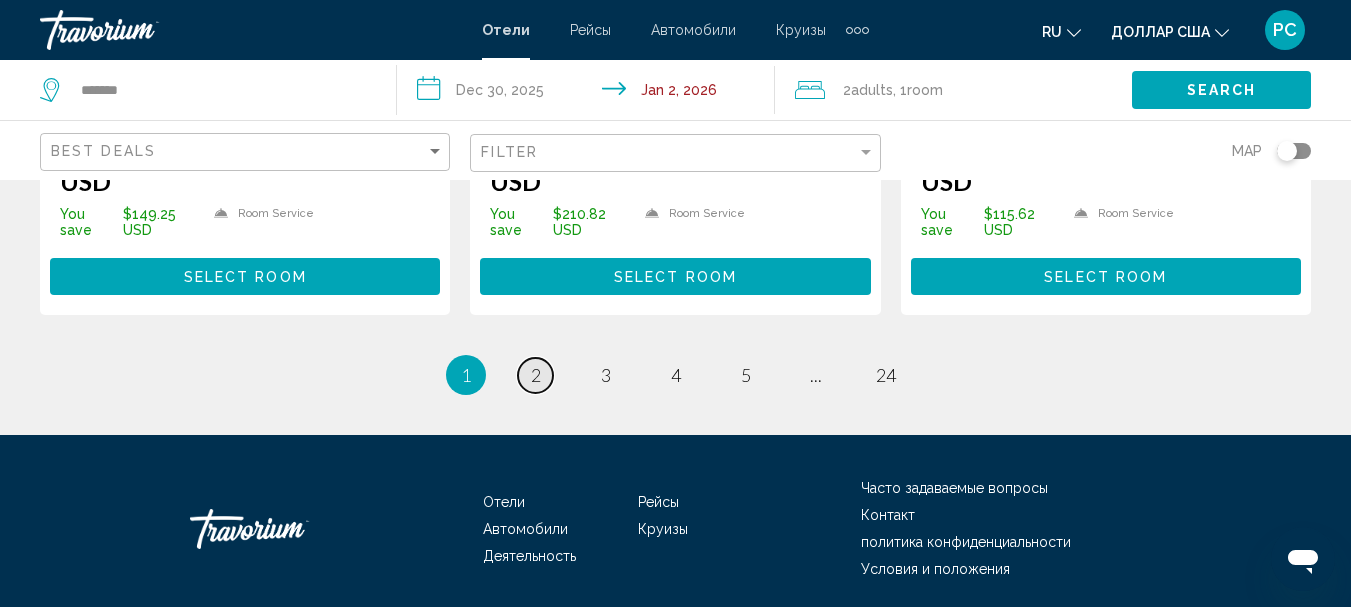 click on "page  2" at bounding box center [535, 375] 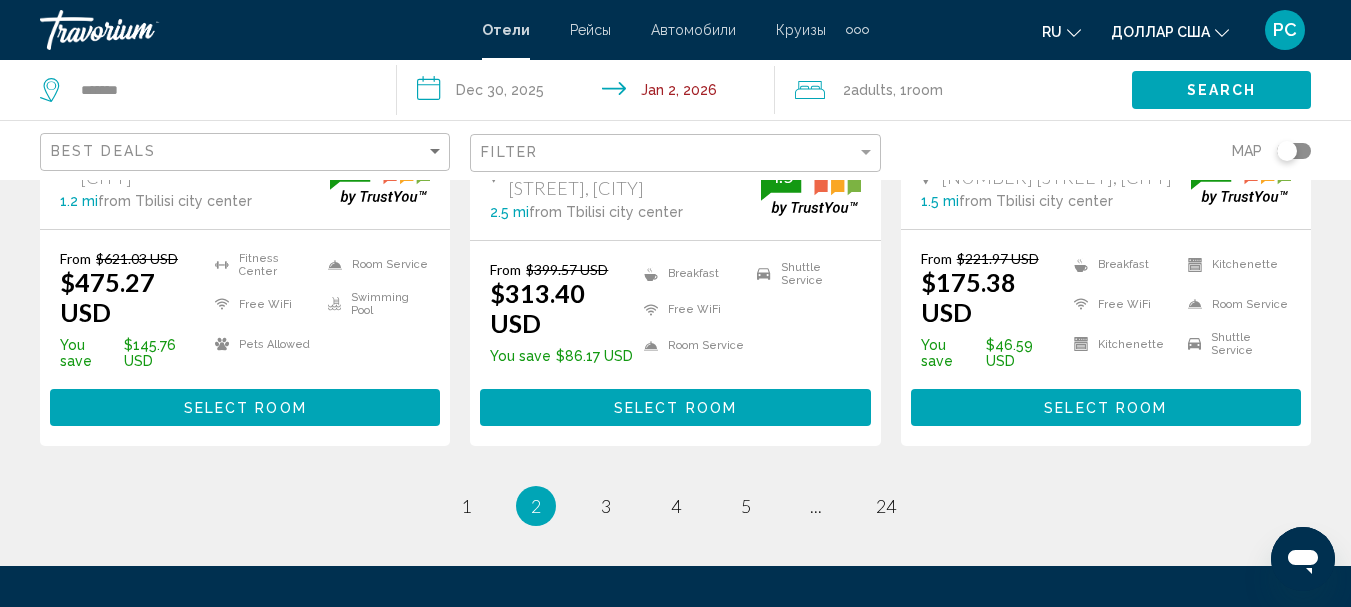 scroll, scrollTop: 2939, scrollLeft: 0, axis: vertical 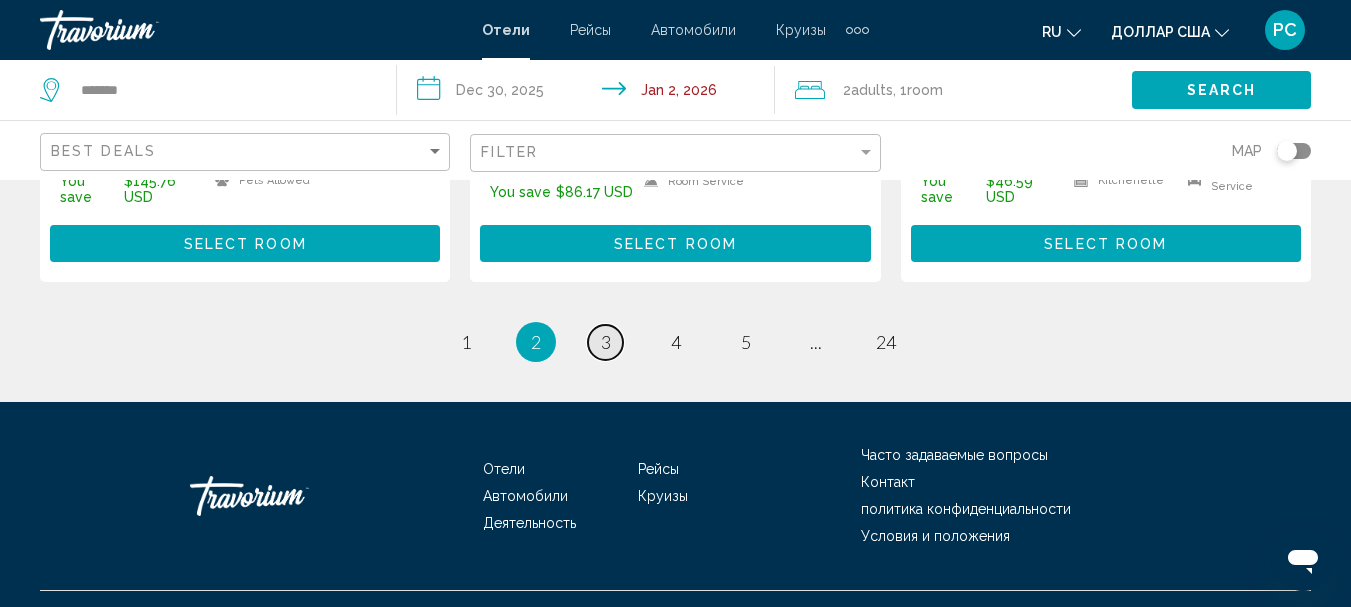 click on "3" at bounding box center (606, 342) 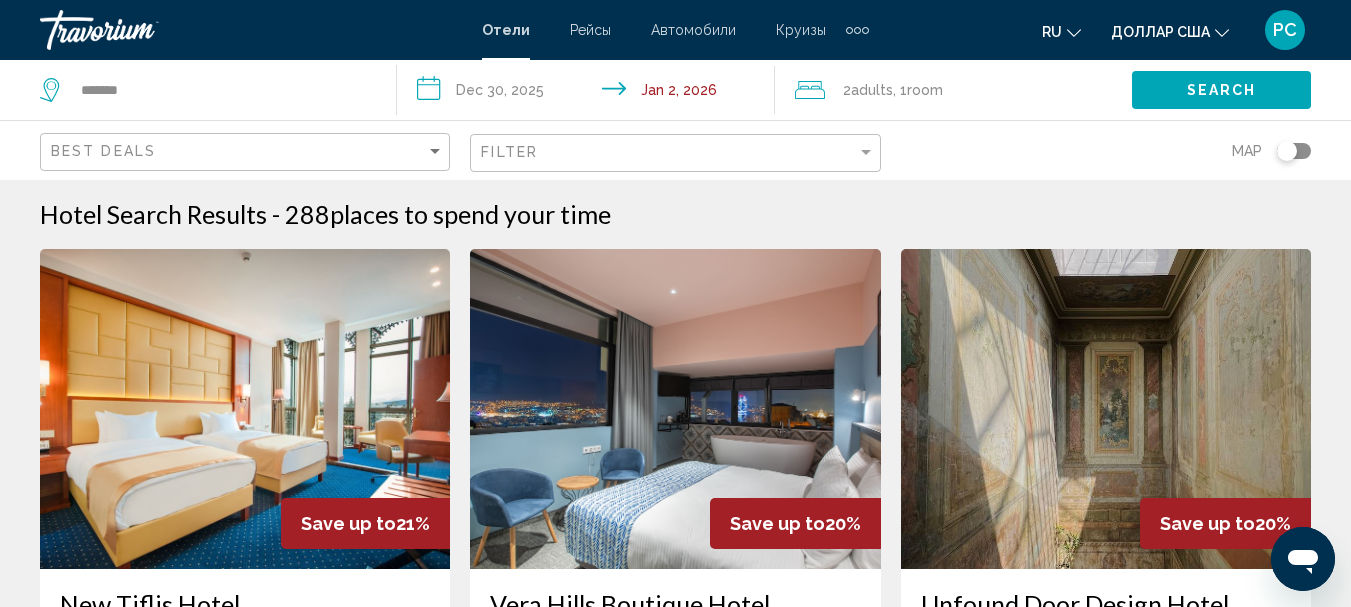 scroll, scrollTop: 0, scrollLeft: 0, axis: both 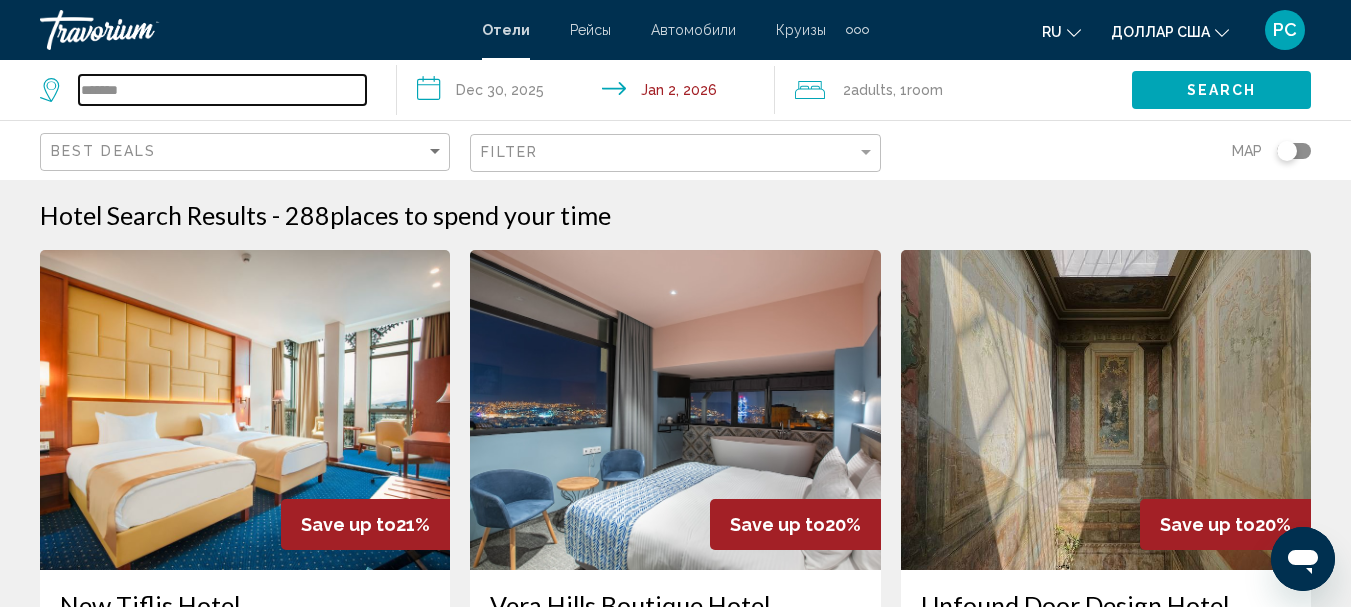 click on "*******" at bounding box center (222, 90) 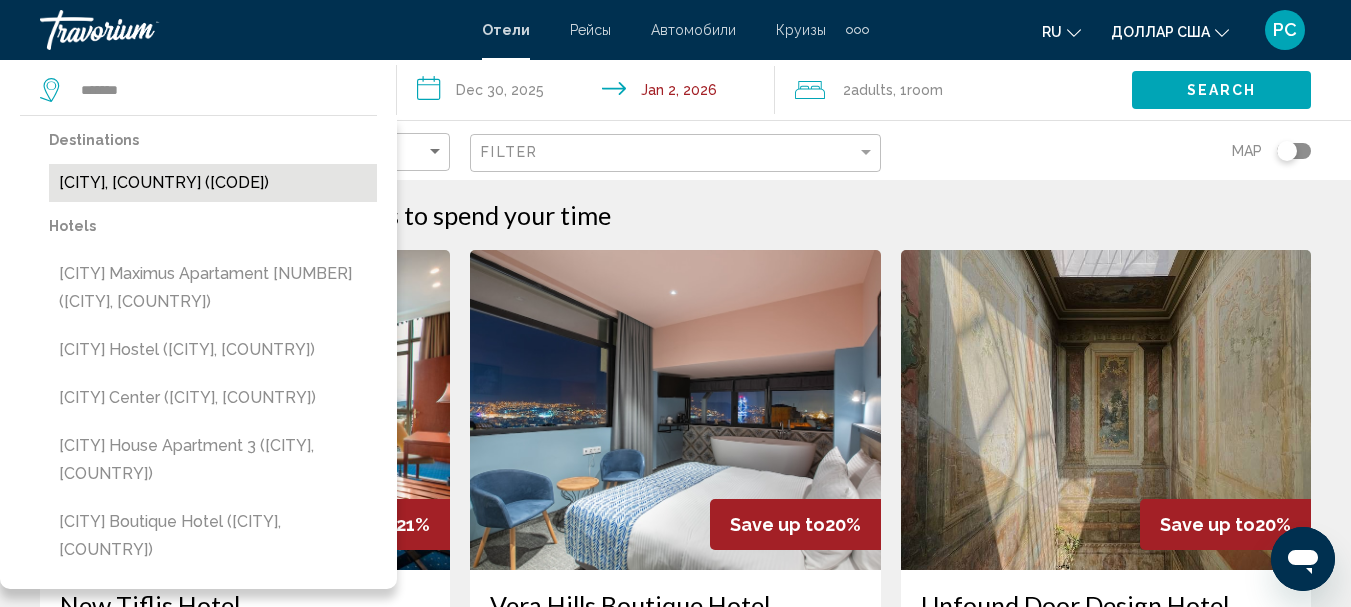 click on "[CITY], [COUNTRY] ([CODE])" at bounding box center [213, 183] 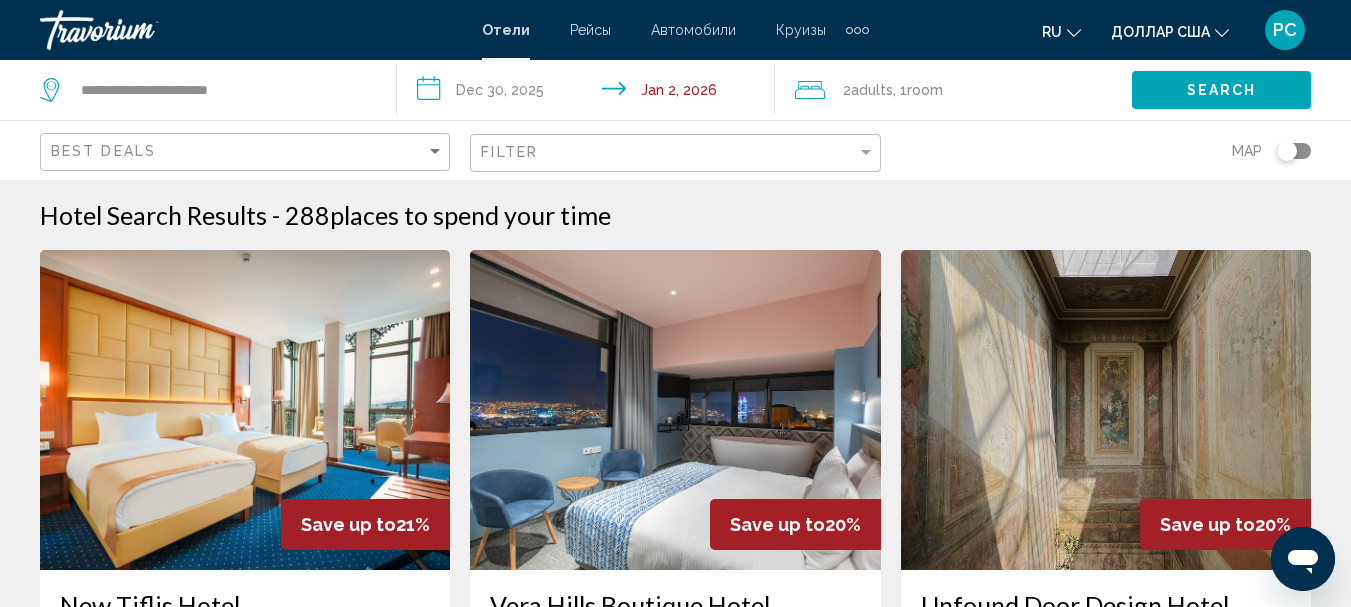click on "Search" 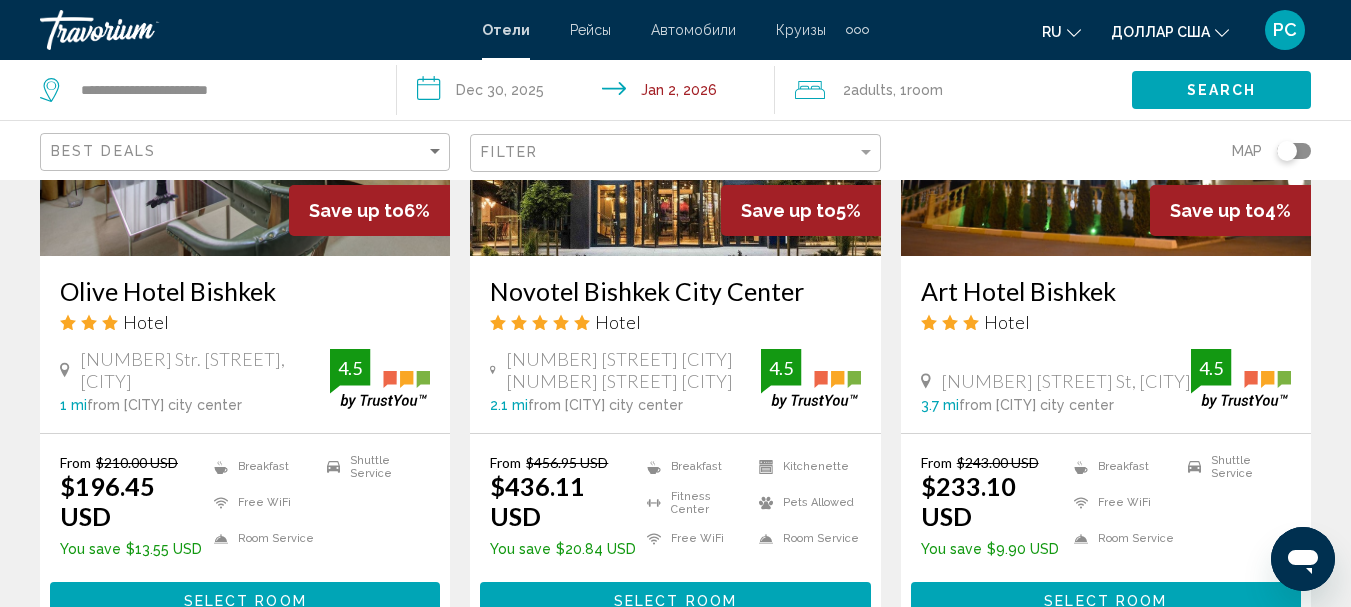 scroll, scrollTop: 2800, scrollLeft: 0, axis: vertical 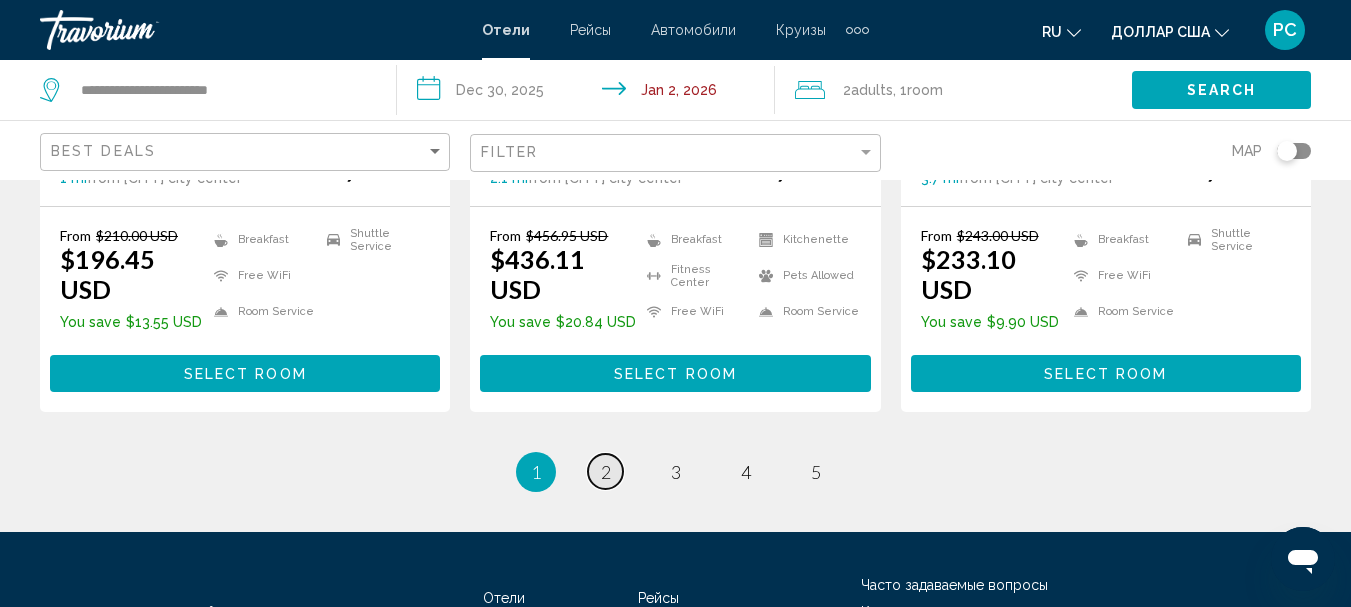 click on "2" at bounding box center [606, 472] 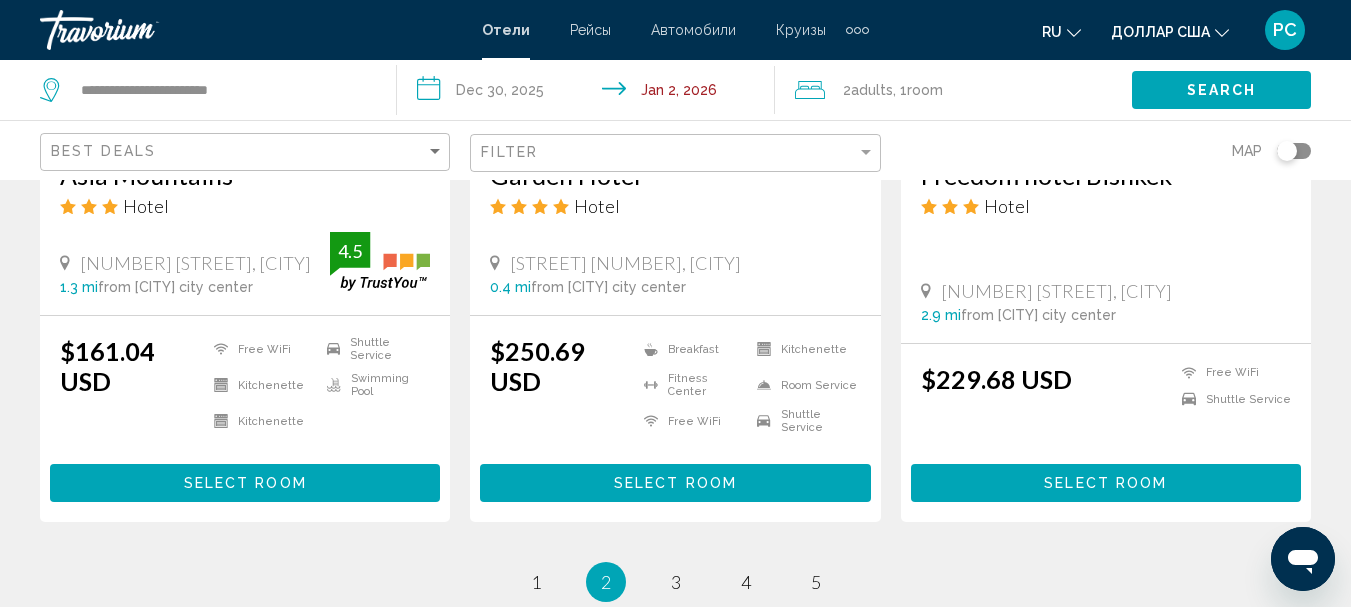 scroll, scrollTop: 2700, scrollLeft: 0, axis: vertical 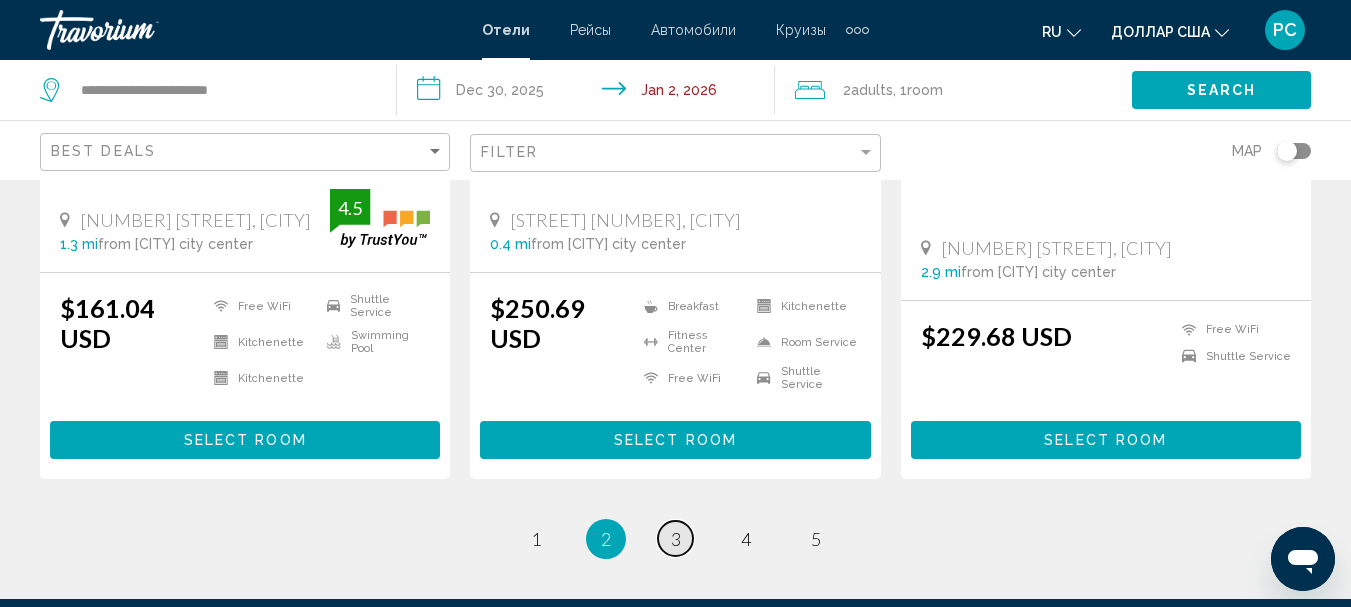 click on "3" at bounding box center (676, 539) 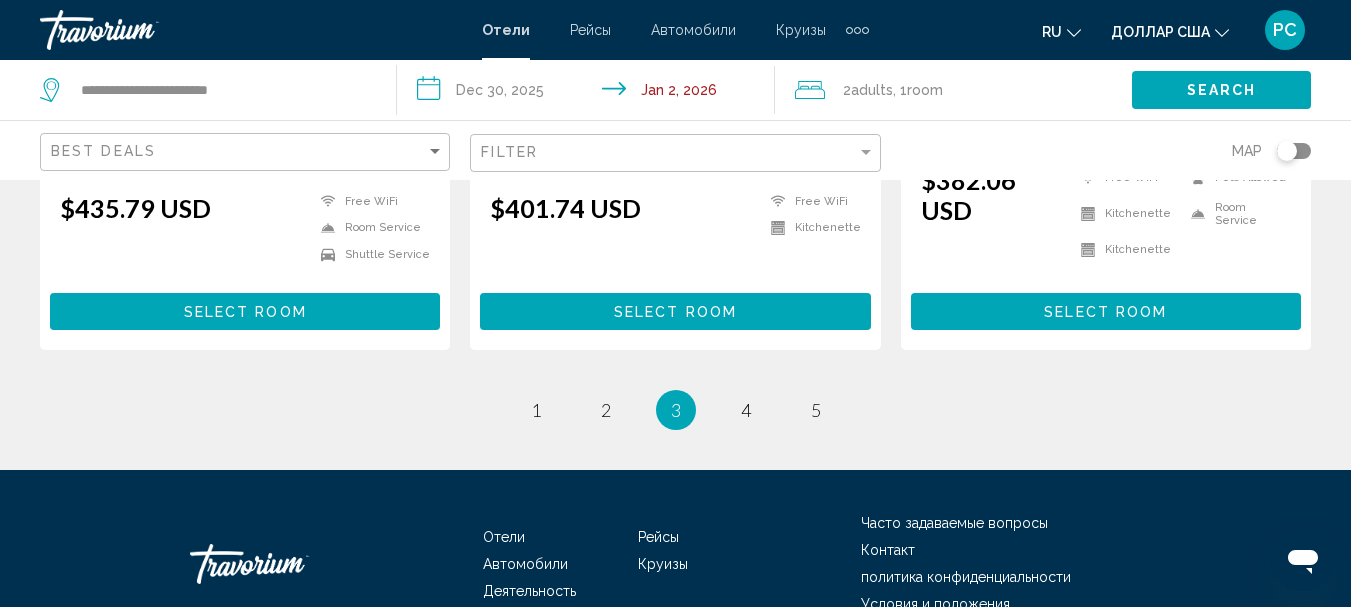 scroll, scrollTop: 2800, scrollLeft: 0, axis: vertical 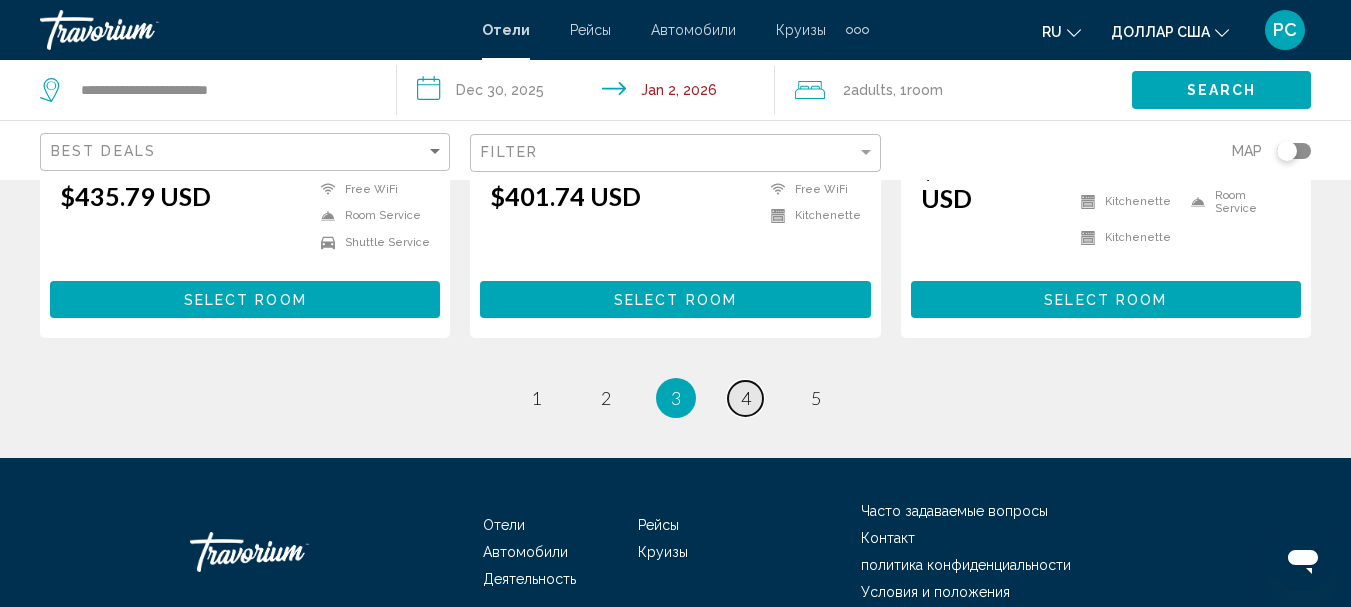 click on "4" at bounding box center [746, 398] 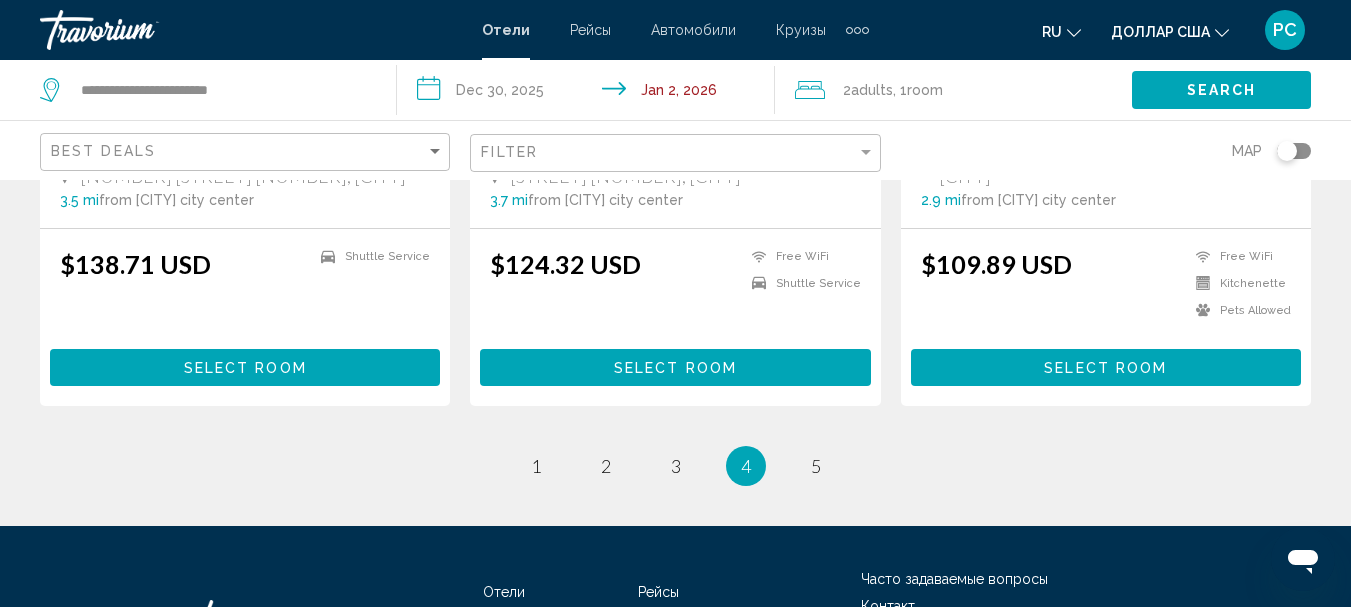 scroll, scrollTop: 2700, scrollLeft: 0, axis: vertical 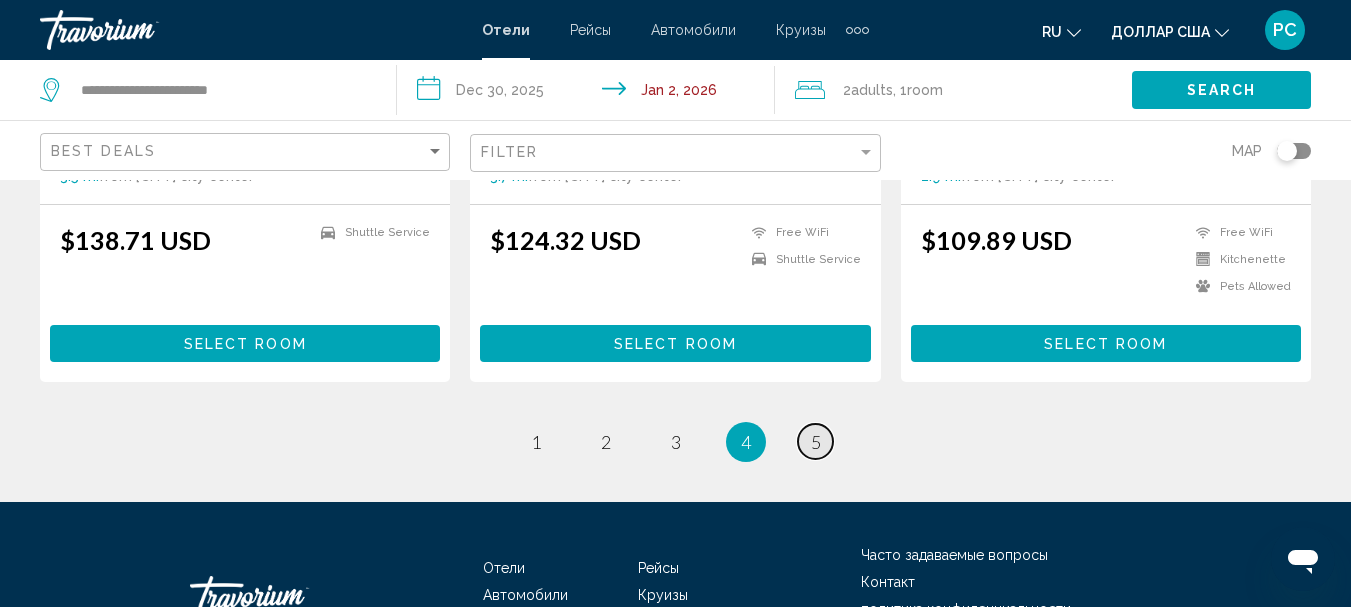 click on "5" at bounding box center (816, 442) 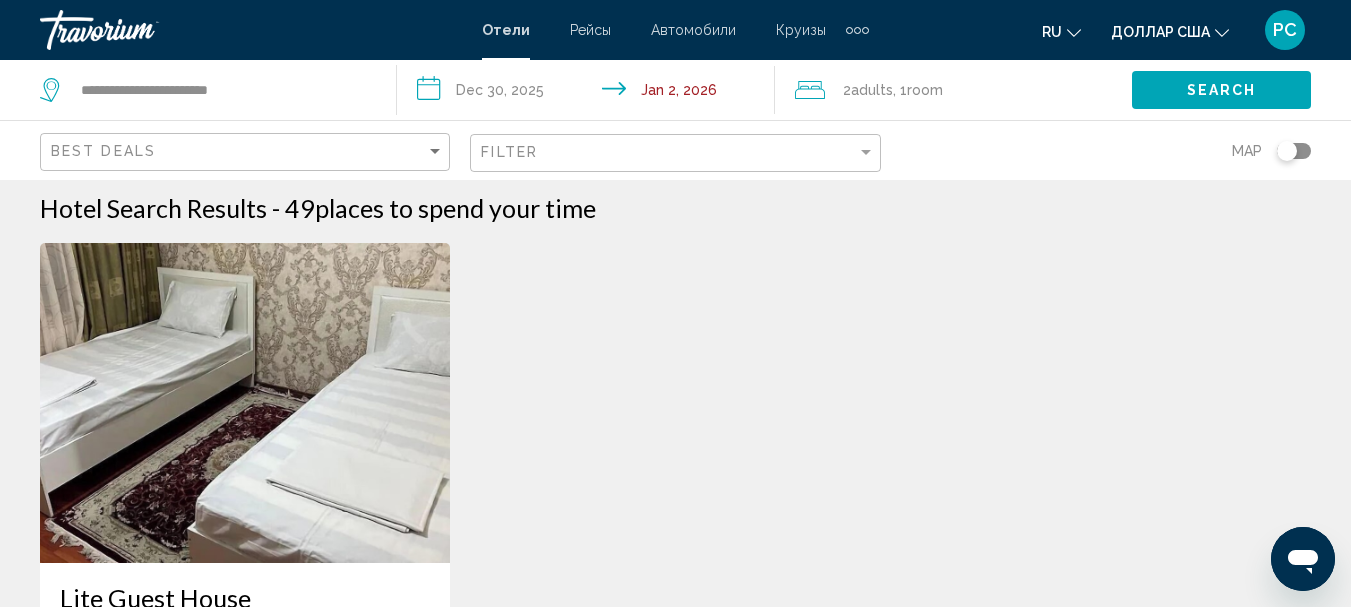 scroll, scrollTop: 0, scrollLeft: 0, axis: both 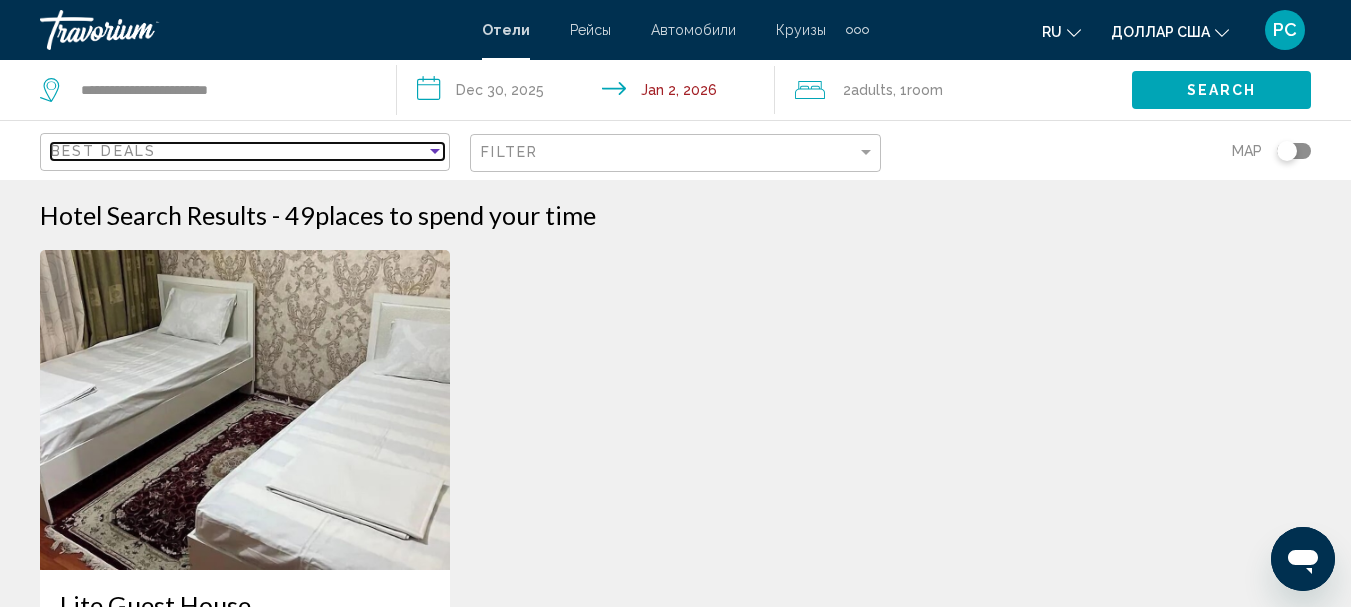click at bounding box center (435, 151) 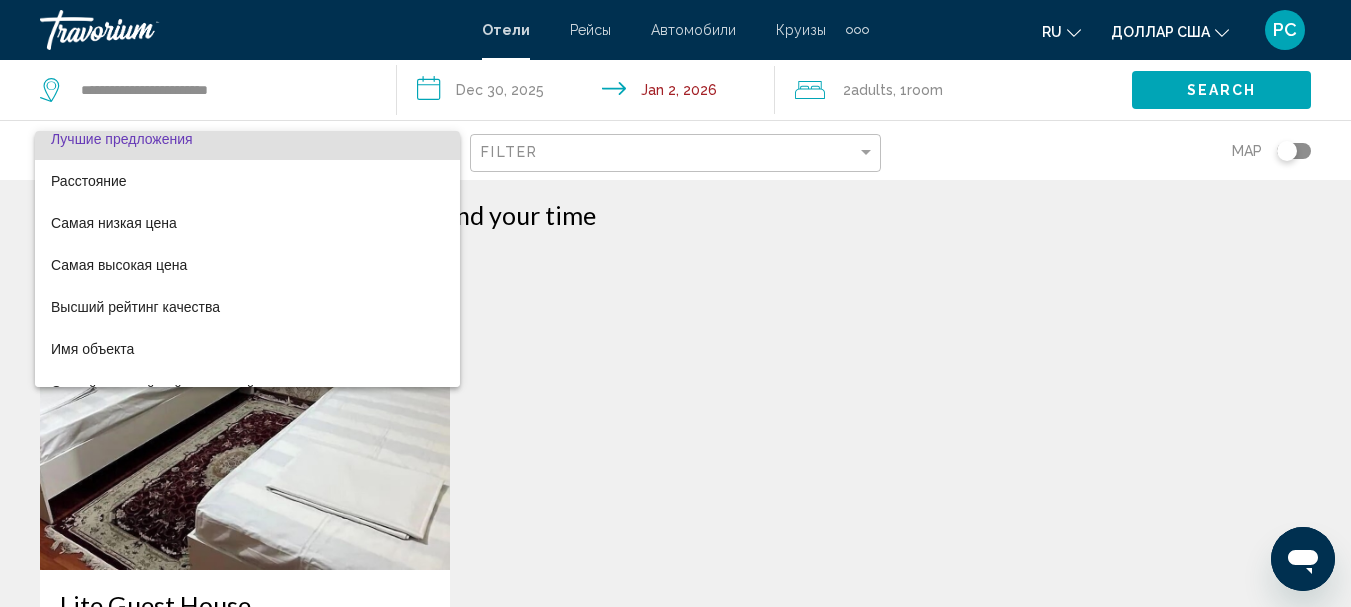 scroll, scrollTop: 0, scrollLeft: 0, axis: both 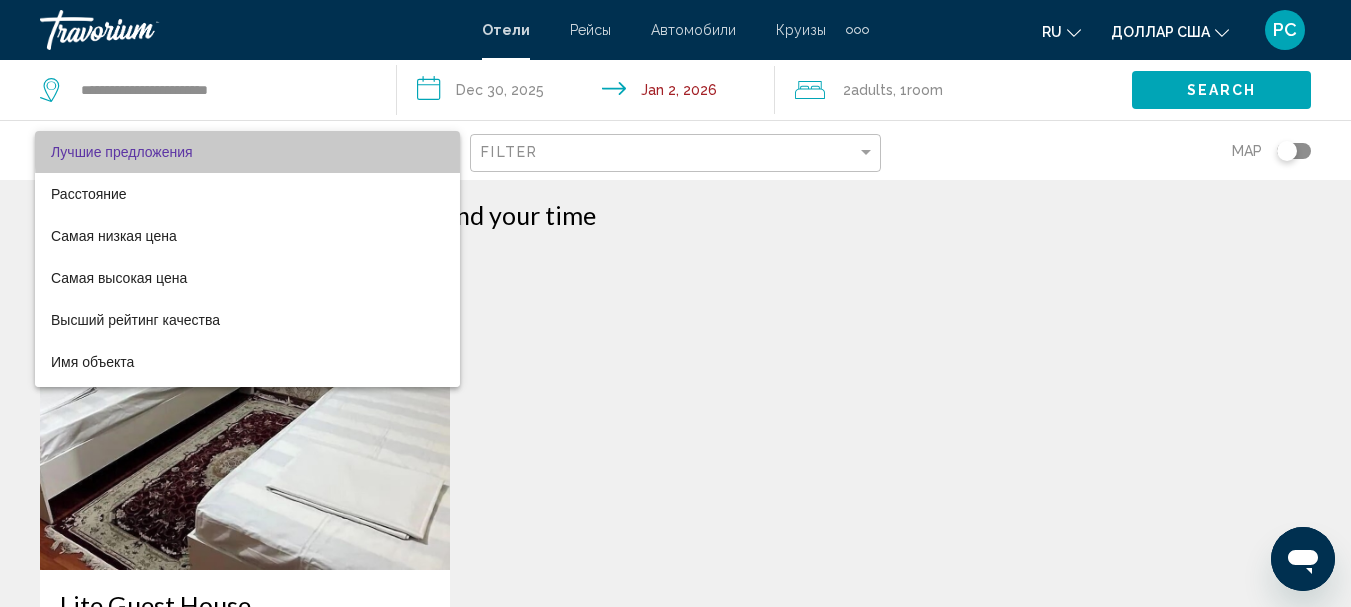 click on "Лучшие предложения" at bounding box center (247, 152) 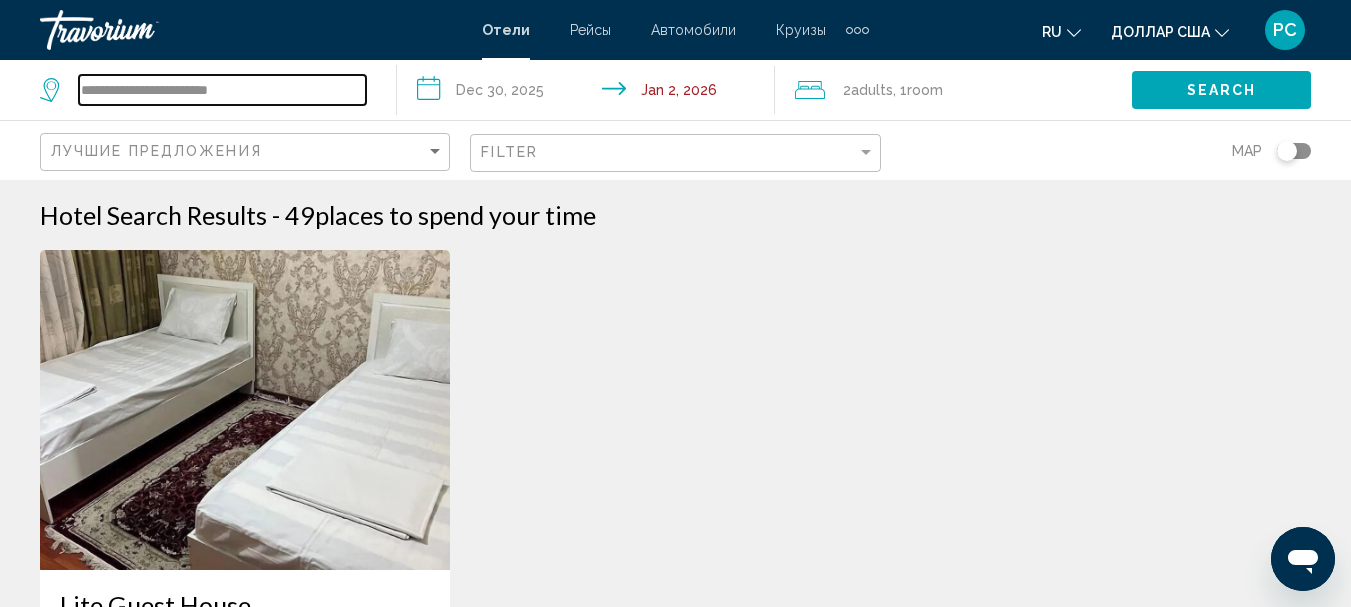 click on "**********" at bounding box center [222, 90] 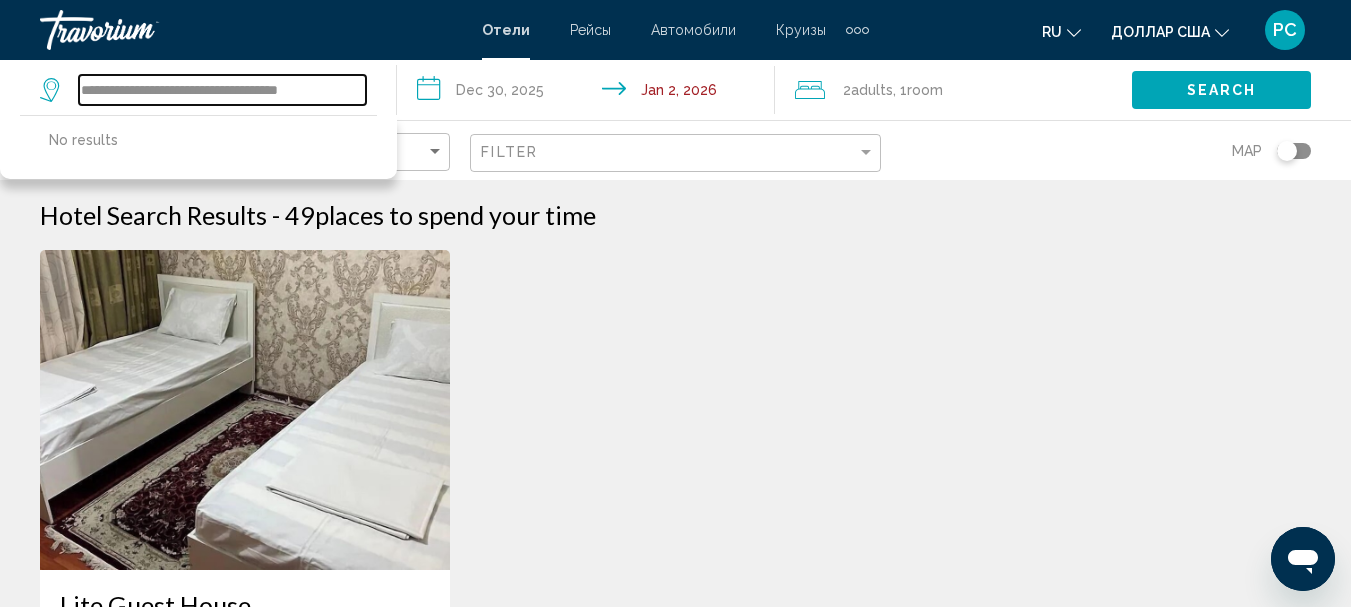 type on "**********" 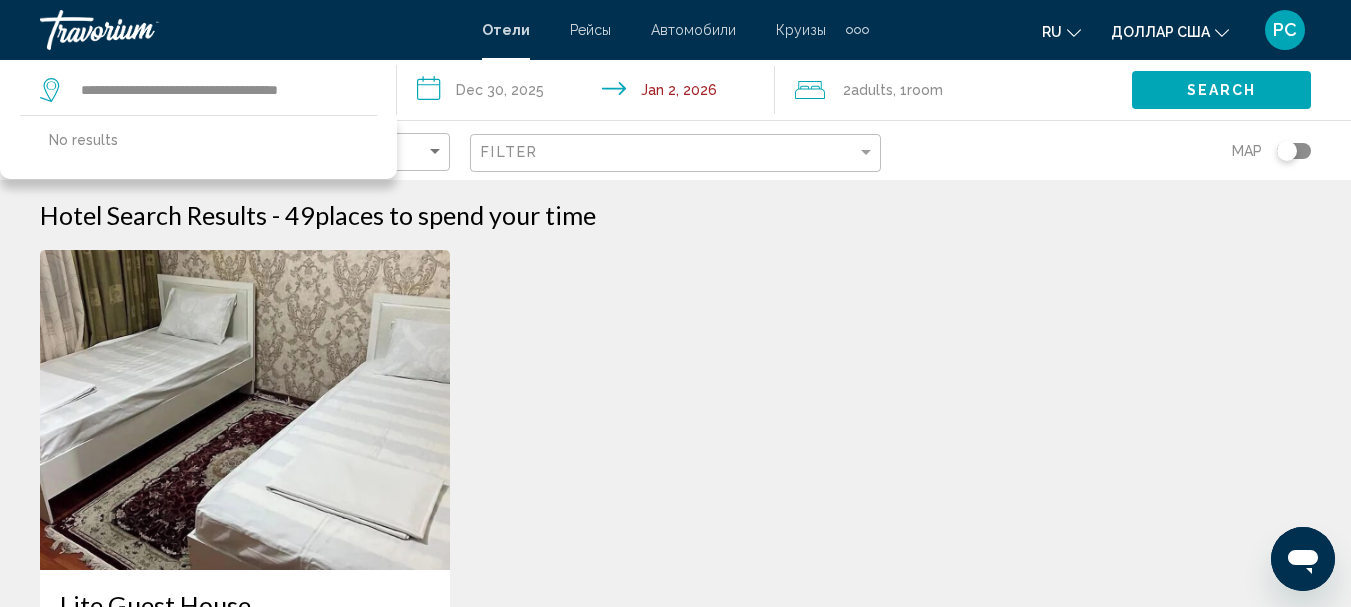 click on "Search" 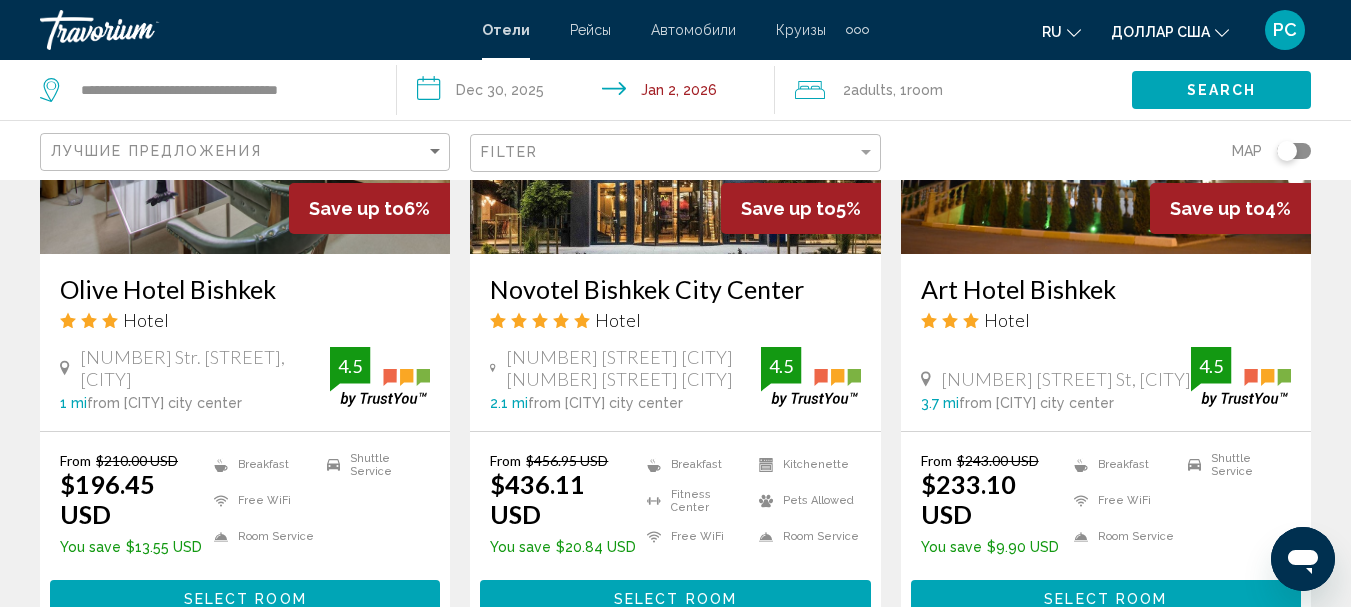 scroll, scrollTop: 2800, scrollLeft: 0, axis: vertical 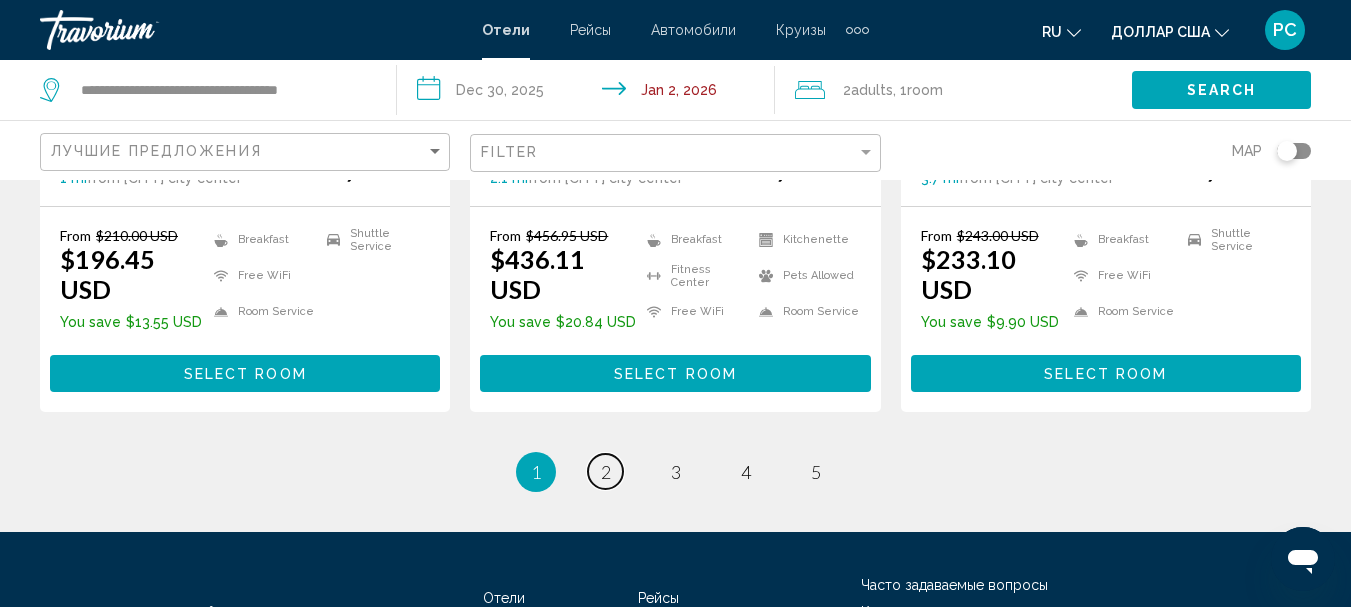 click on "page  2" at bounding box center [605, 471] 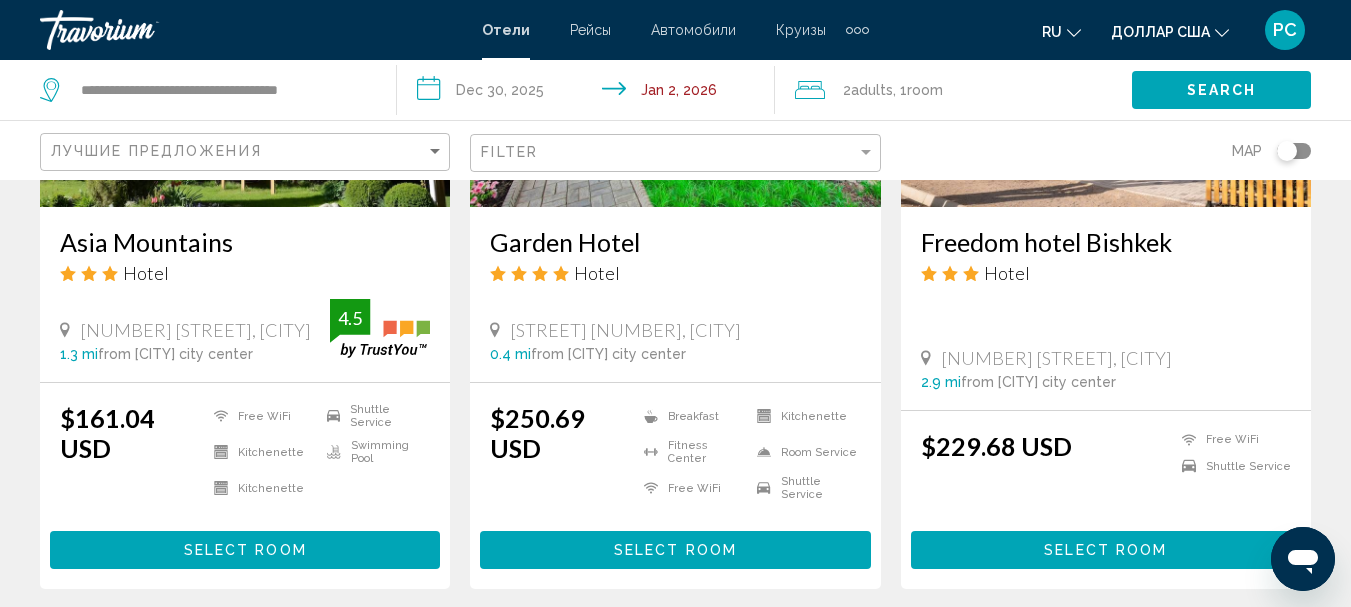 scroll, scrollTop: 2800, scrollLeft: 0, axis: vertical 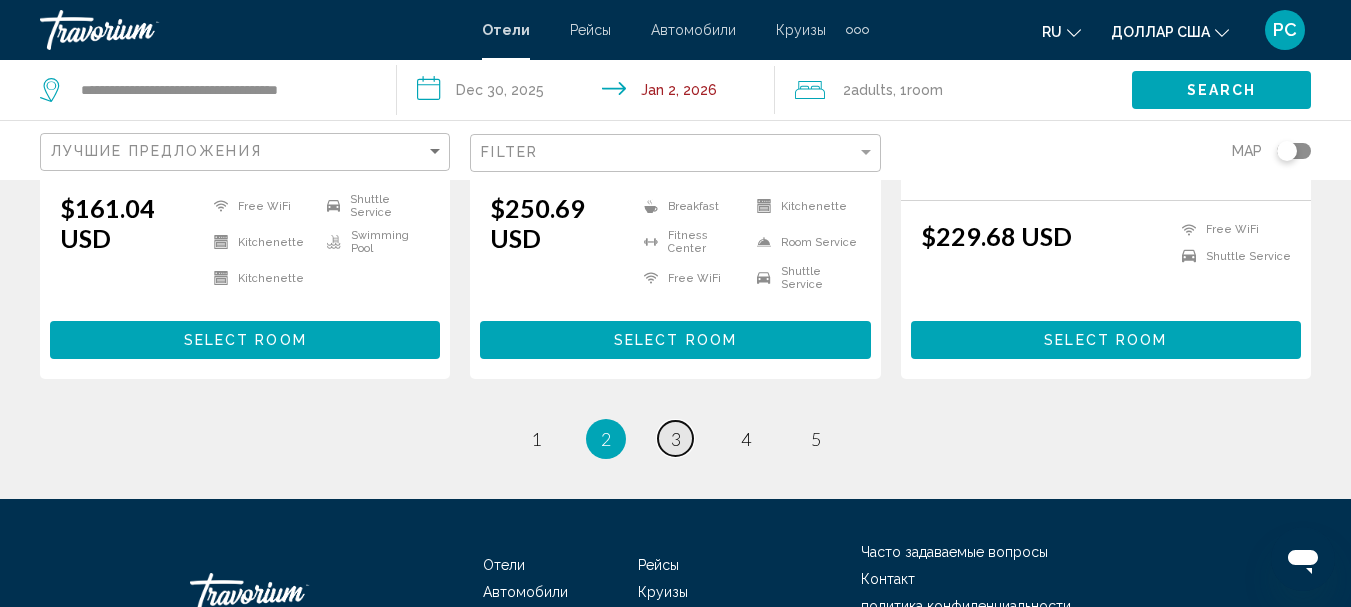 click on "3" at bounding box center [676, 439] 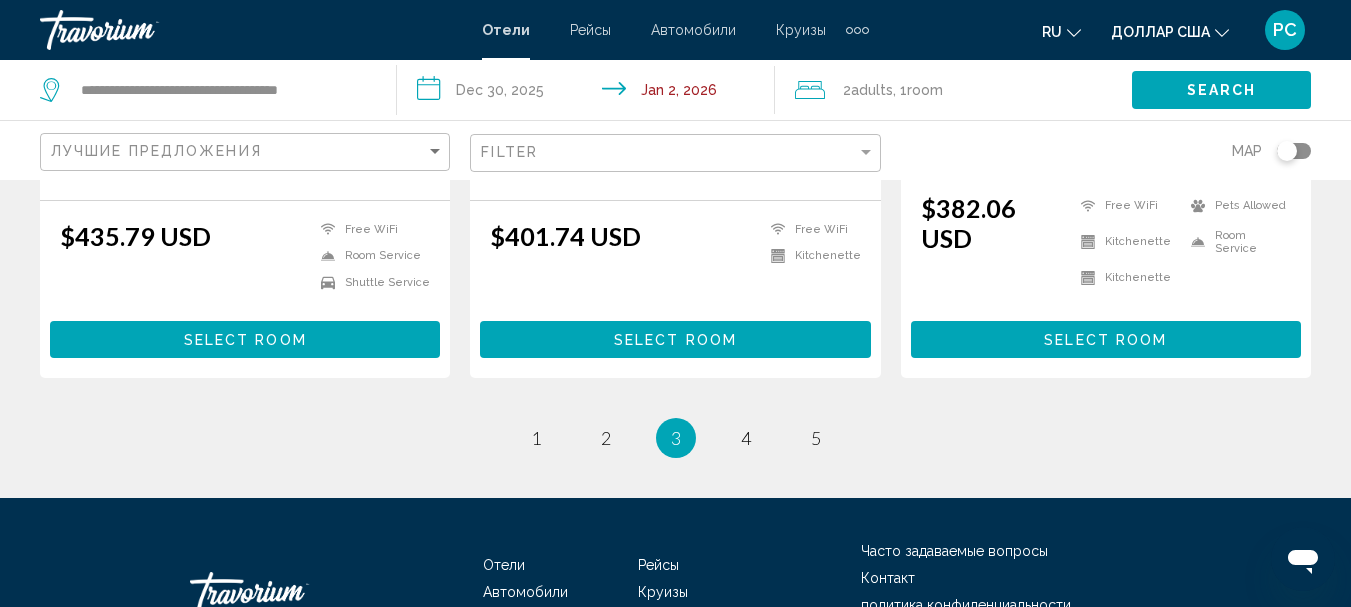 scroll, scrollTop: 2800, scrollLeft: 0, axis: vertical 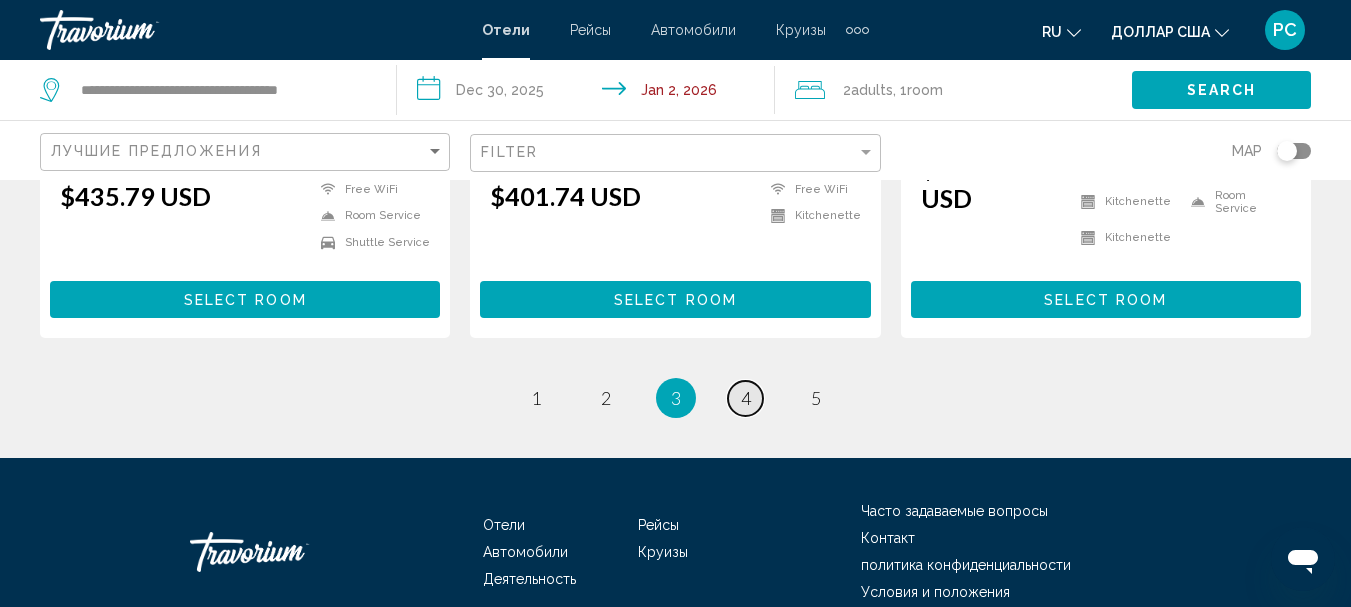 click on "4" at bounding box center [746, 398] 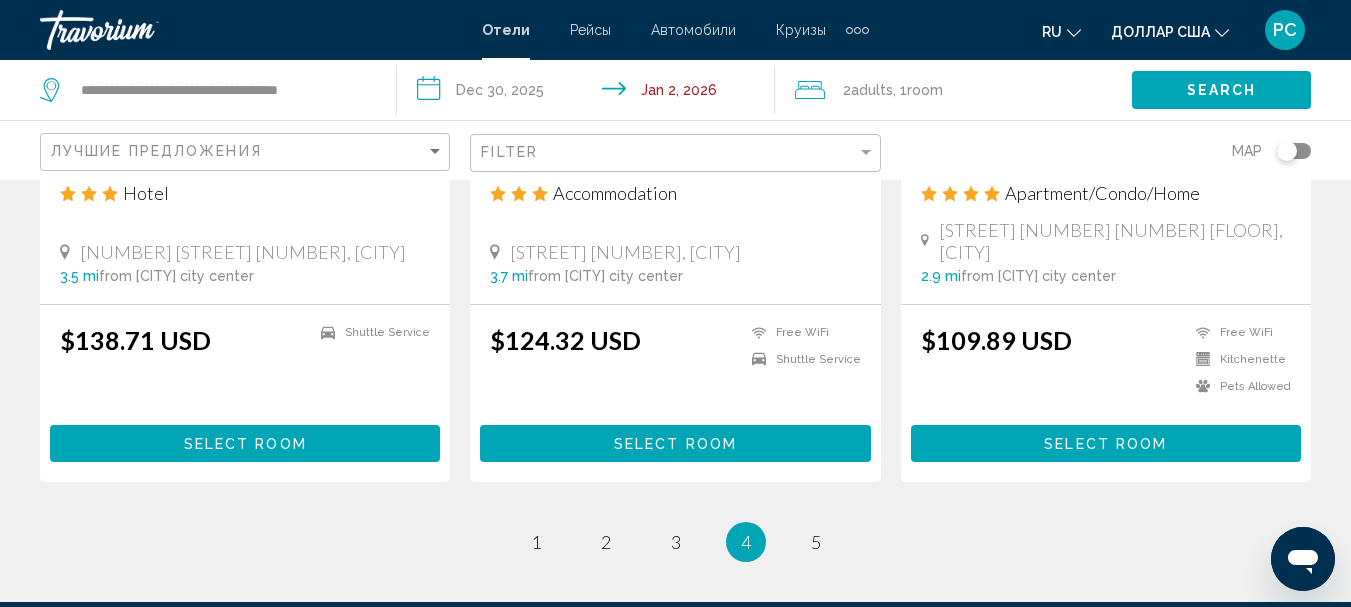 scroll, scrollTop: 2700, scrollLeft: 0, axis: vertical 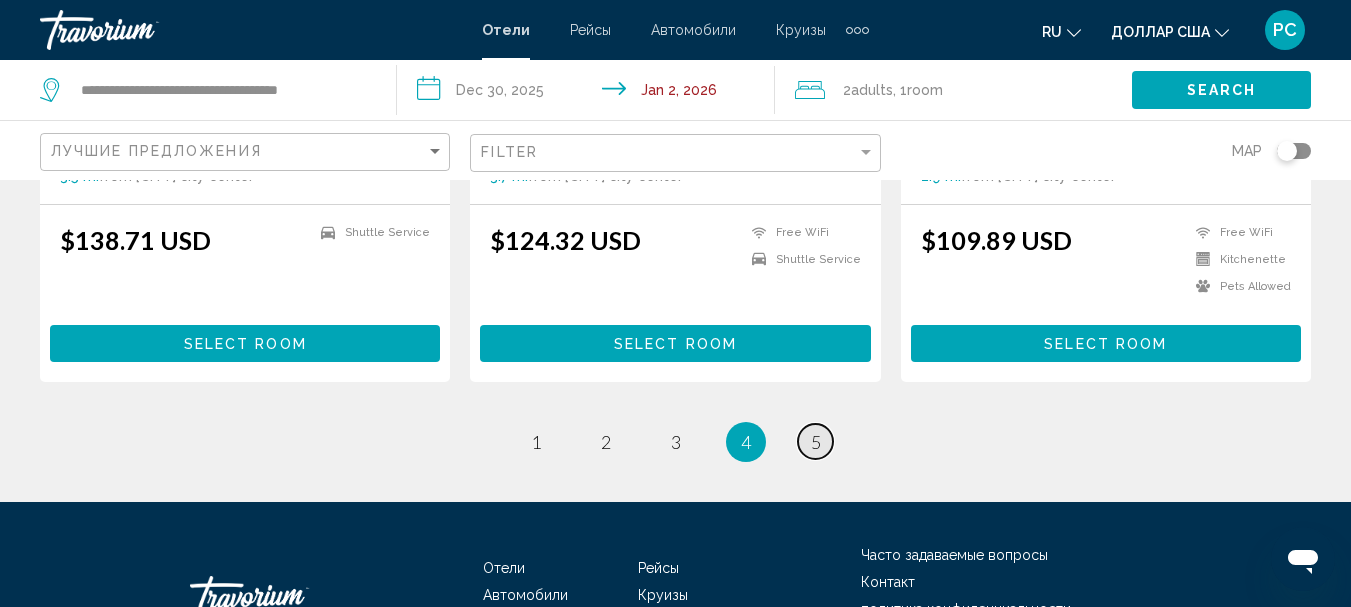 click on "5" at bounding box center (816, 442) 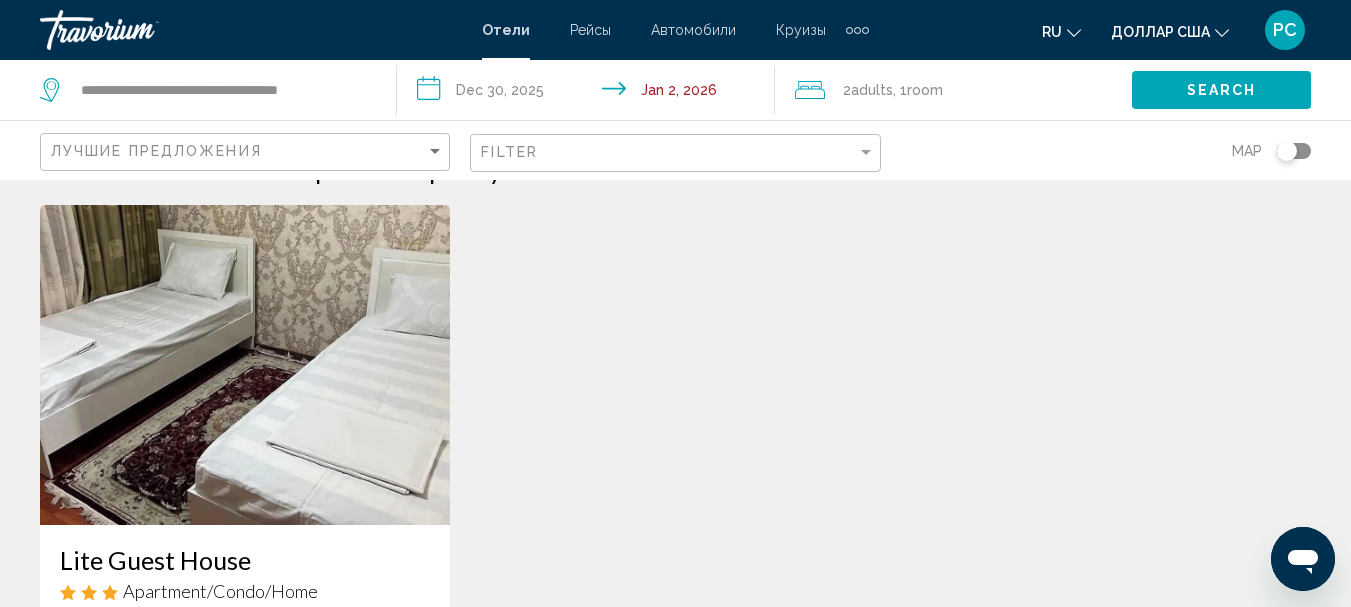 scroll, scrollTop: 0, scrollLeft: 0, axis: both 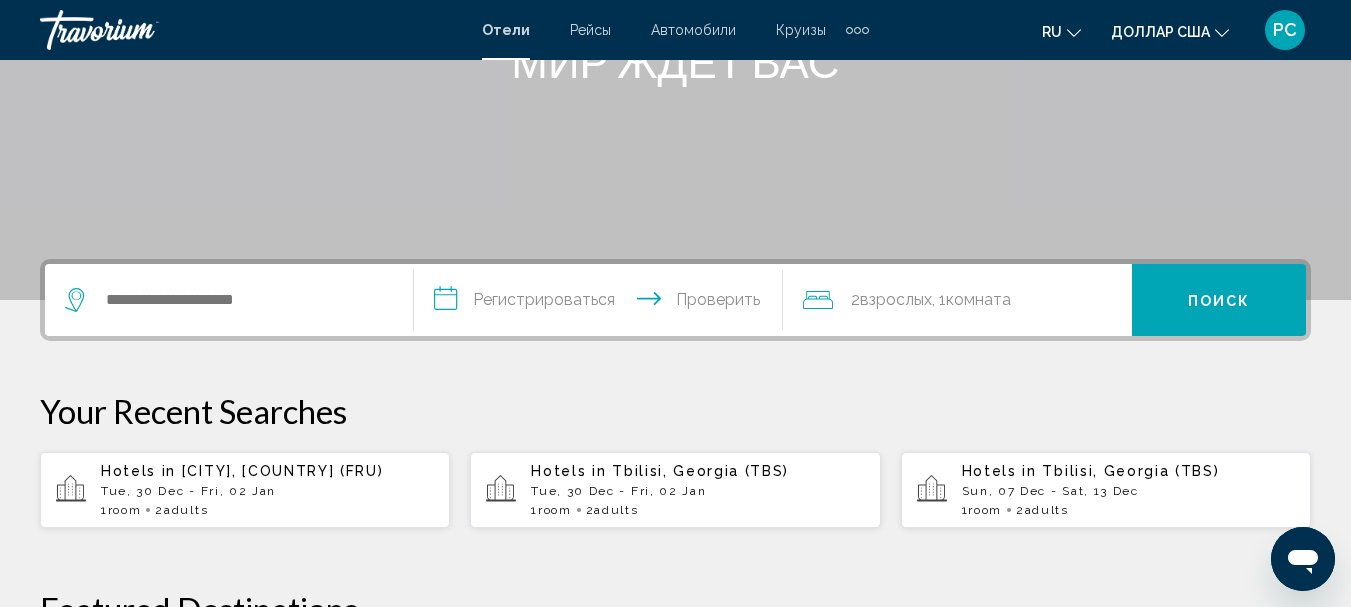 click on "Bishkek, Kyrgyzstan (FRU)" at bounding box center (283, 471) 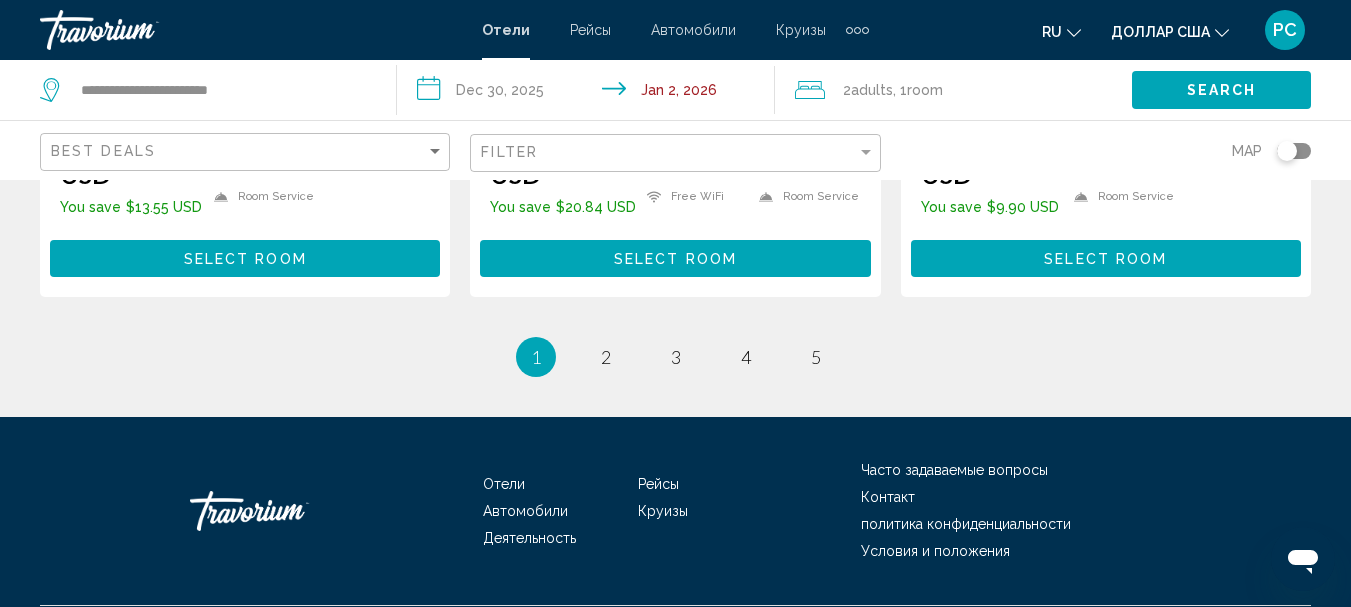 scroll, scrollTop: 2917, scrollLeft: 0, axis: vertical 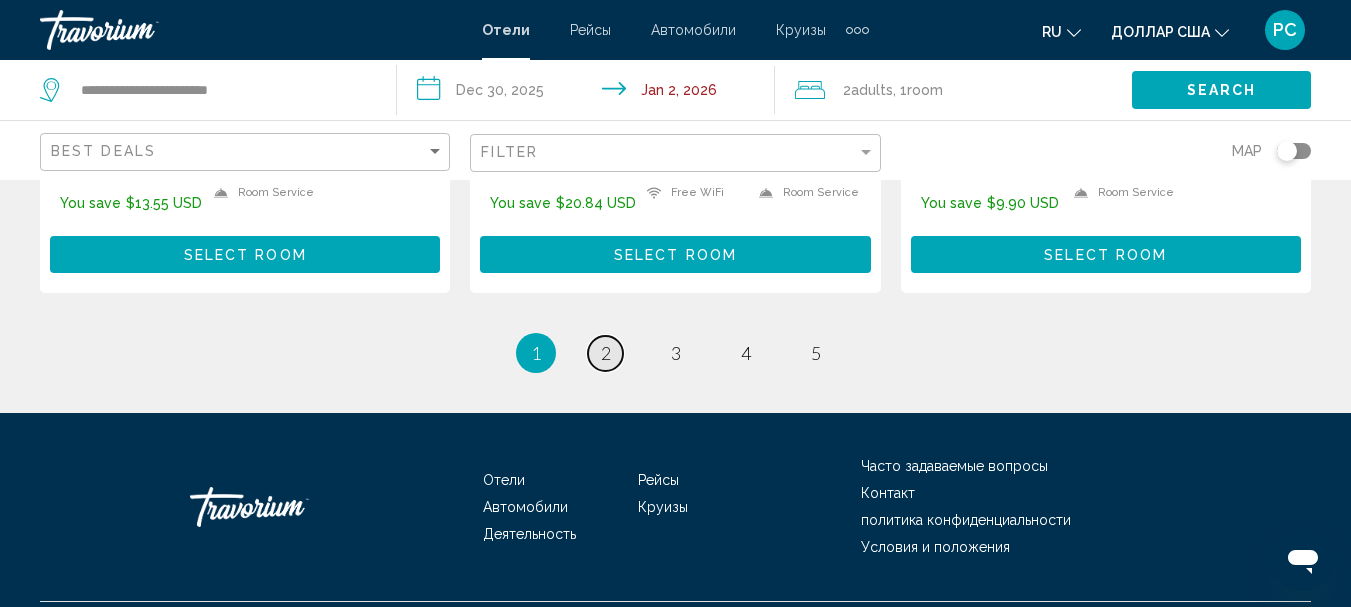 click on "2" at bounding box center [606, 353] 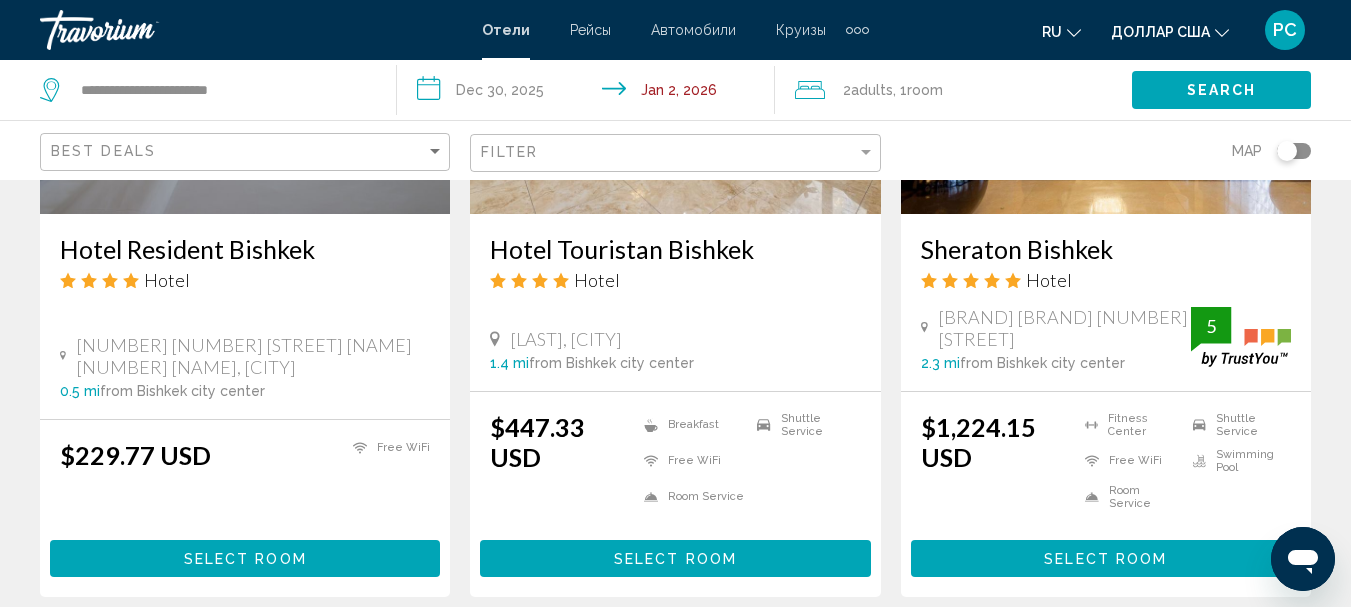 scroll, scrollTop: 1800, scrollLeft: 0, axis: vertical 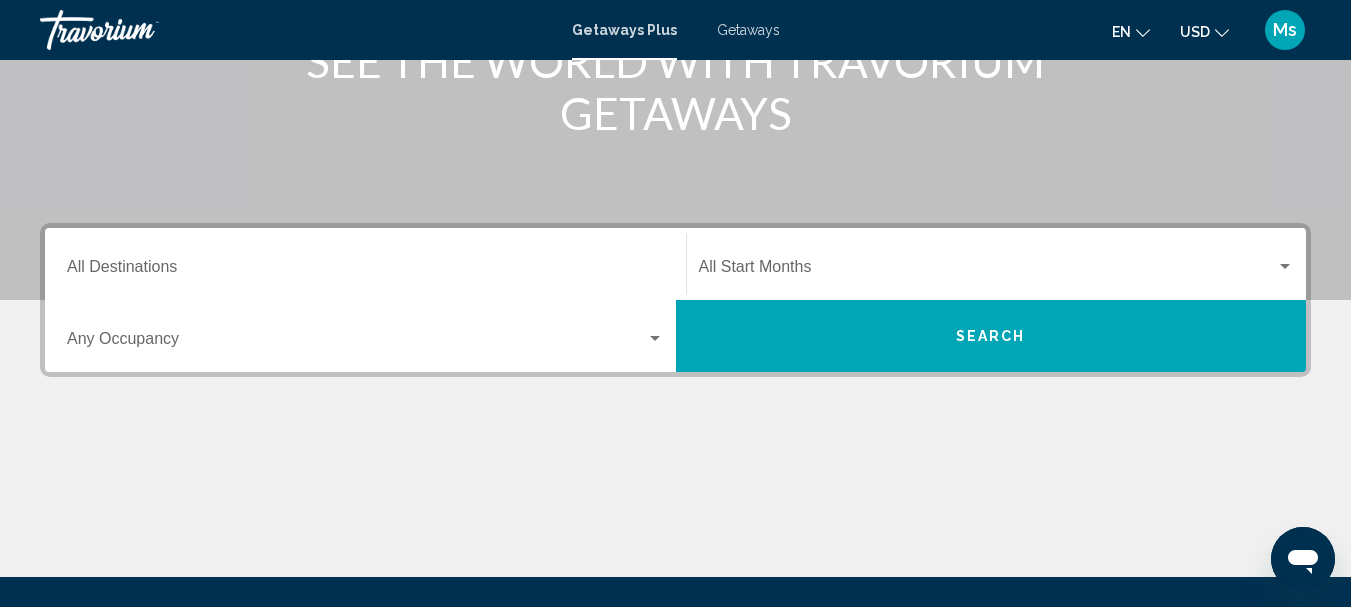 click on "Destination All Destinations" at bounding box center [365, 271] 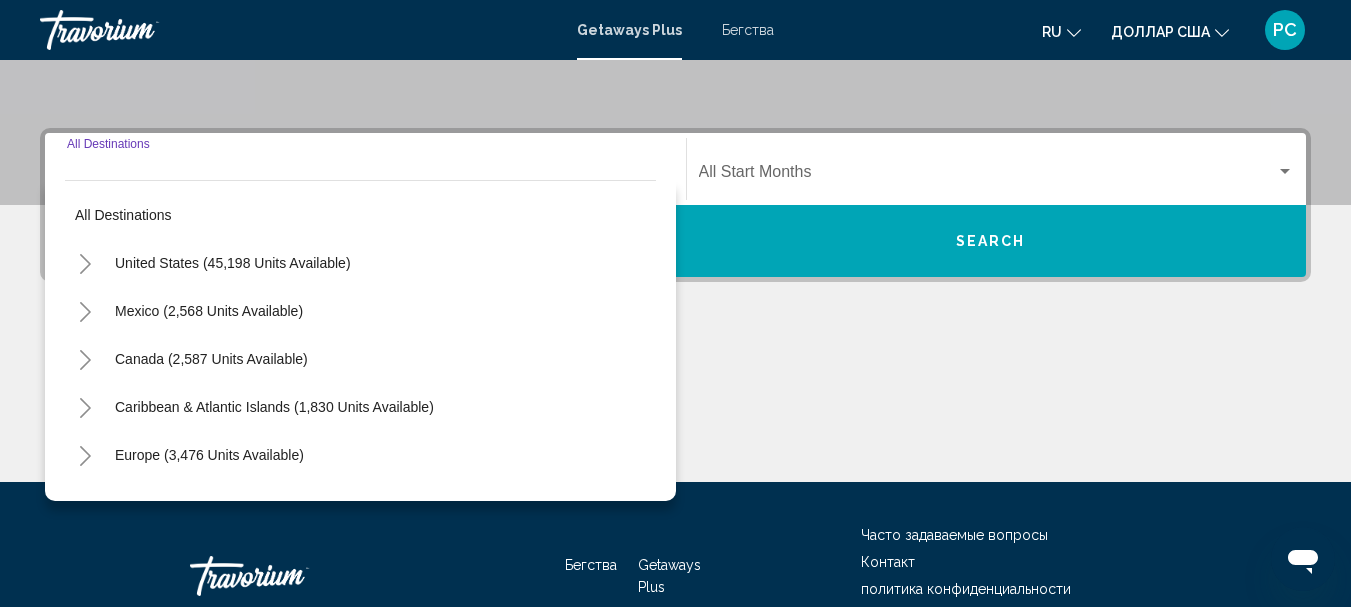 scroll, scrollTop: 458, scrollLeft: 0, axis: vertical 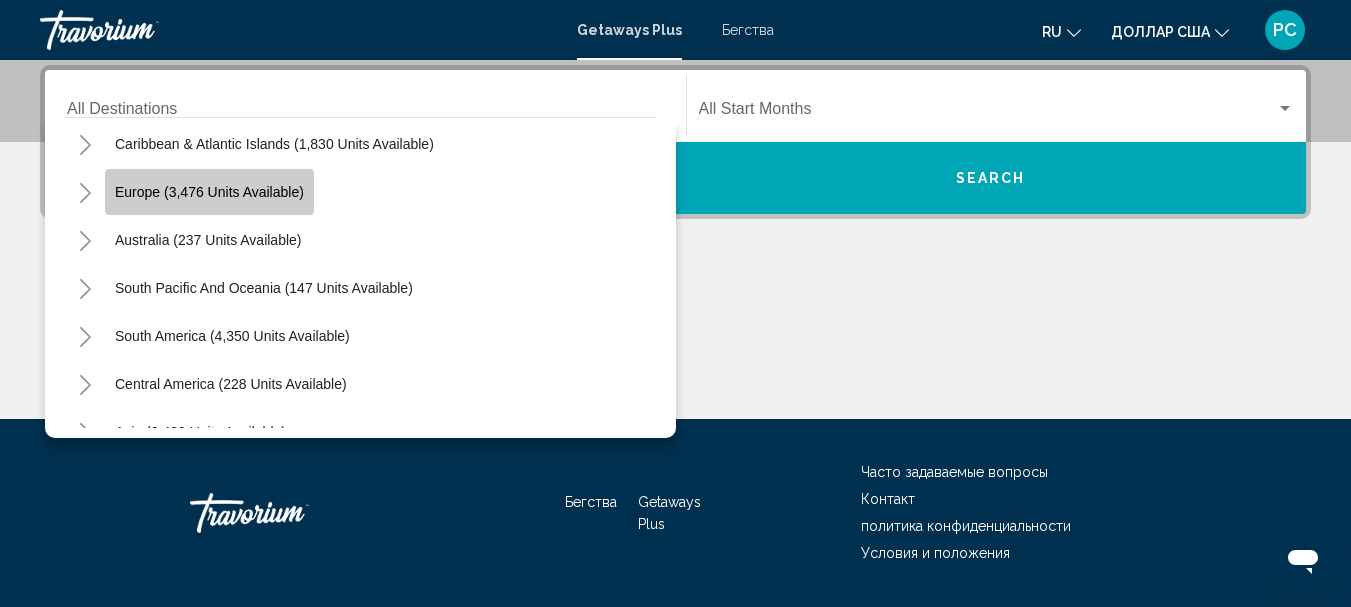 click on "Europe (3,476 units available)" 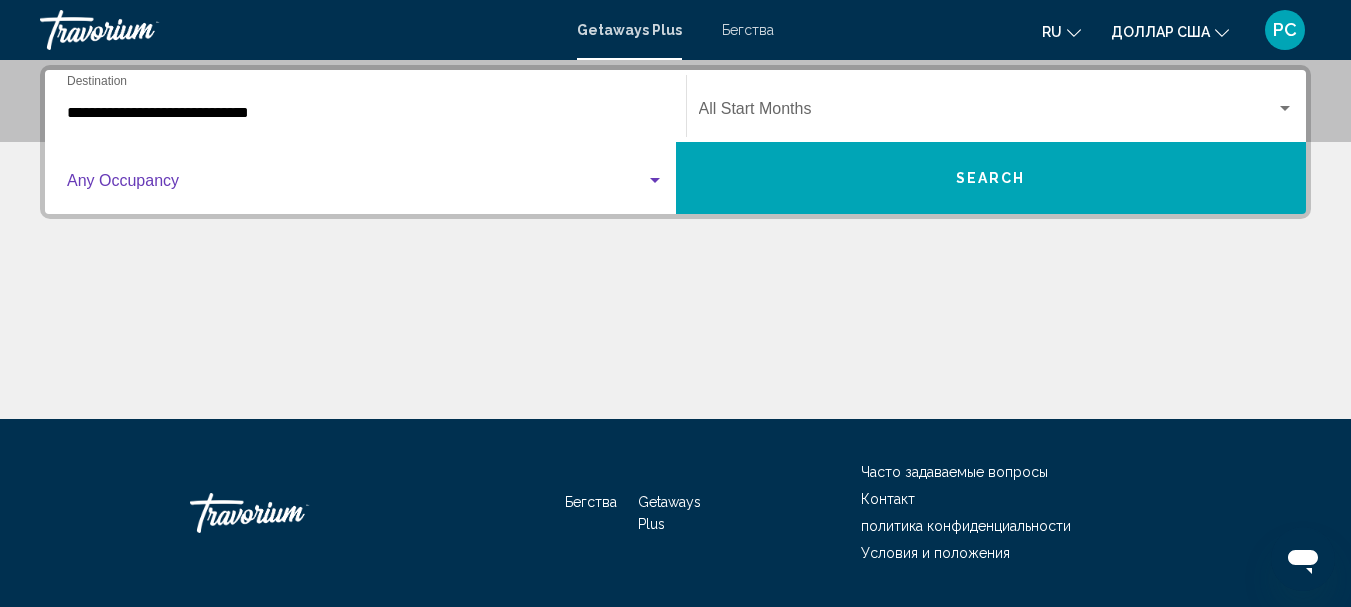 click at bounding box center (655, 181) 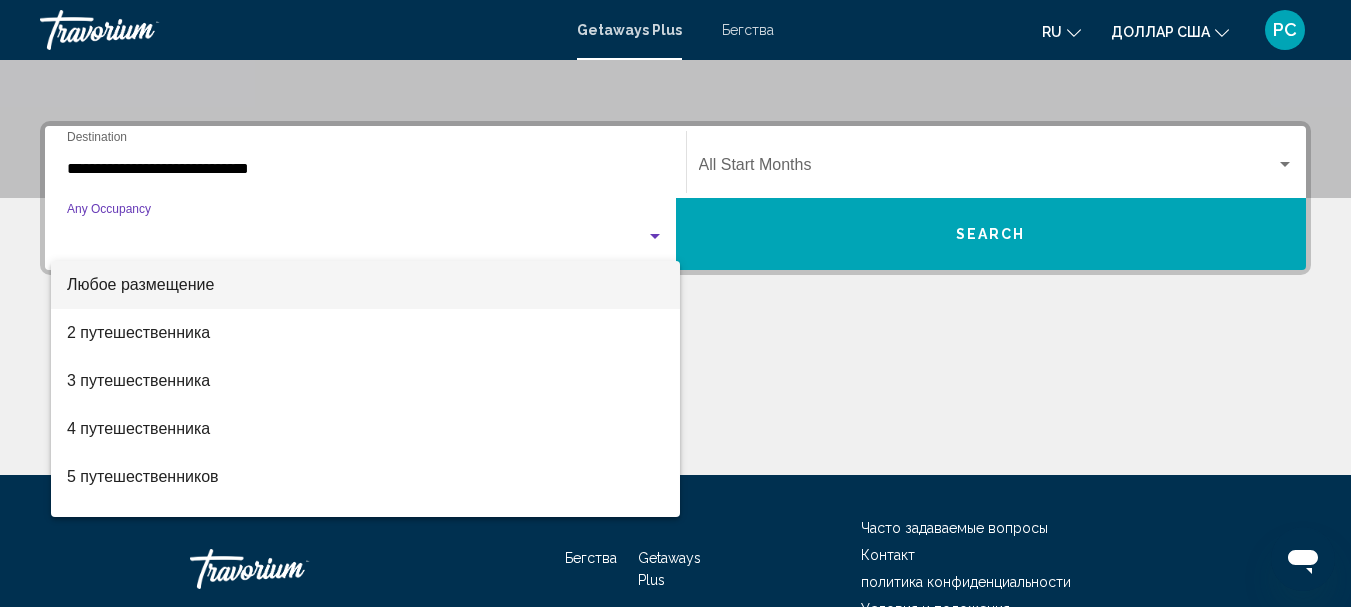 scroll, scrollTop: 358, scrollLeft: 0, axis: vertical 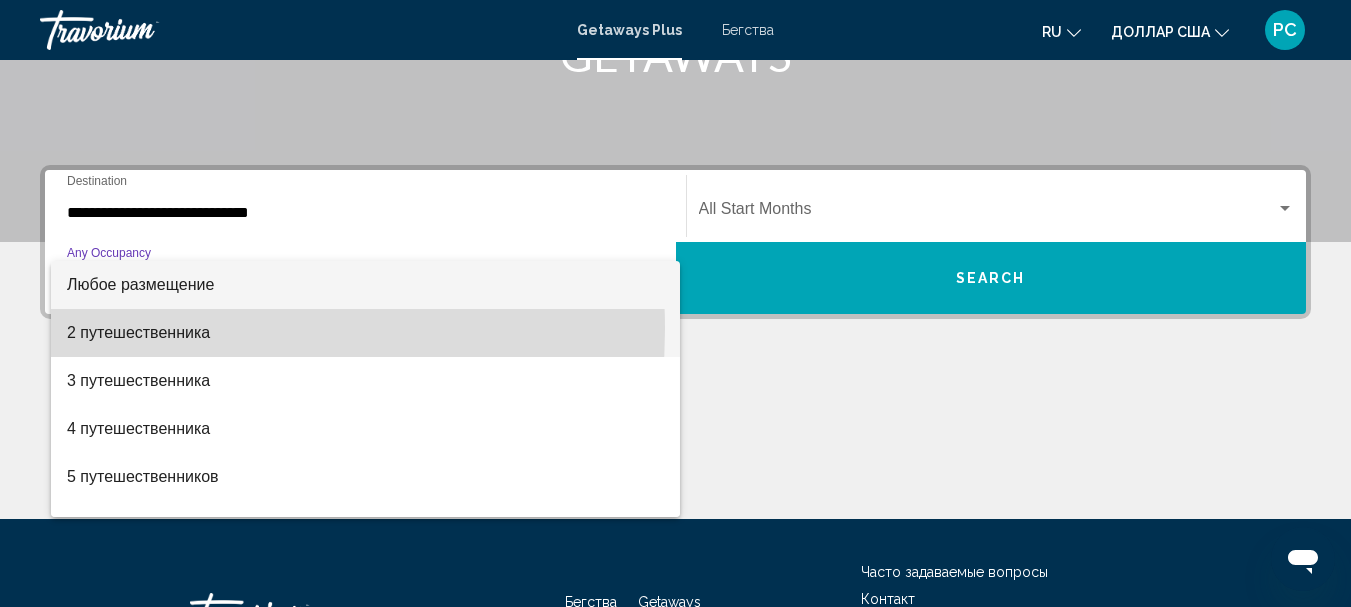 click on "2 путешественника" at bounding box center [138, 332] 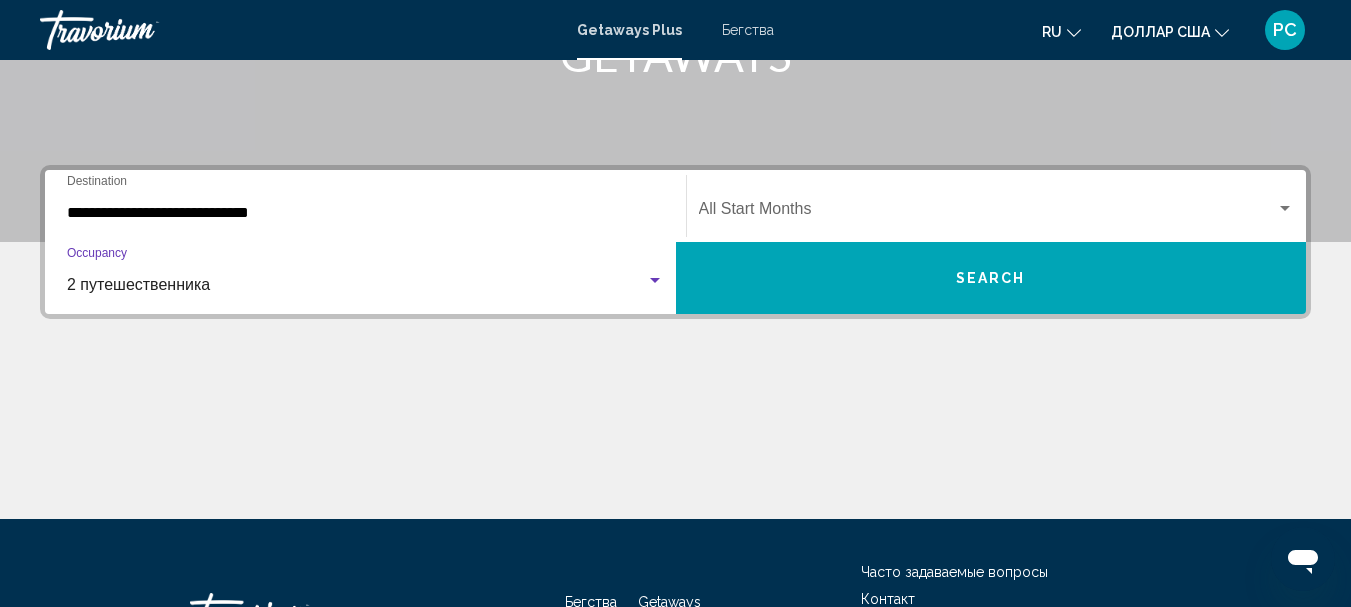 click on "**********" at bounding box center [365, 213] 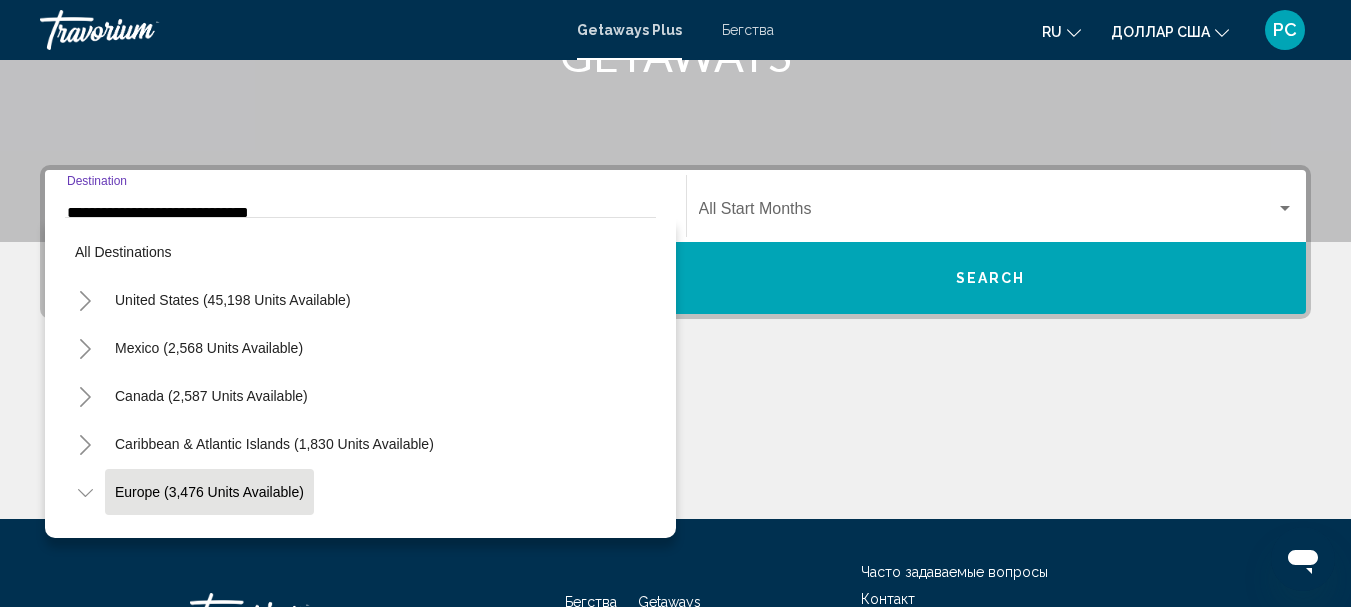 scroll, scrollTop: 428, scrollLeft: 0, axis: vertical 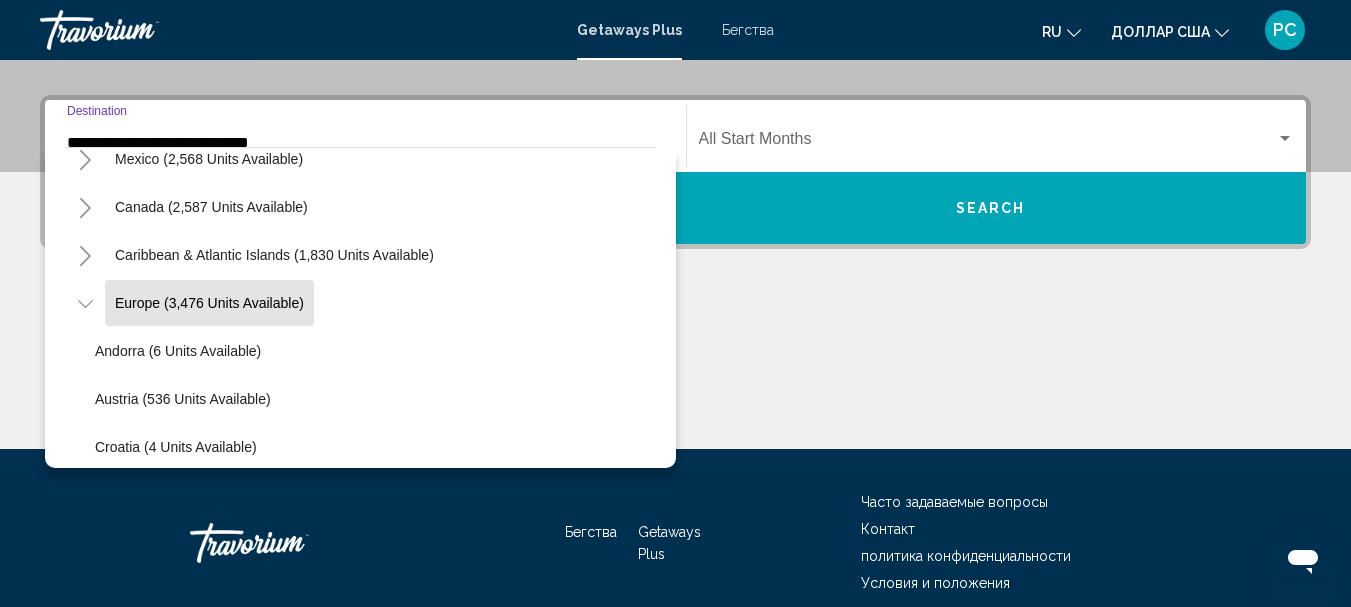 click on "Europe (3,476 units available)" 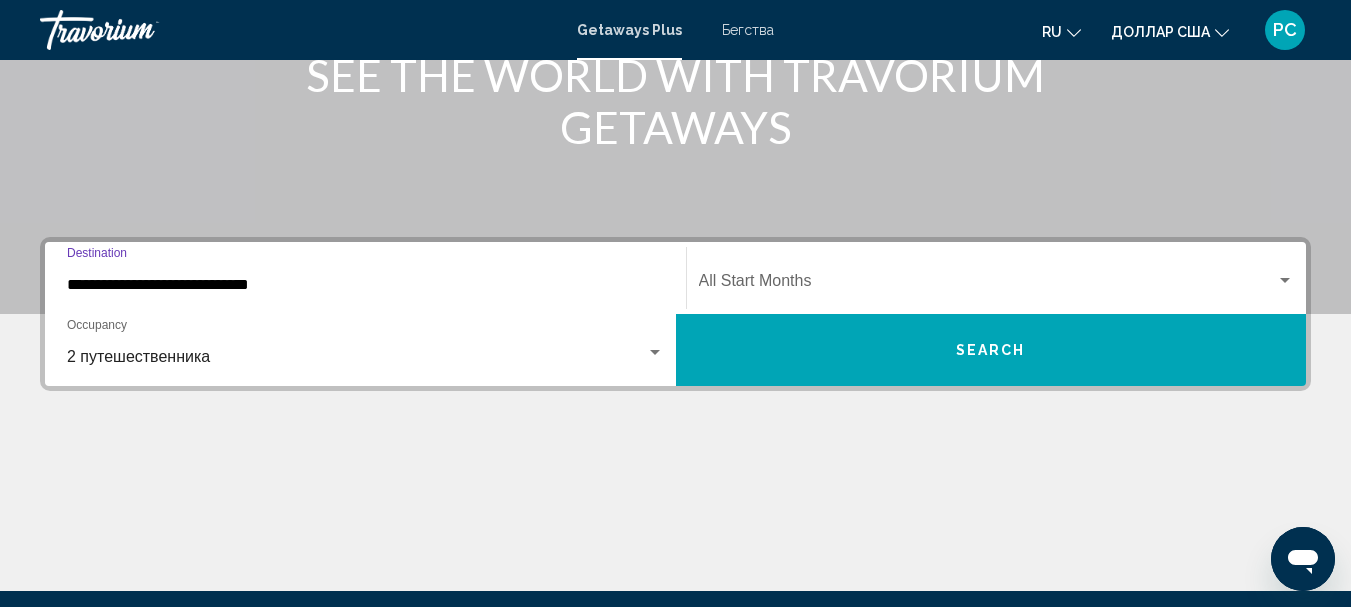scroll, scrollTop: 358, scrollLeft: 0, axis: vertical 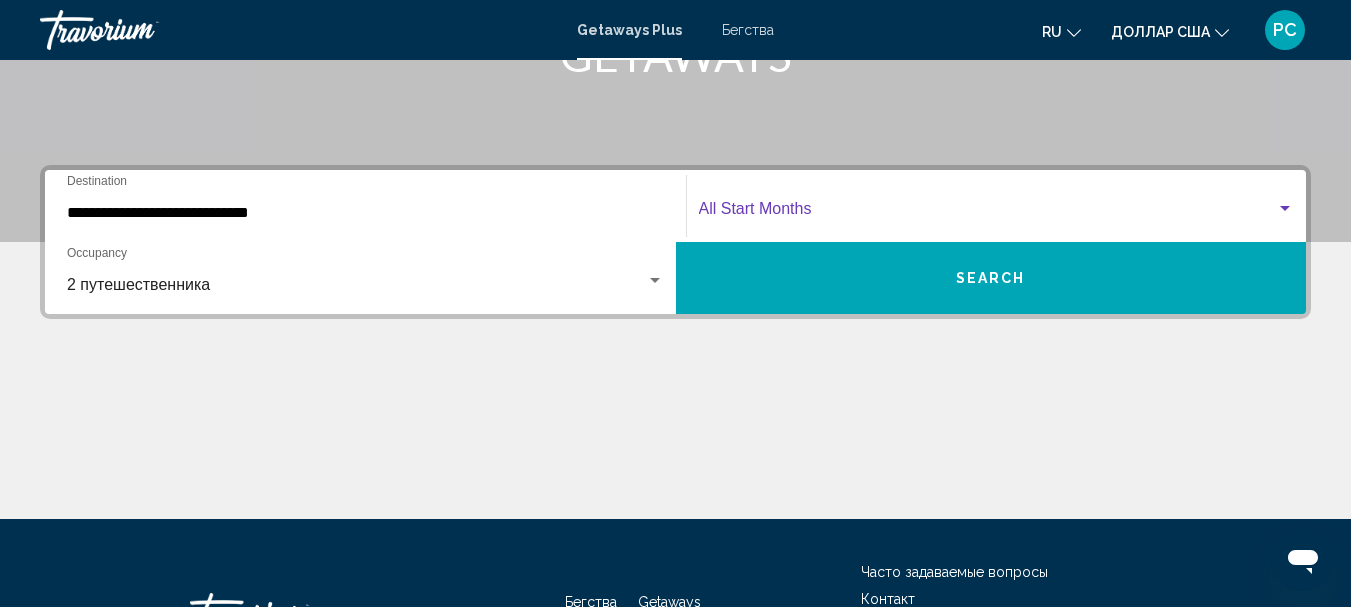 click at bounding box center (988, 213) 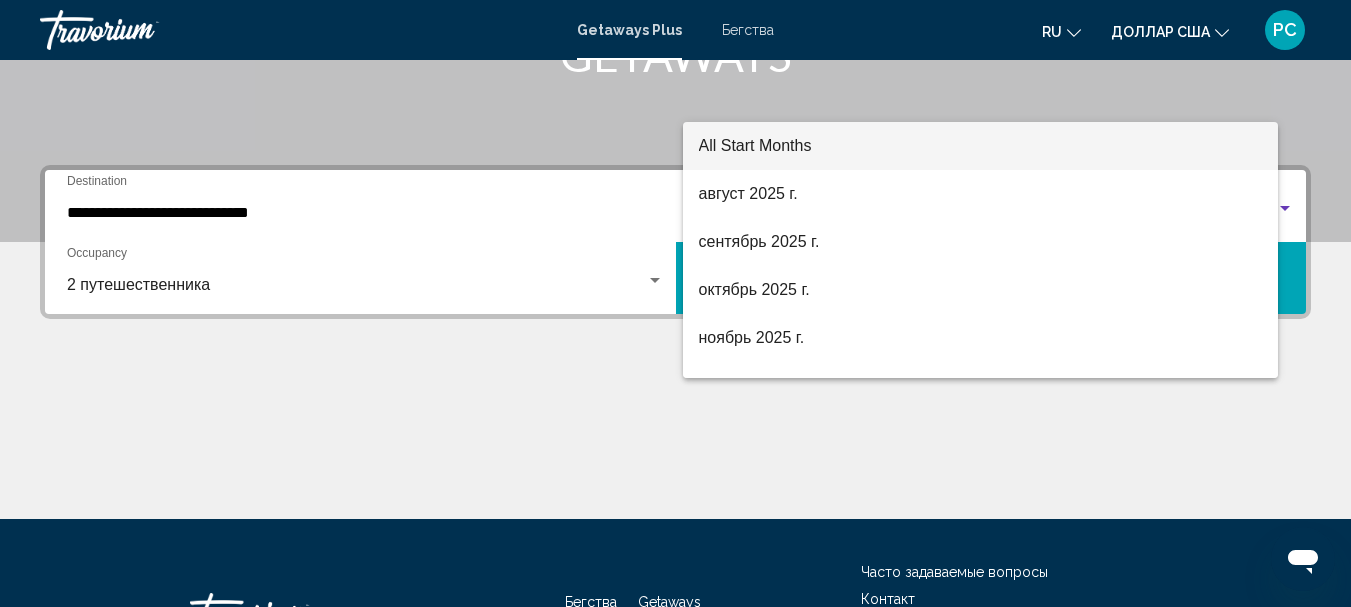 scroll, scrollTop: 458, scrollLeft: 0, axis: vertical 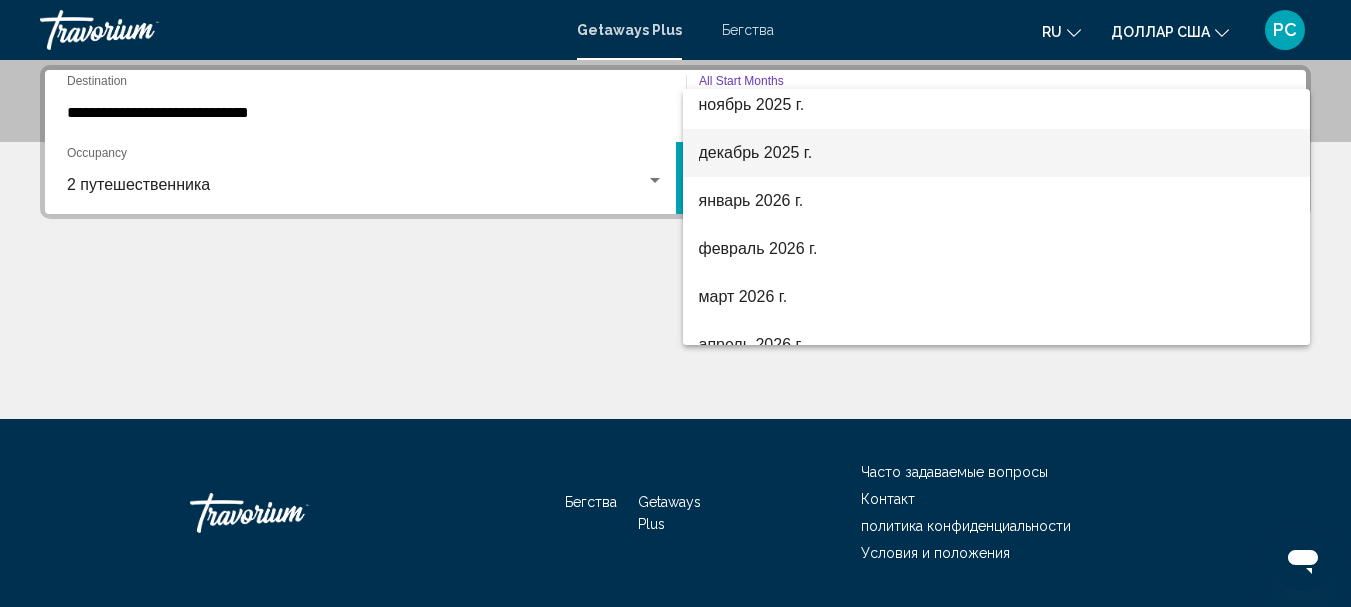 click on "декабрь 2025 г." at bounding box center (756, 152) 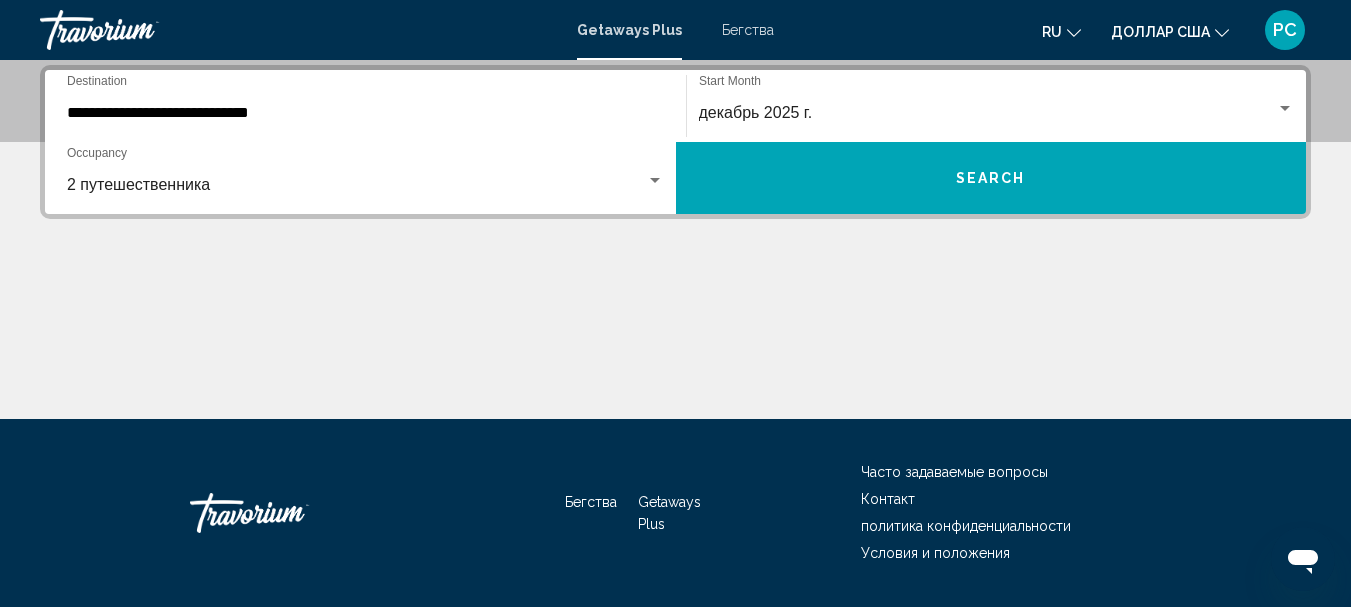 click on "**********" at bounding box center [365, 106] 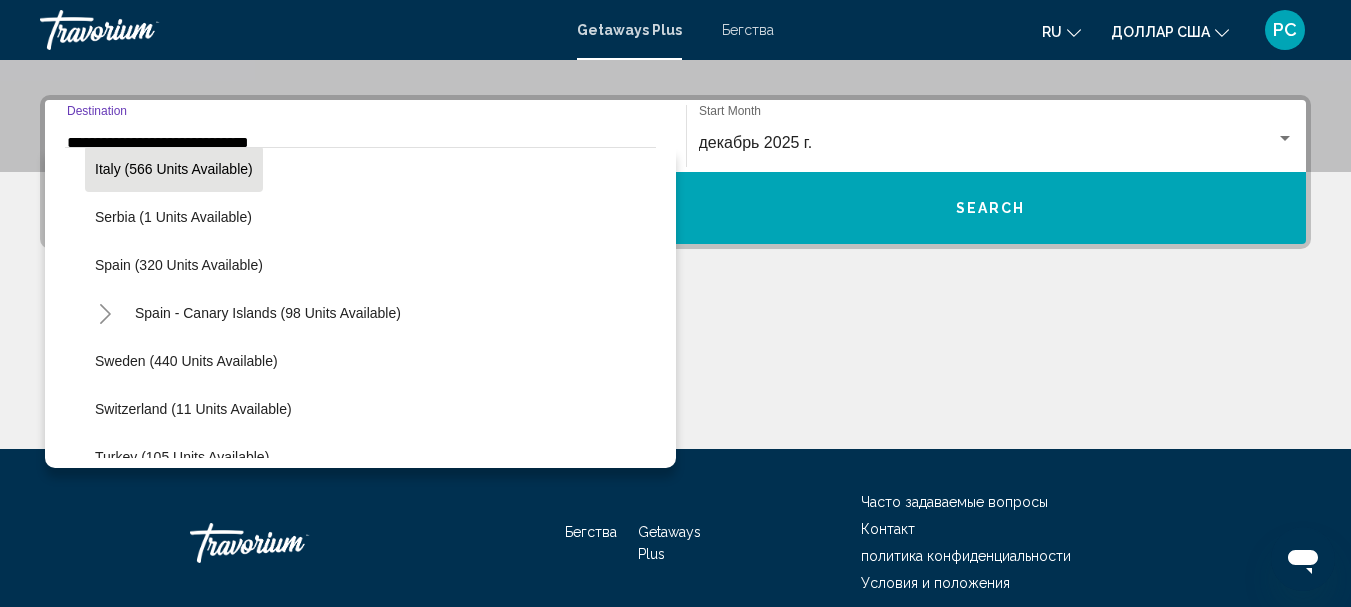 scroll, scrollTop: 719, scrollLeft: 0, axis: vertical 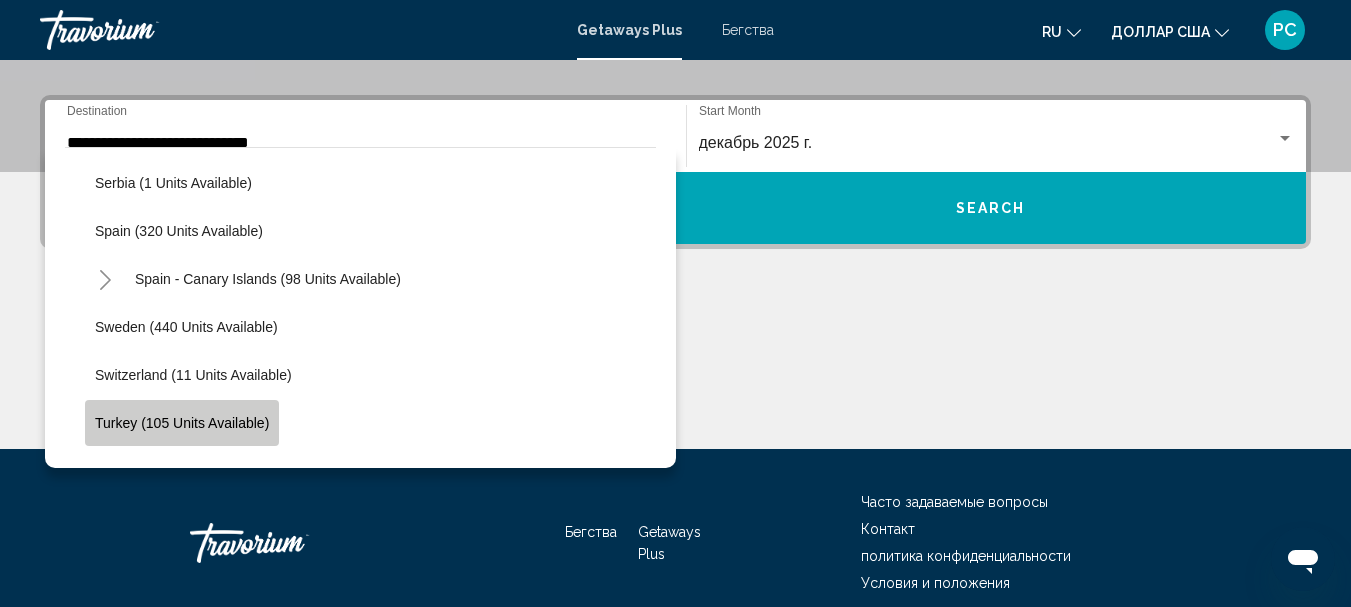 click on "Turkey (105 units available)" 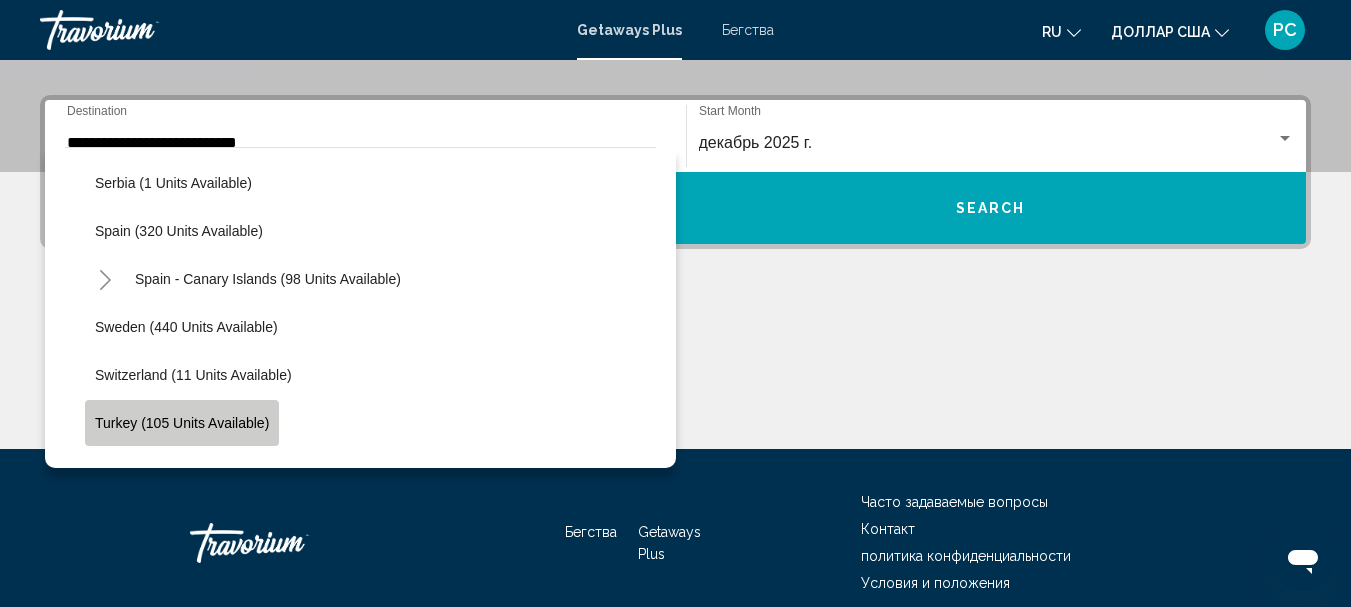 scroll, scrollTop: 458, scrollLeft: 0, axis: vertical 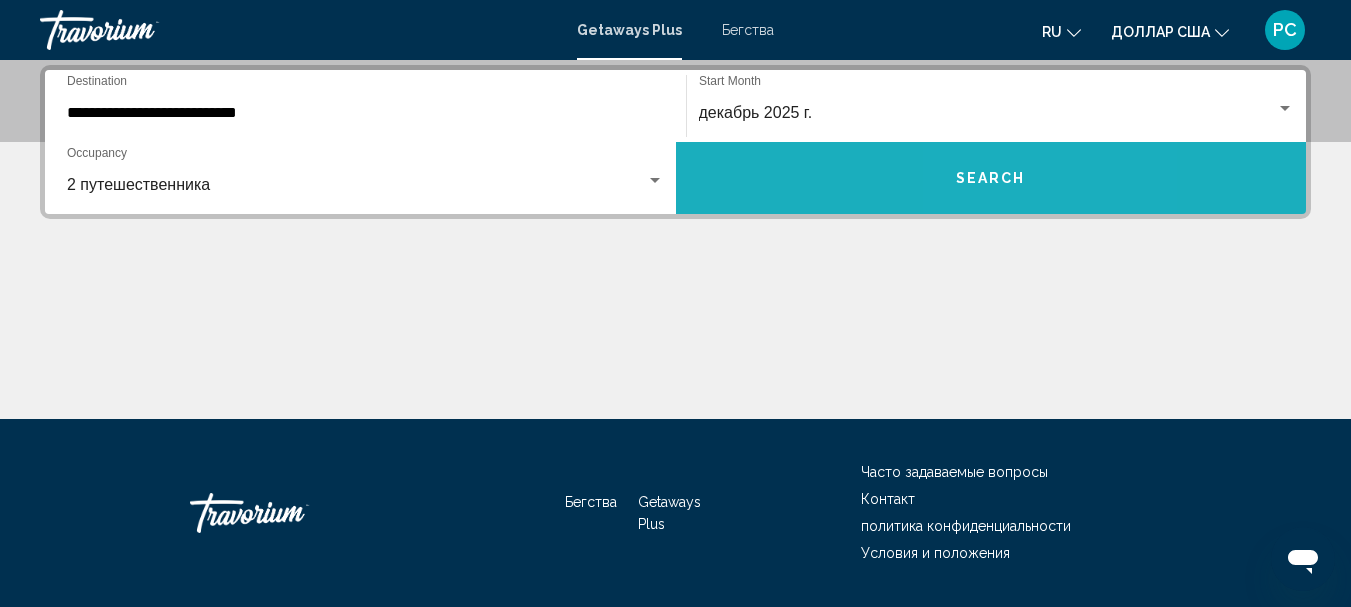 click on "Search" at bounding box center (991, 179) 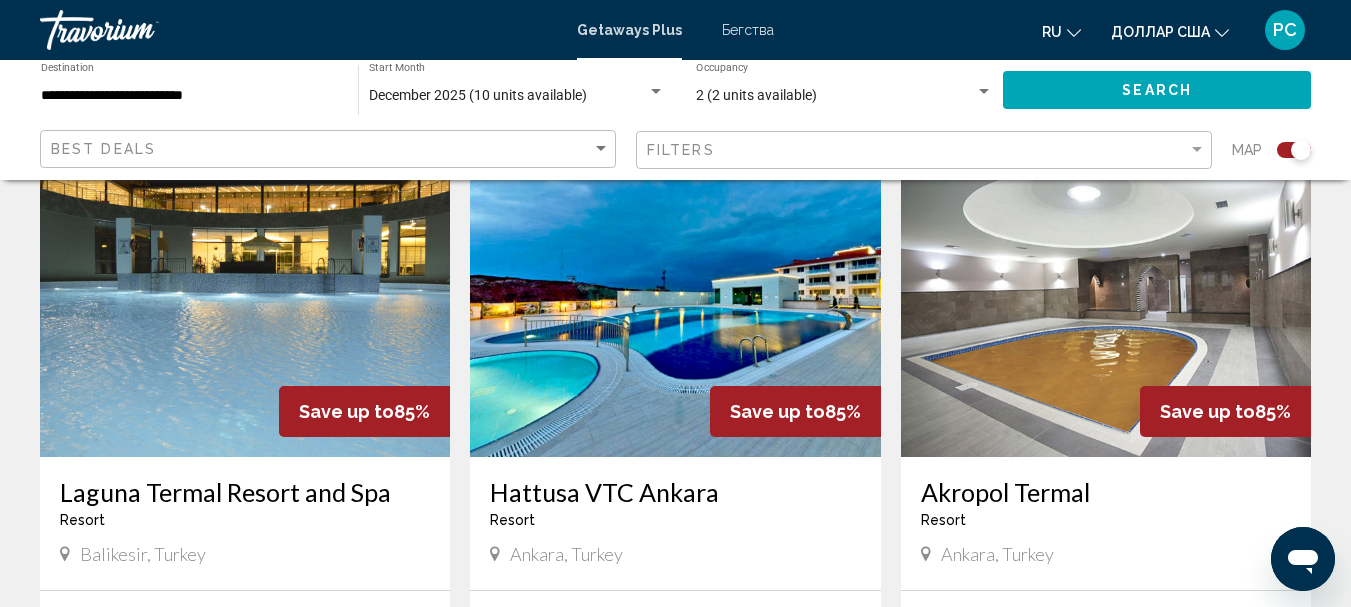scroll, scrollTop: 800, scrollLeft: 0, axis: vertical 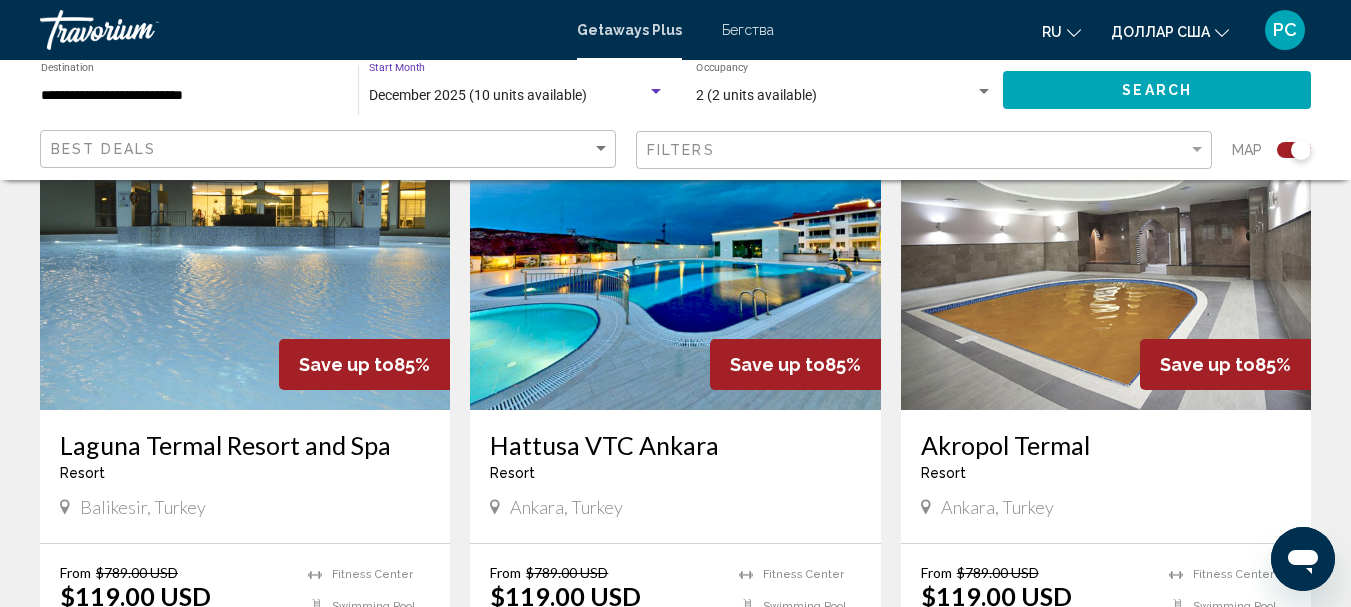 click on "December 2025 (10 units available)" at bounding box center (478, 95) 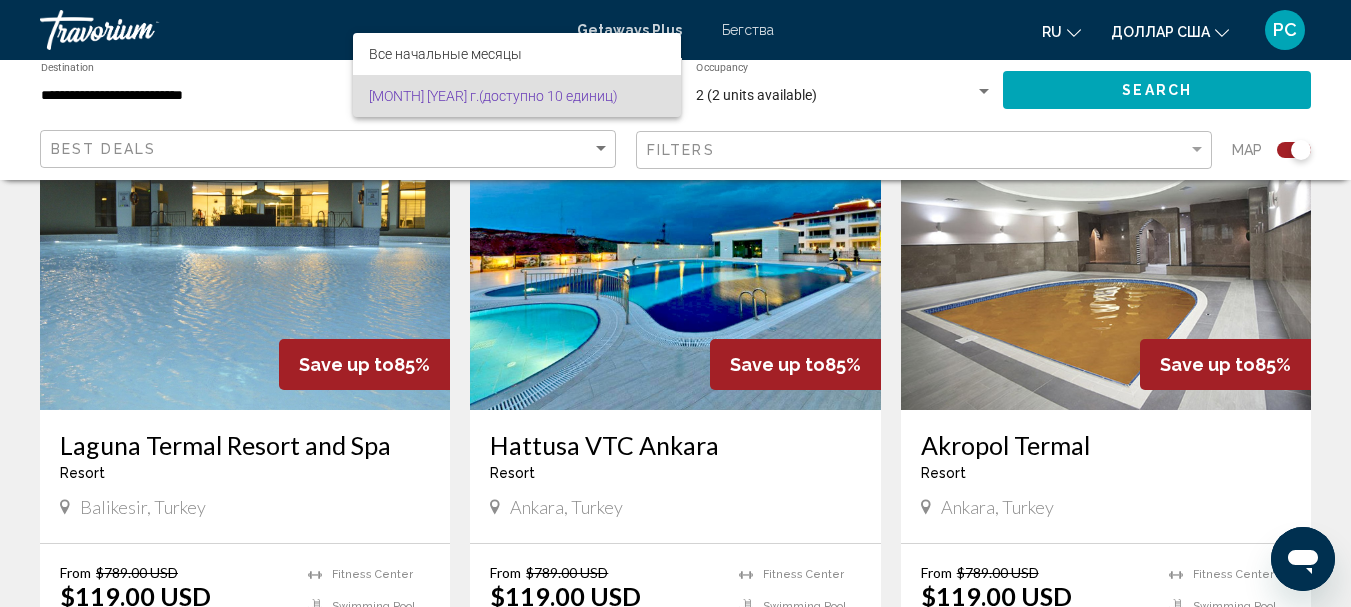 click at bounding box center [675, 303] 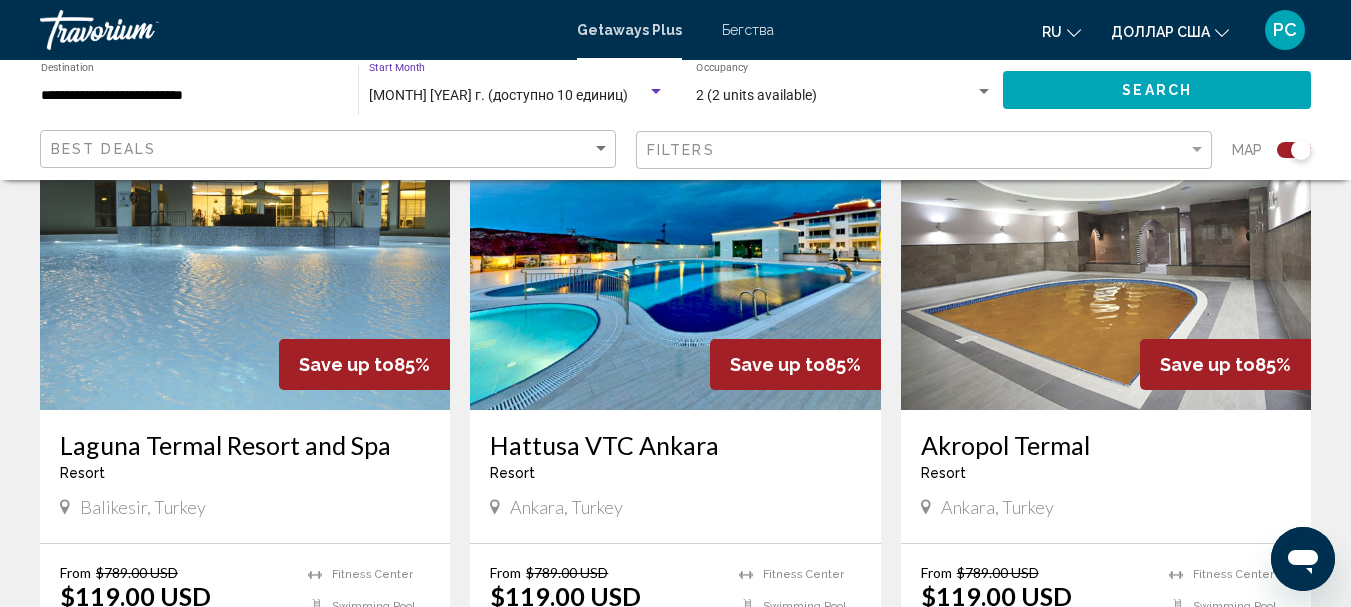 click at bounding box center [656, 91] 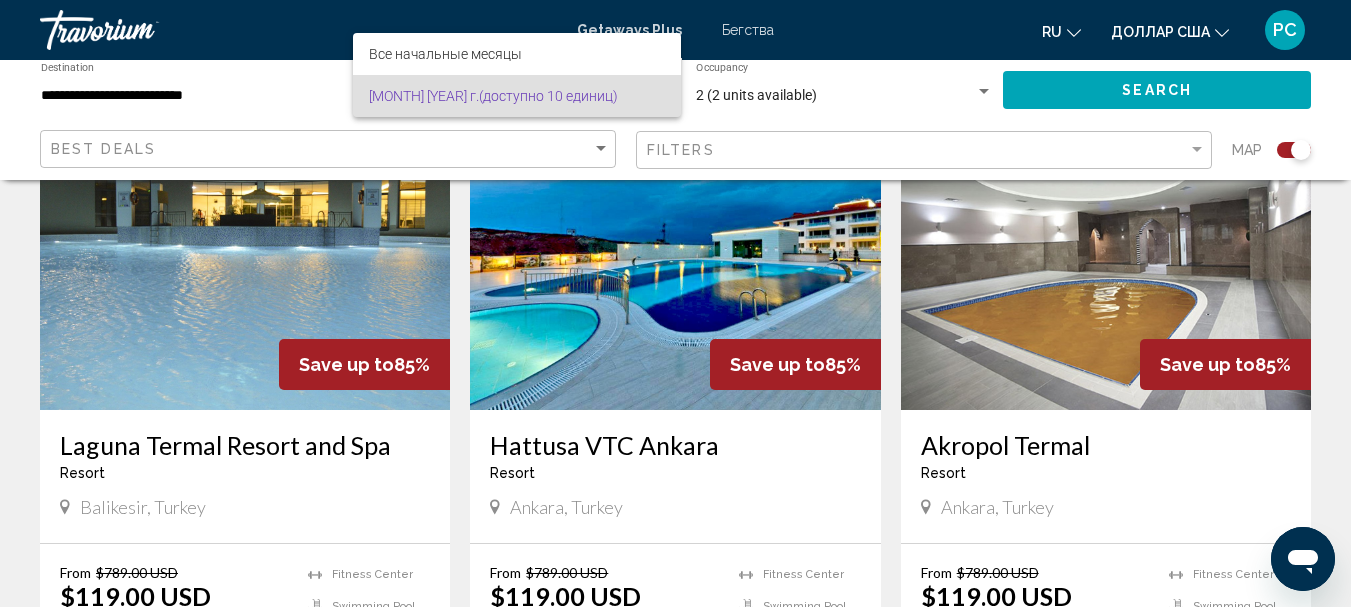 click at bounding box center [675, 303] 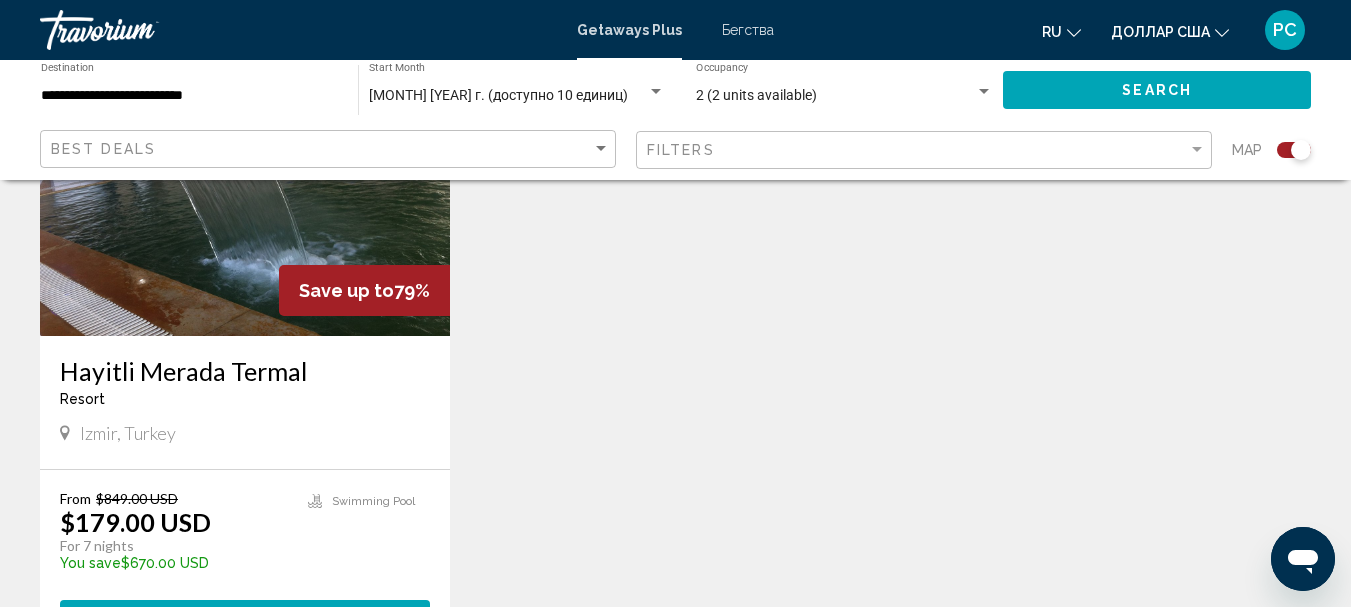 scroll, scrollTop: 1600, scrollLeft: 0, axis: vertical 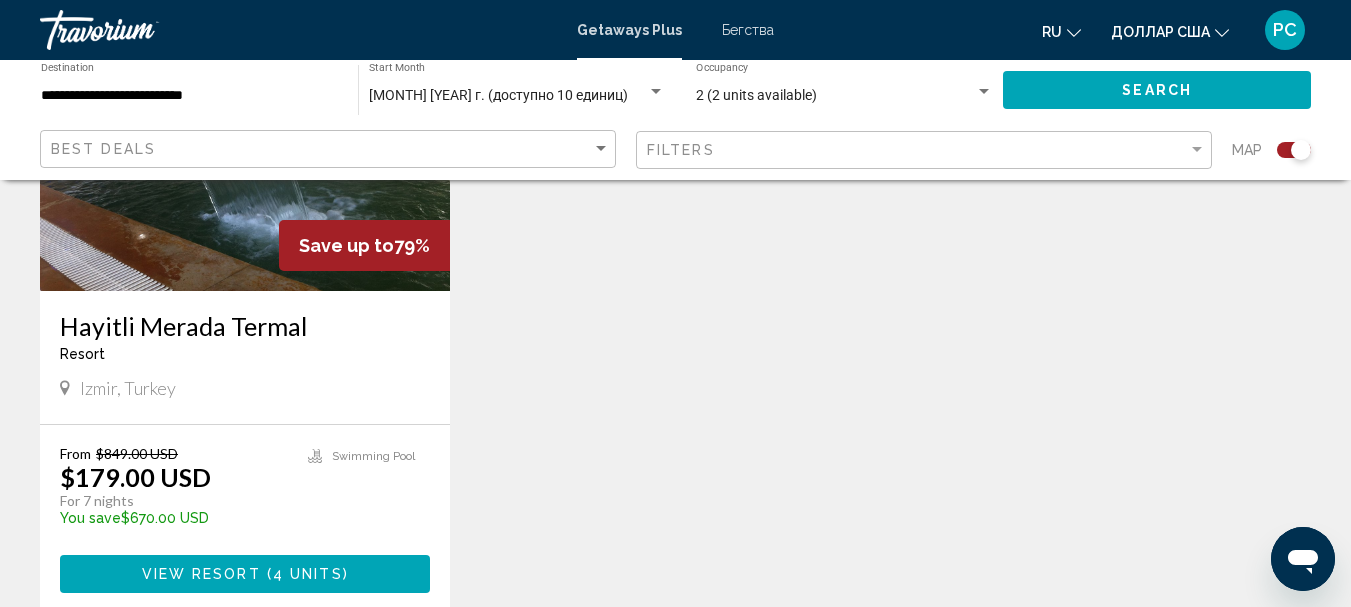 click at bounding box center [245, 131] 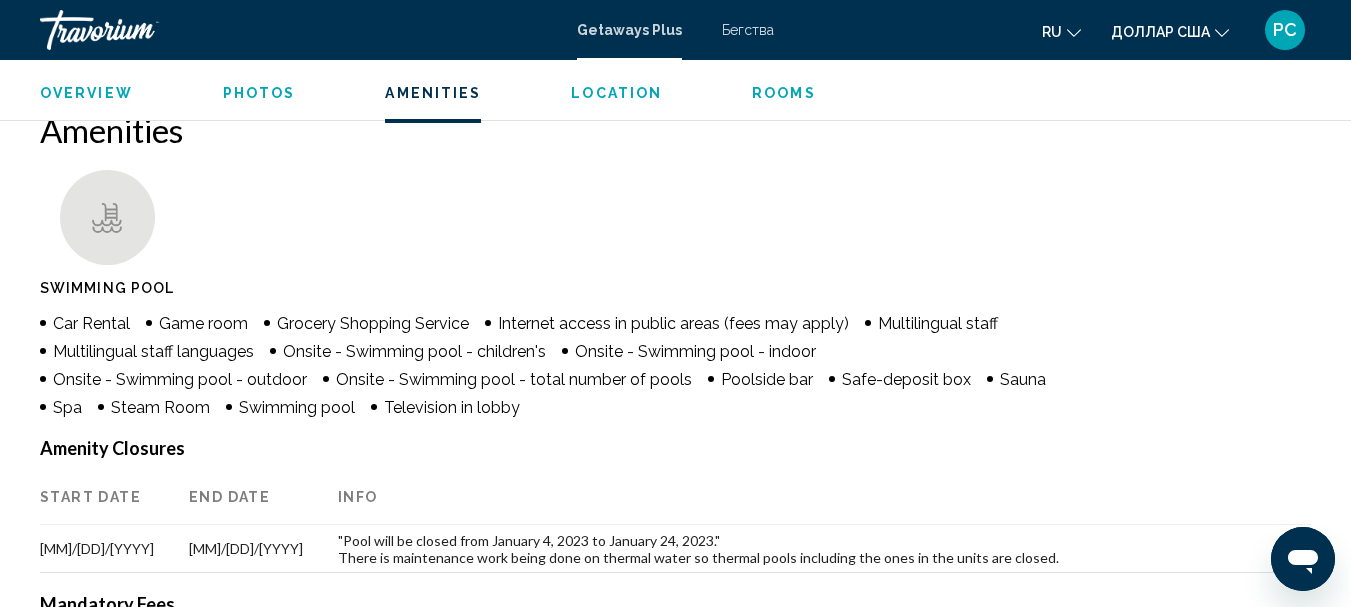 scroll, scrollTop: 2031, scrollLeft: 0, axis: vertical 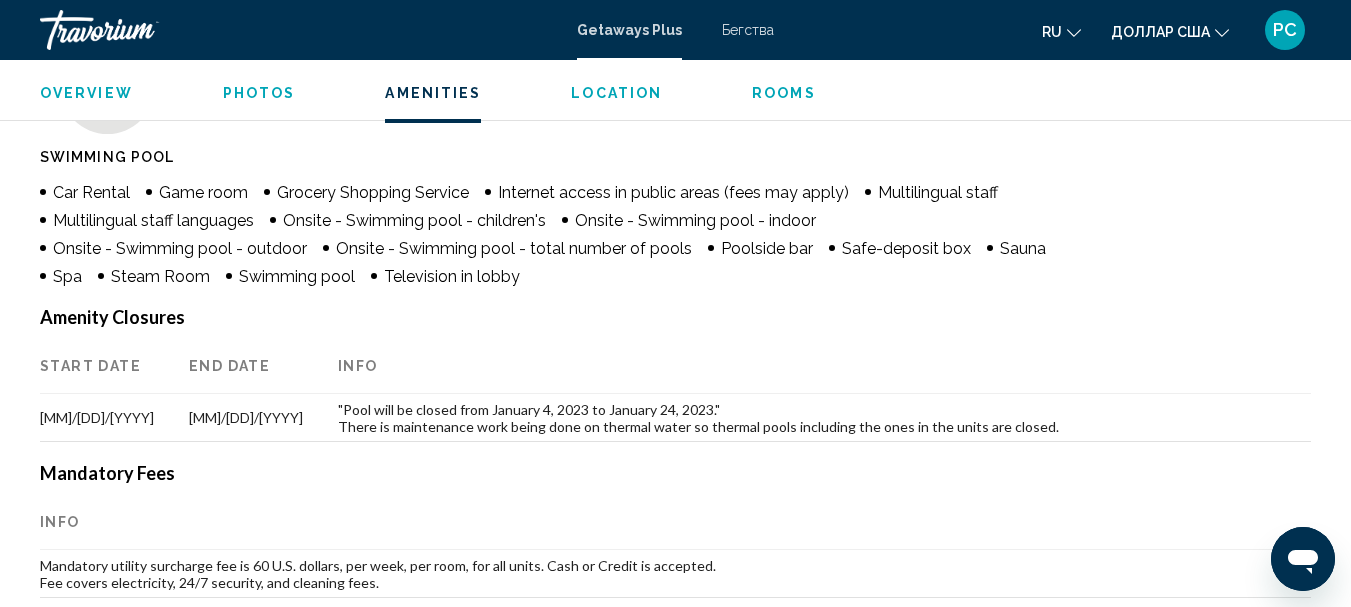 click on "01/04/2023" at bounding box center [114, 418] 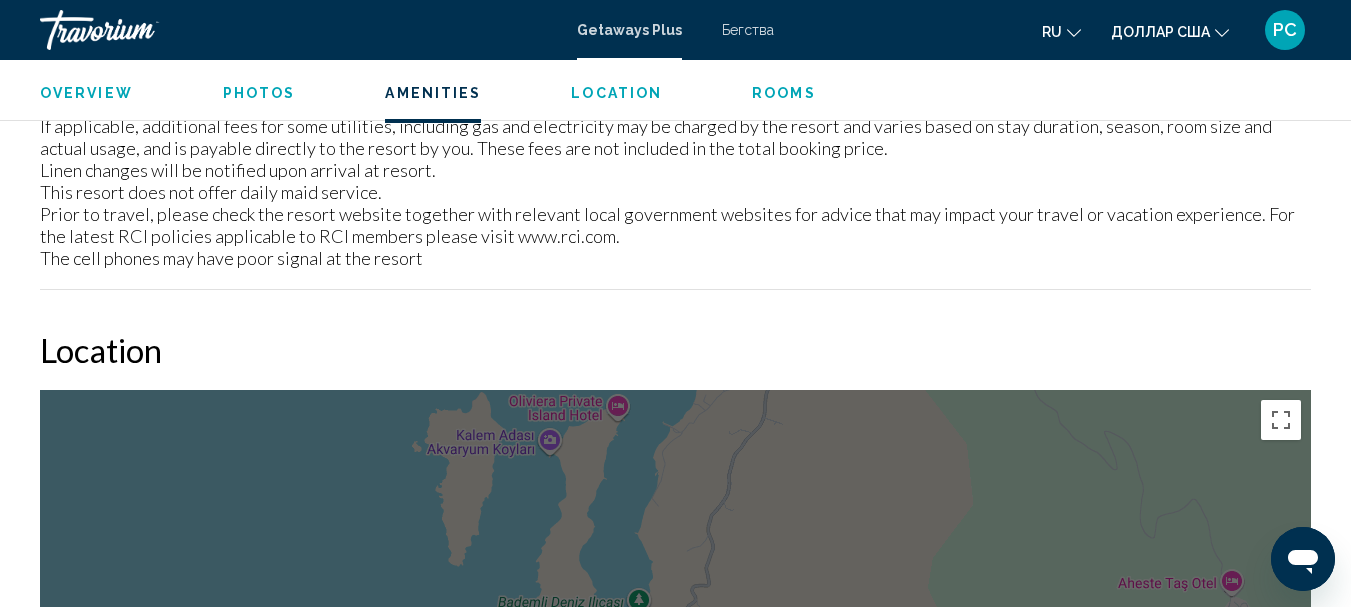scroll, scrollTop: 2831, scrollLeft: 0, axis: vertical 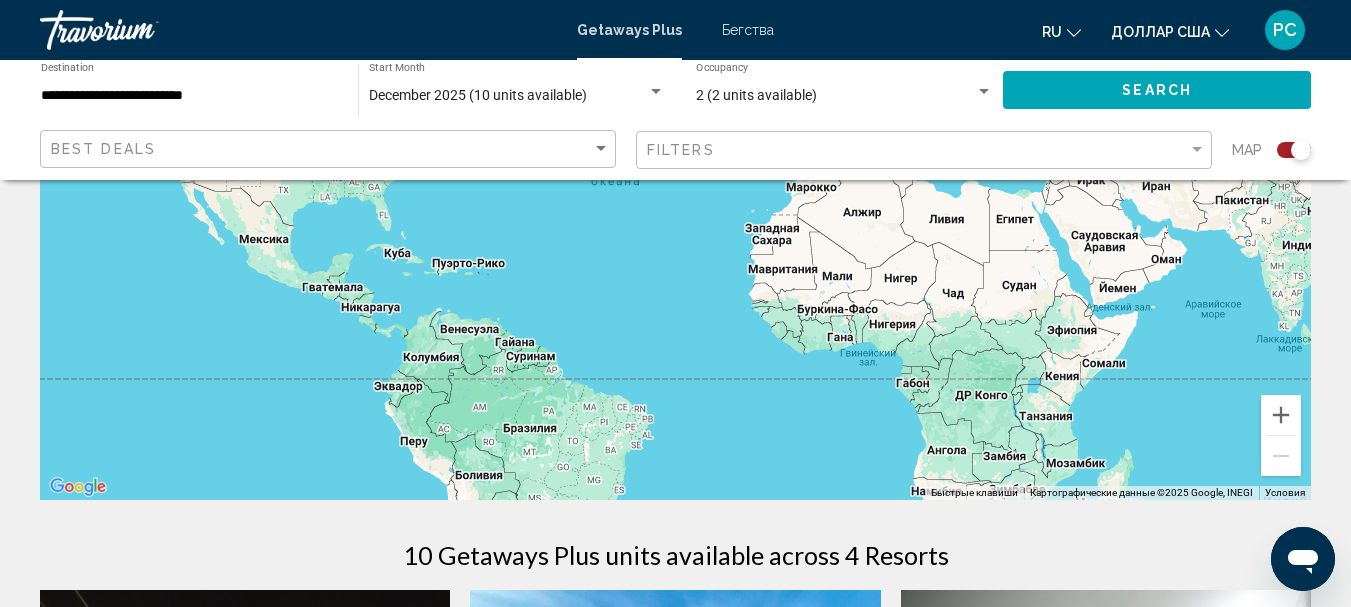 click at bounding box center (656, 92) 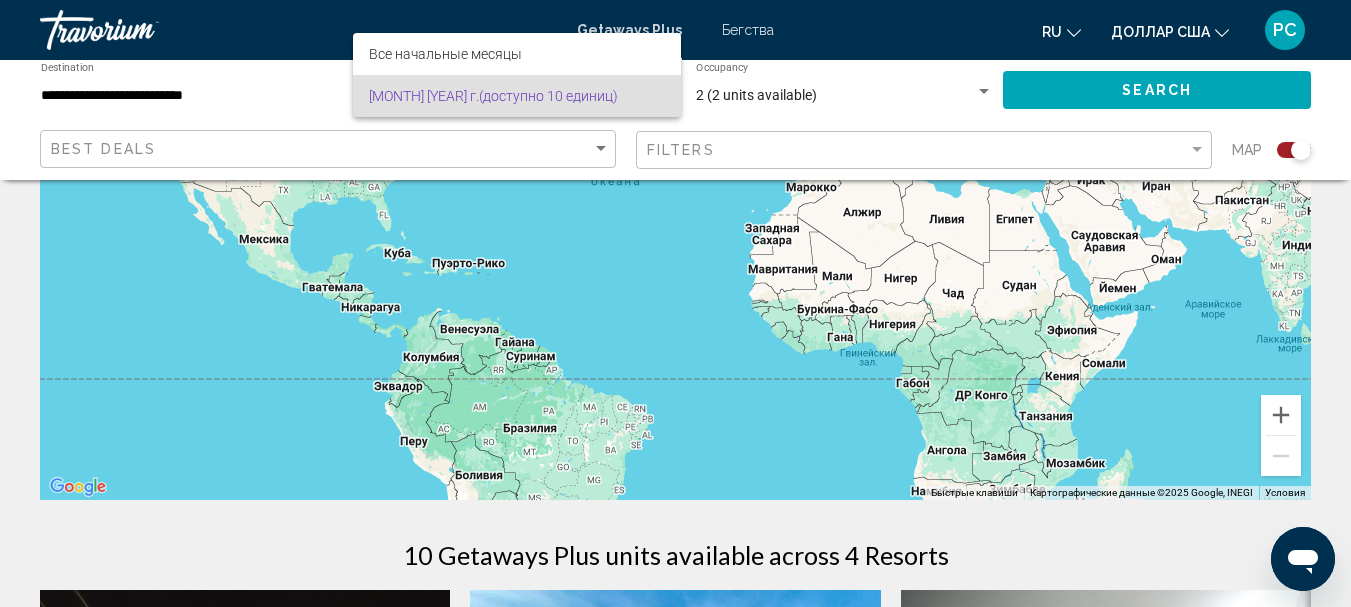 click at bounding box center [675, 303] 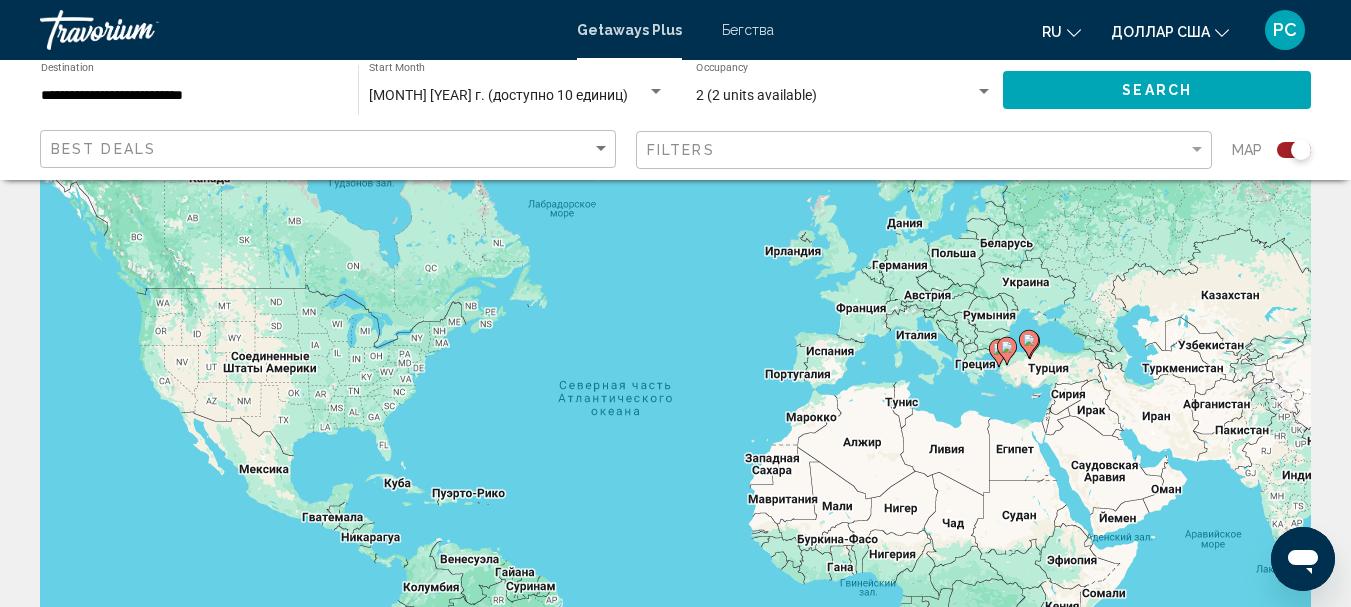 scroll, scrollTop: 0, scrollLeft: 0, axis: both 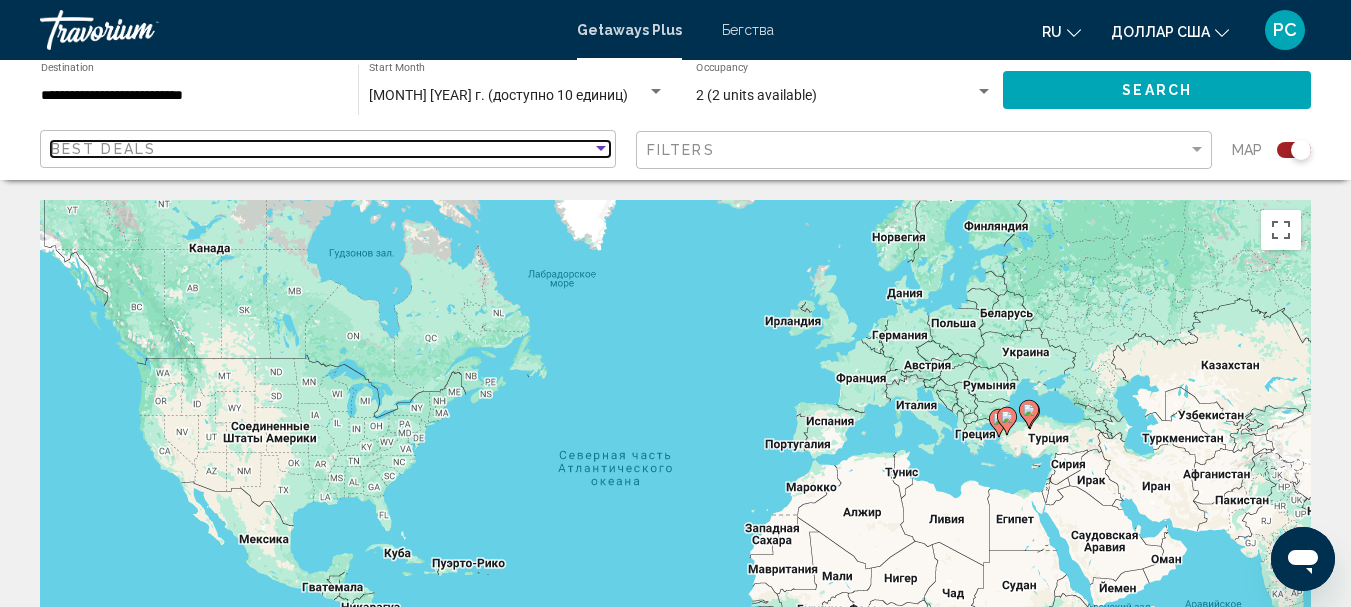 click at bounding box center (601, 148) 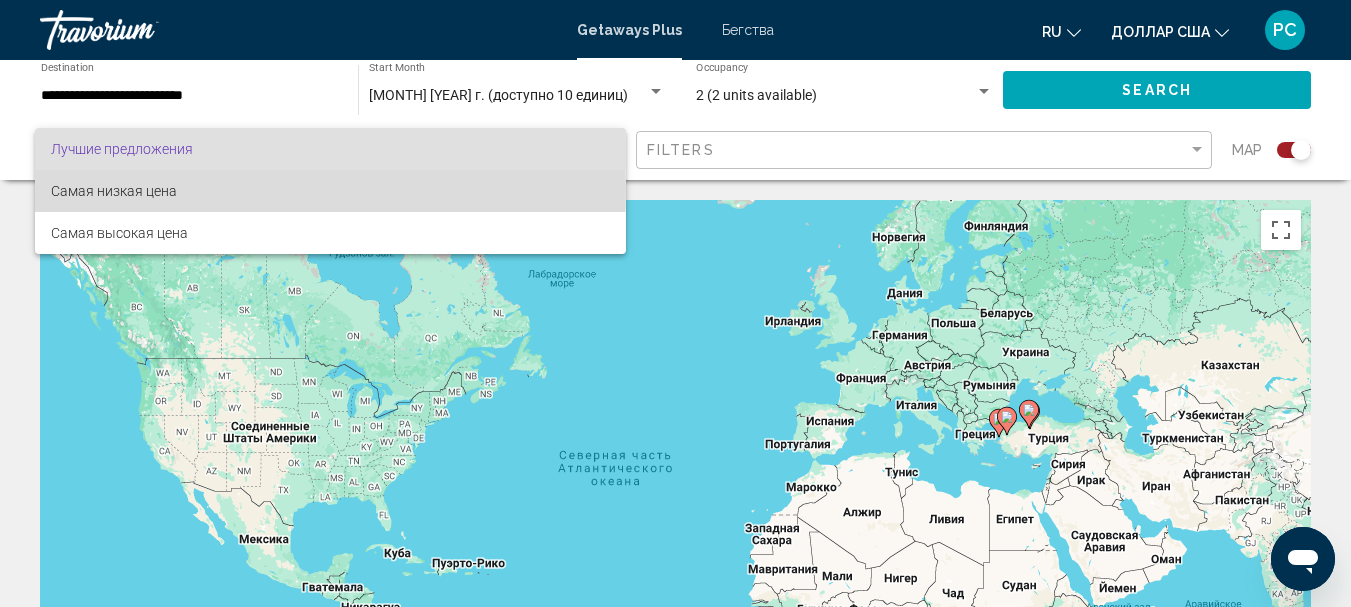click on "Самая низкая цена" at bounding box center [330, 191] 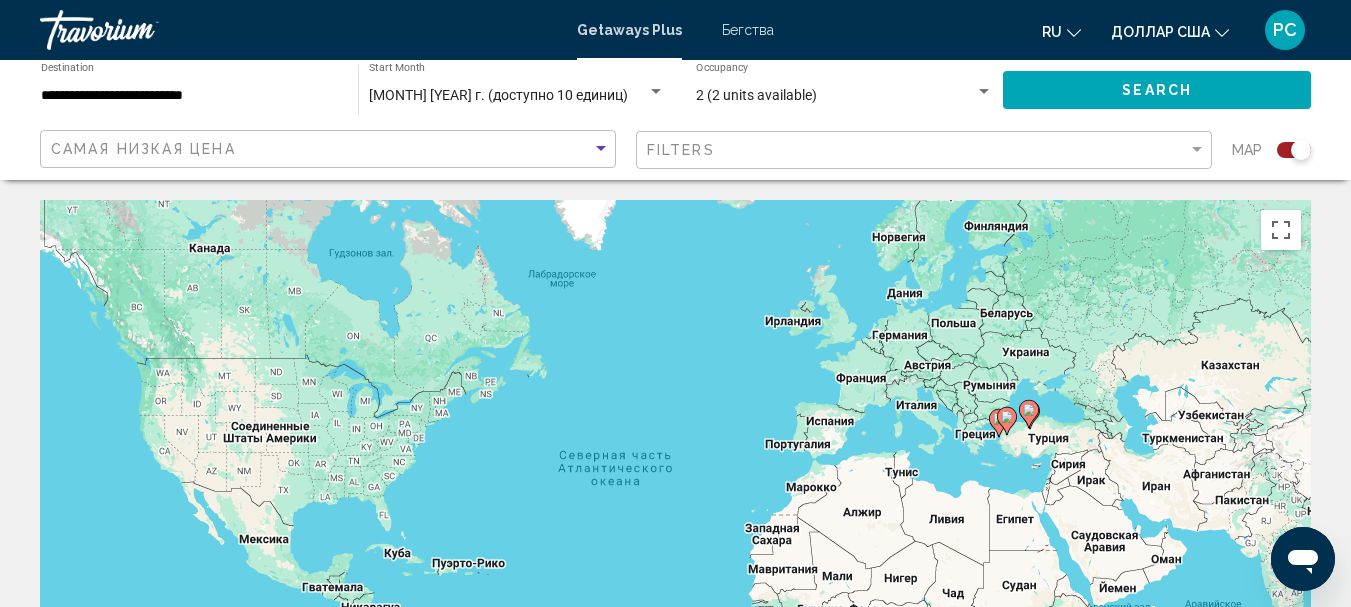 click on "Search" 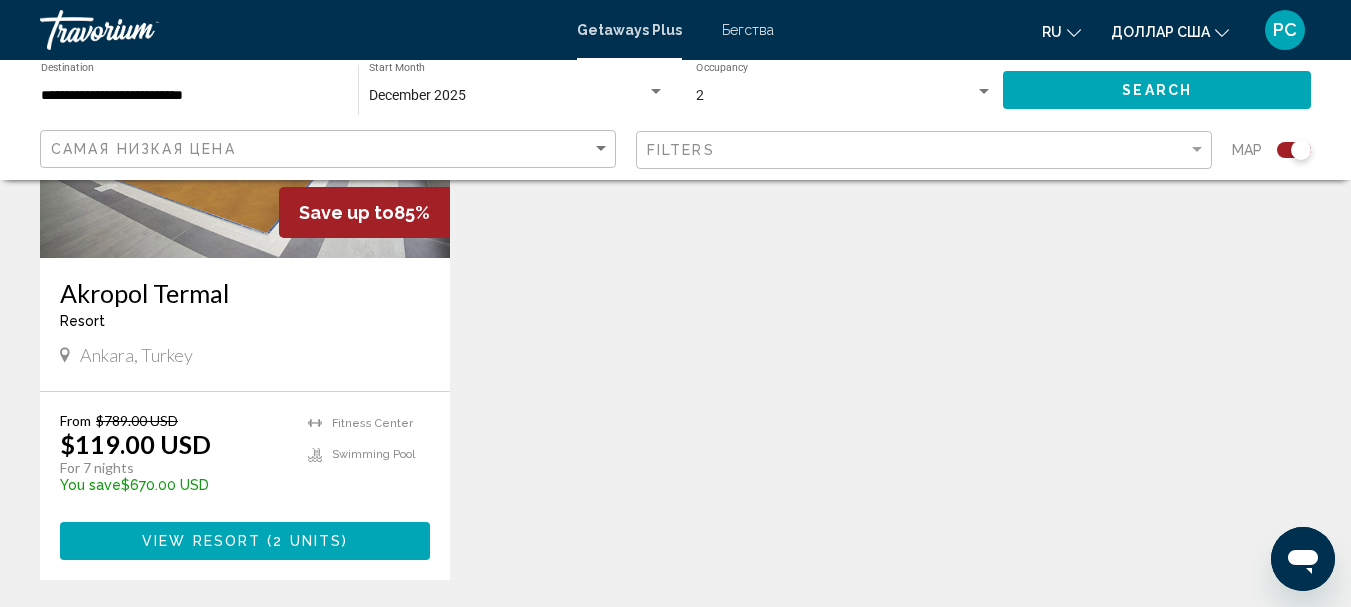 scroll, scrollTop: 1700, scrollLeft: 0, axis: vertical 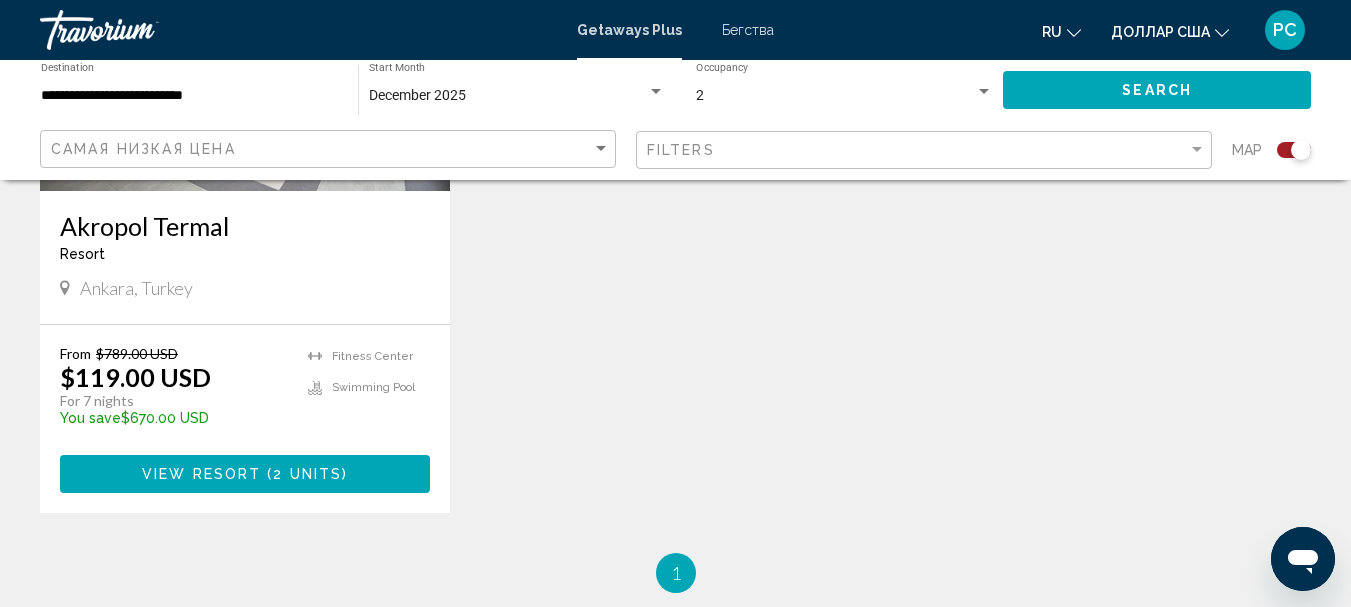 click on "Akropol Termal" at bounding box center (245, 226) 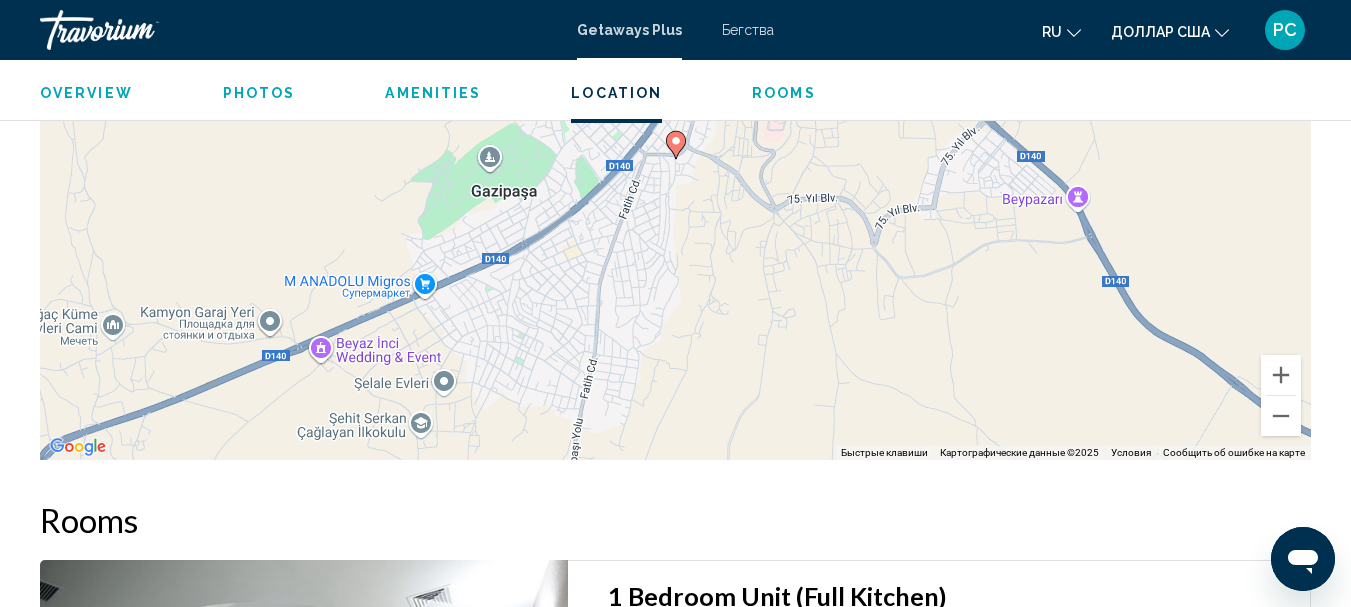 scroll, scrollTop: 2931, scrollLeft: 0, axis: vertical 